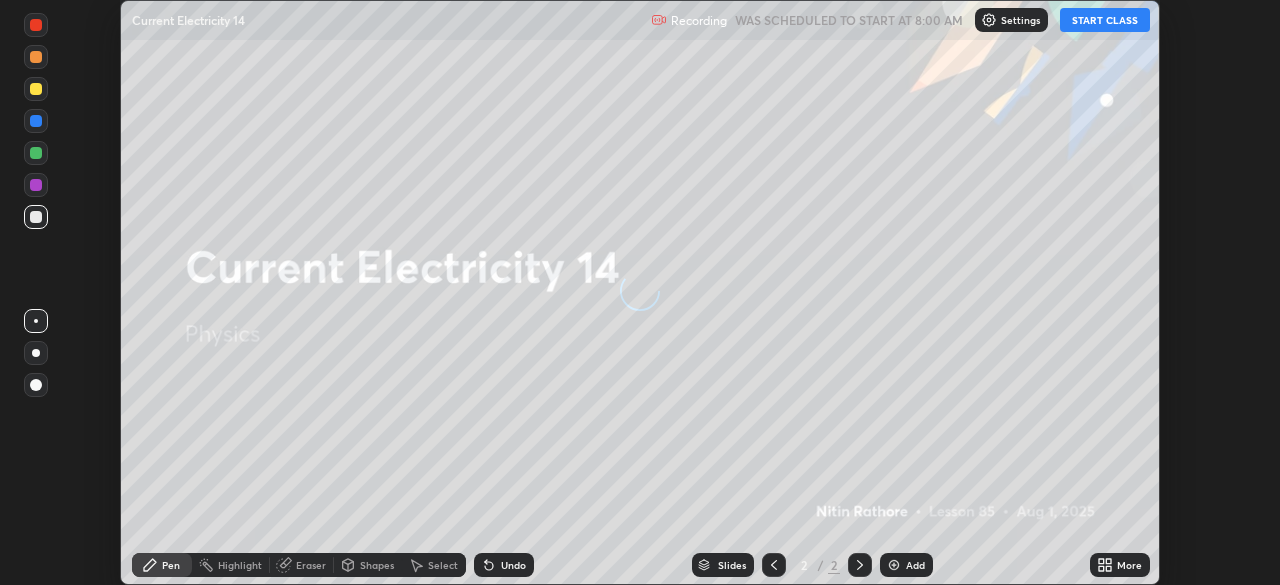 scroll, scrollTop: 0, scrollLeft: 0, axis: both 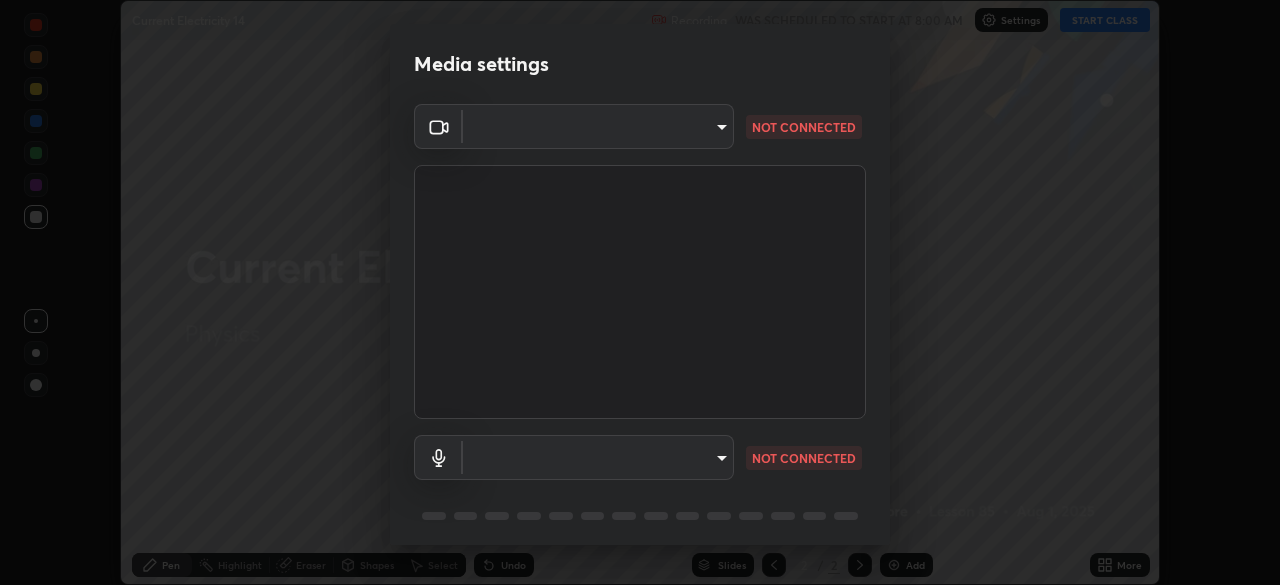 type on "4046f44fb15d86845c8c2c93ac7427b45a0cd7c72a97c915a8856470e951bba8" 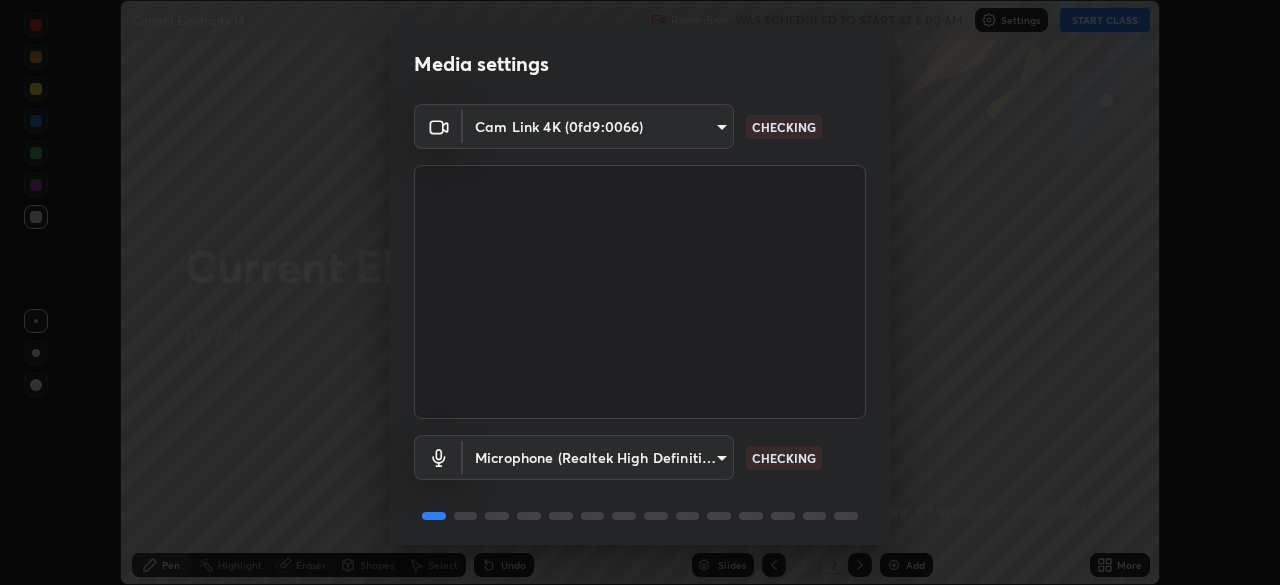 click on "Erase all Current Electricity 14 Recording WAS SCHEDULED TO START AT  8:00 AM Settings START CLASS Setting up your live class Current Electricity 14 • L85 of Physics [NAME] Pen Highlight Eraser Shapes Select Undo Slides 2 / 2 Add More No doubts shared Encourage your learners to ask a doubt for better clarity Report an issue Reason for reporting Buffering Chat not working Audio - Video sync issue Educator video quality low ​ Attach an image Report Media settings Cam Link 4K (0fd9:0066) [HASH] CHECKING Microphone (Realtek High Definition Audio) [HASH] CHECKING 1 / 5 Next" at bounding box center (640, 292) 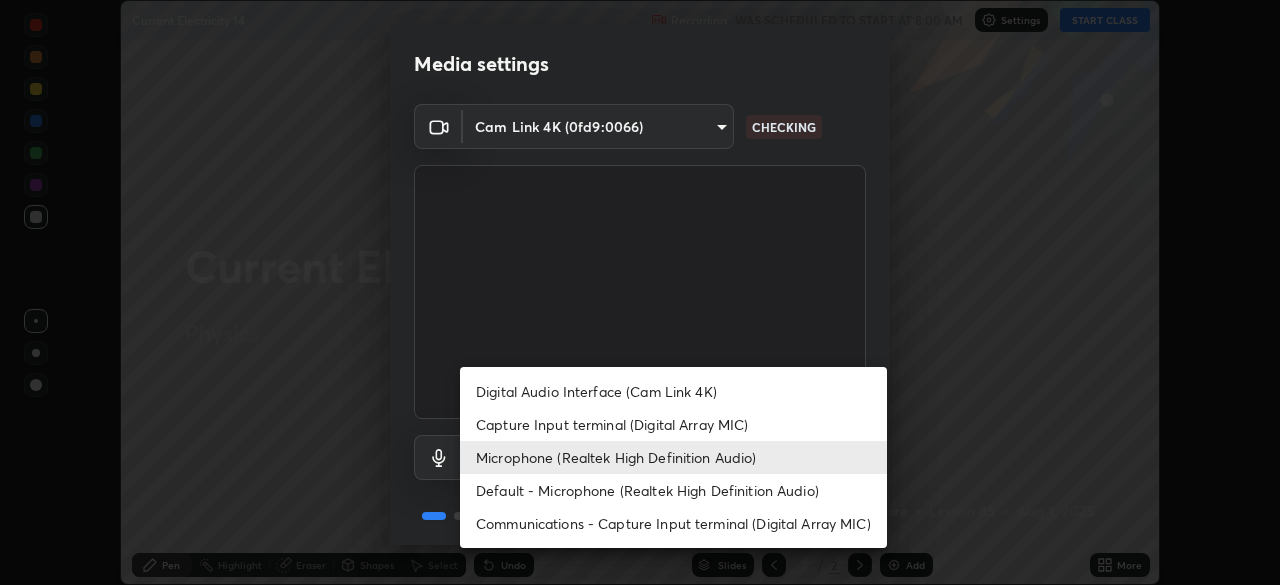 click on "Default - Microphone (Realtek High Definition Audio)" at bounding box center [673, 490] 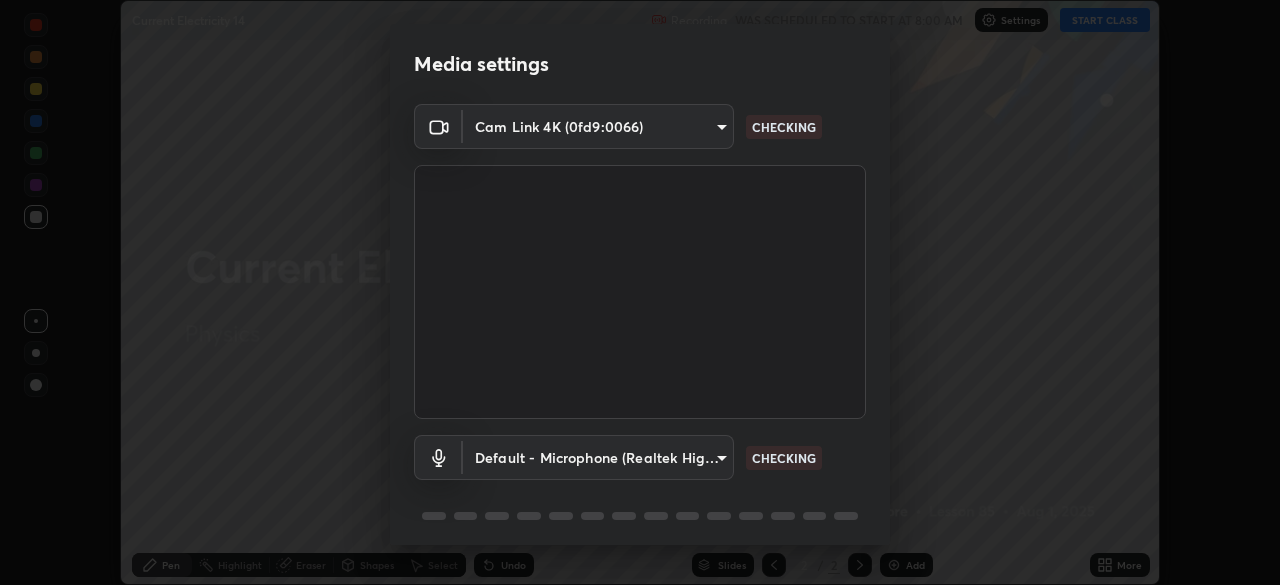 click on "Erase all Current Electricity 14 Recording WAS SCHEDULED TO START AT  8:00 AM Settings START CLASS Setting up your live class Current Electricity 14 • L85 of Physics [PERSON] Pen Highlight Eraser Shapes Select Undo Slides 2 / 2 Add More No doubts shared Encourage your learners to ask a doubt for better clarity Report an issue Reason for reporting Buffering Chat not working Audio - Video sync issue Educator video quality low ​ Attach an image Report Media settings Cam Link 4K (0fd9:0066) [HASH] CHECKING Default - Microphone (Realtek High Definition Audio) default CHECKING 1 / 5 Next" at bounding box center (640, 292) 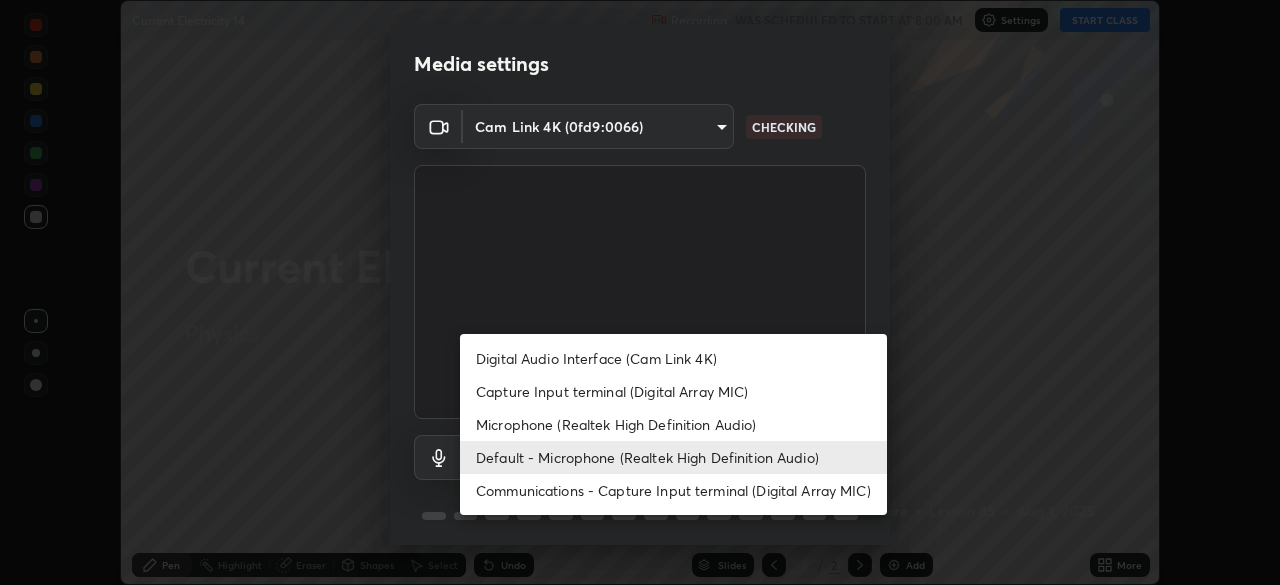 click on "Microphone (Realtek High Definition Audio)" at bounding box center (673, 424) 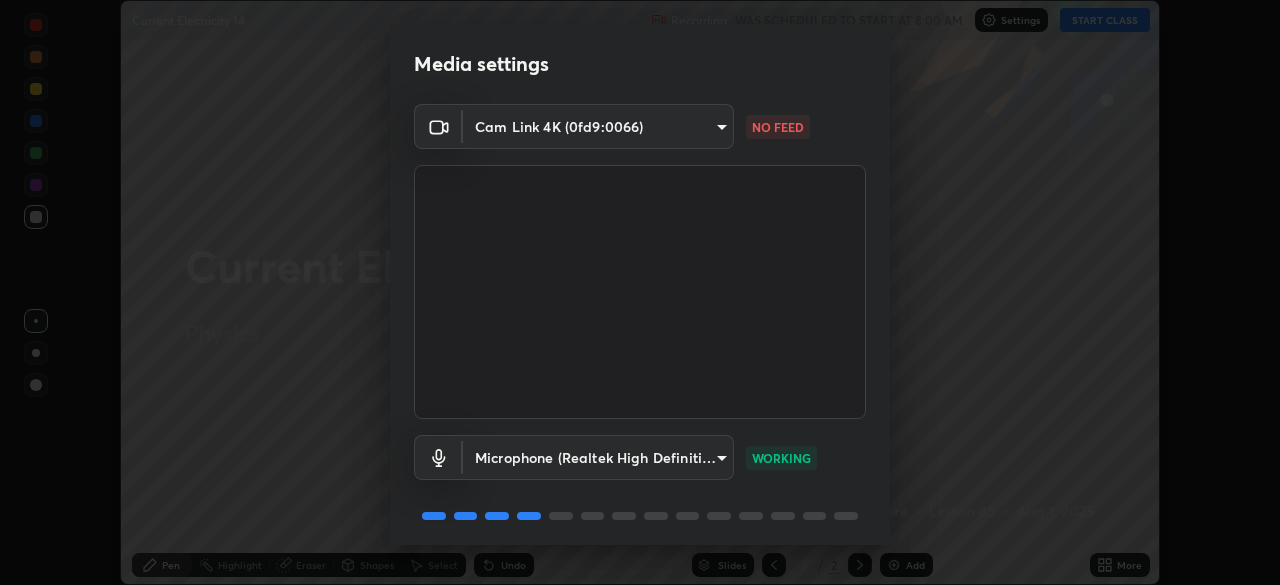 click on "Erase all Current Electricity 14 Recording WAS SCHEDULED TO START AT  8:00 AM Settings START CLASS Setting up your live class Current Electricity 14 • L85 of Physics [PERSON] Pen Highlight Eraser Shapes Select Undo Slides 2 / 2 Add More No doubts shared Encourage your learners to ask a doubt for better clarity Report an issue Reason for reporting Buffering Chat not working Audio - Video sync issue Educator video quality low ​ Attach an image Report Media settings Cam Link 4K (0fd9:0066) [HASH] NO FEED Microphone (Realtek High Definition Audio) [HASH] WORKING 1 / 5 Next" at bounding box center [640, 292] 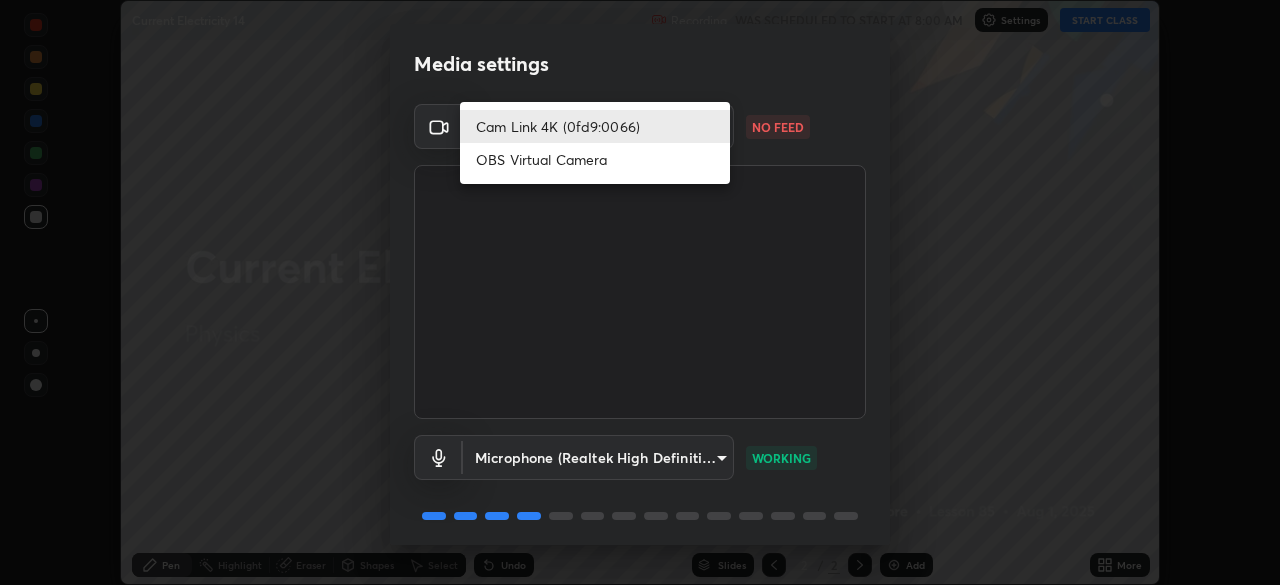 click on "OBS Virtual Camera" at bounding box center (595, 159) 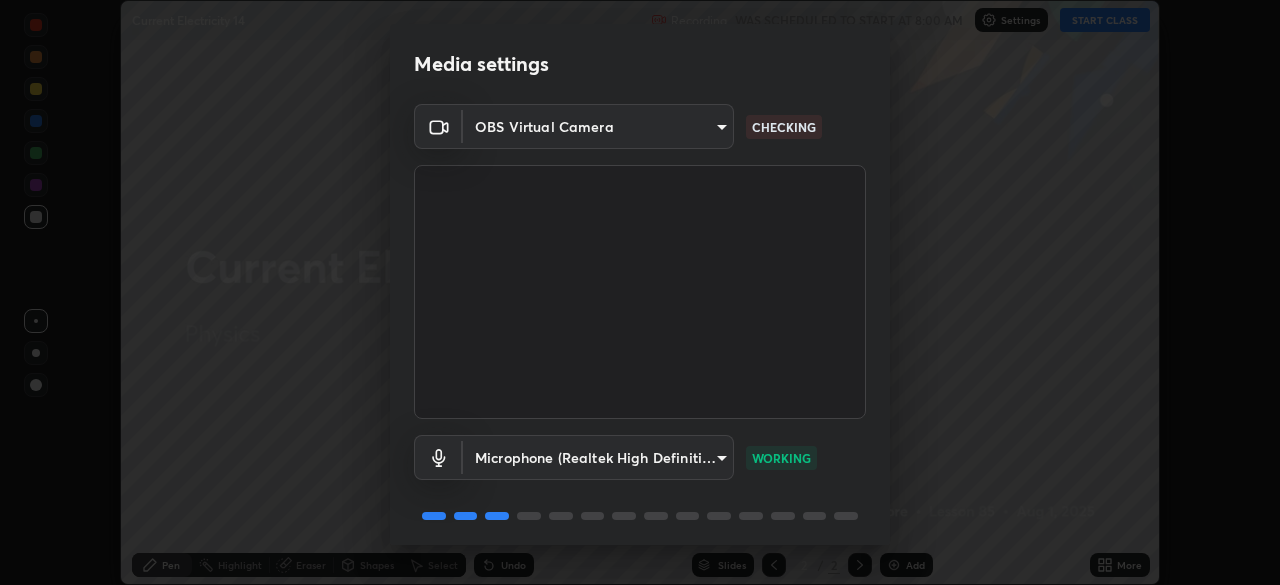 scroll, scrollTop: 71, scrollLeft: 0, axis: vertical 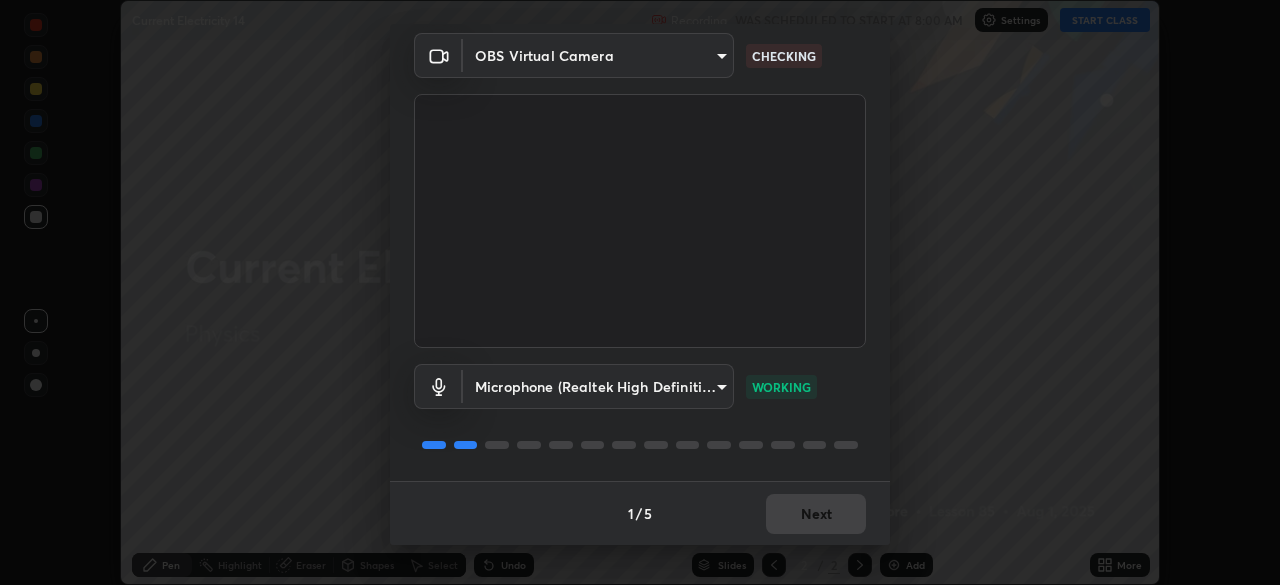 click on "Next" at bounding box center (816, 514) 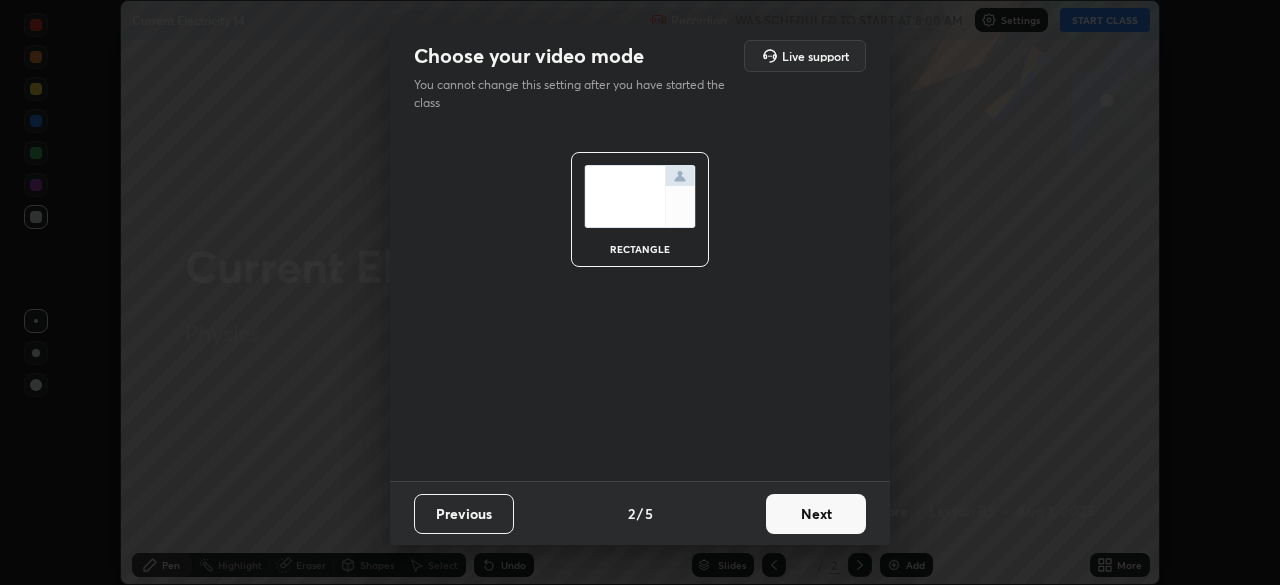 scroll, scrollTop: 0, scrollLeft: 0, axis: both 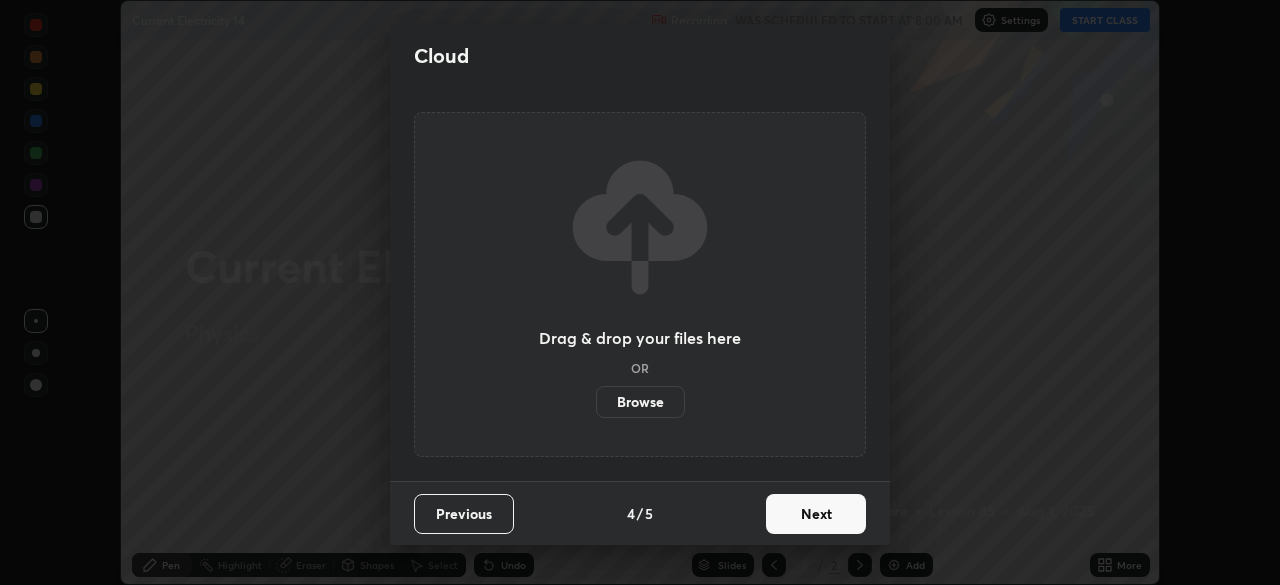click on "Next" at bounding box center [816, 514] 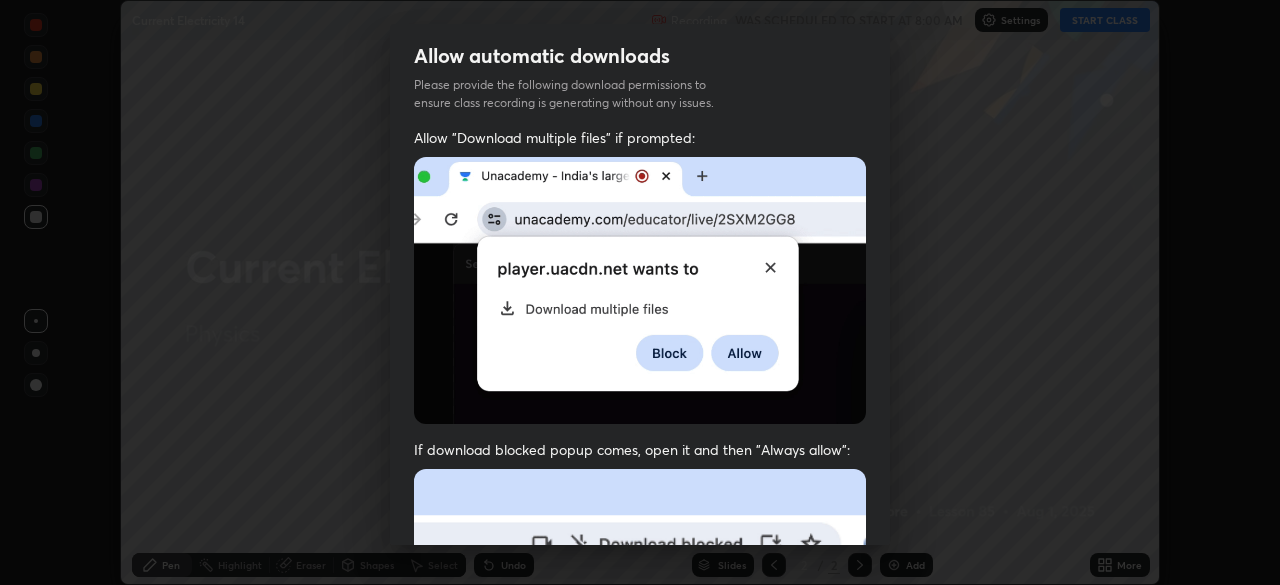 click on "Previous 5 / 5 Done" at bounding box center [640, 1002] 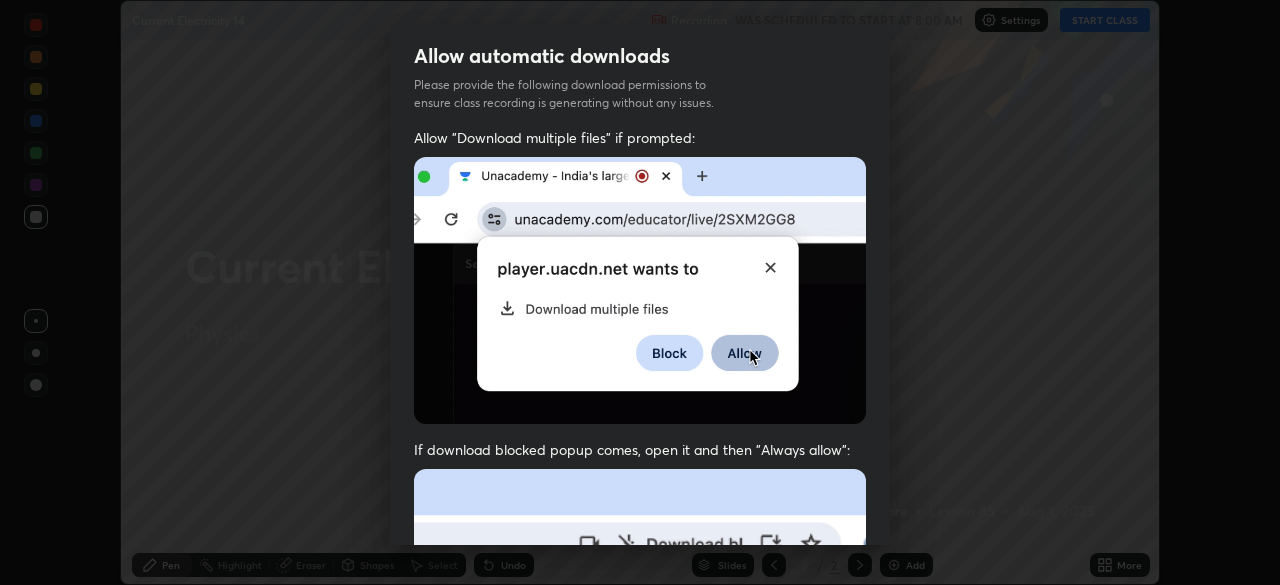 click on "Allow "Download multiple files" if prompted: If download blocked popup comes, open it and then "Always allow": I agree that if I don't provide required permissions, class recording will not be generated" at bounding box center [640, 549] 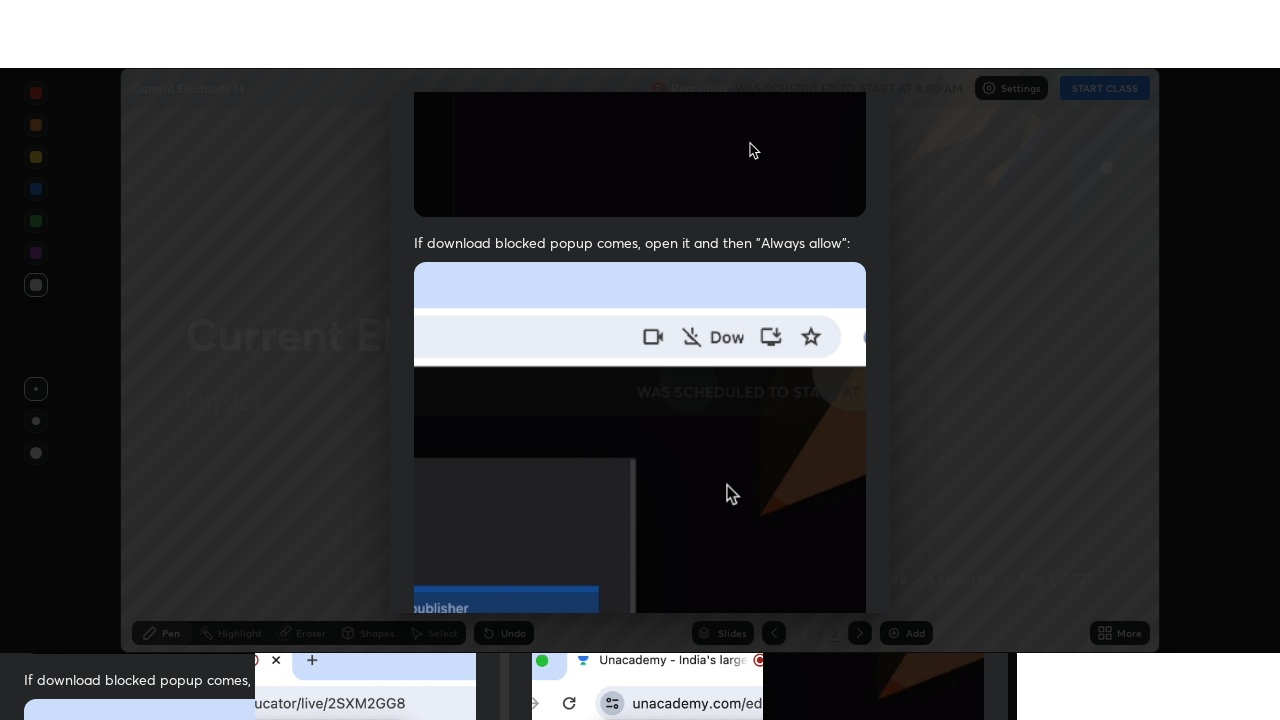 scroll, scrollTop: 479, scrollLeft: 0, axis: vertical 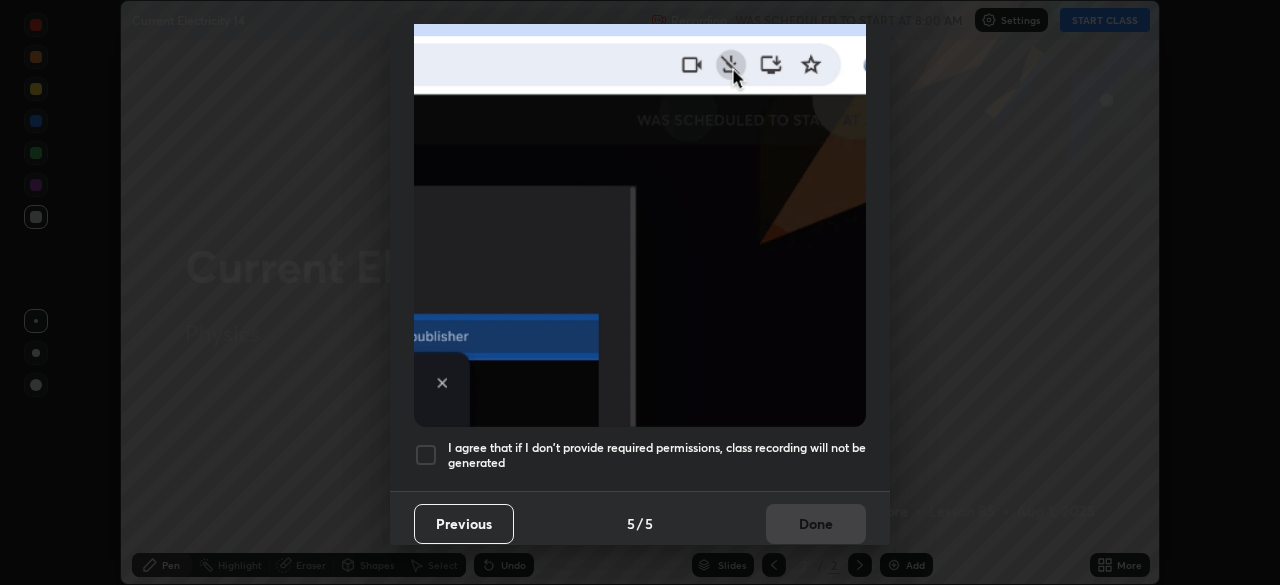 click at bounding box center [426, 455] 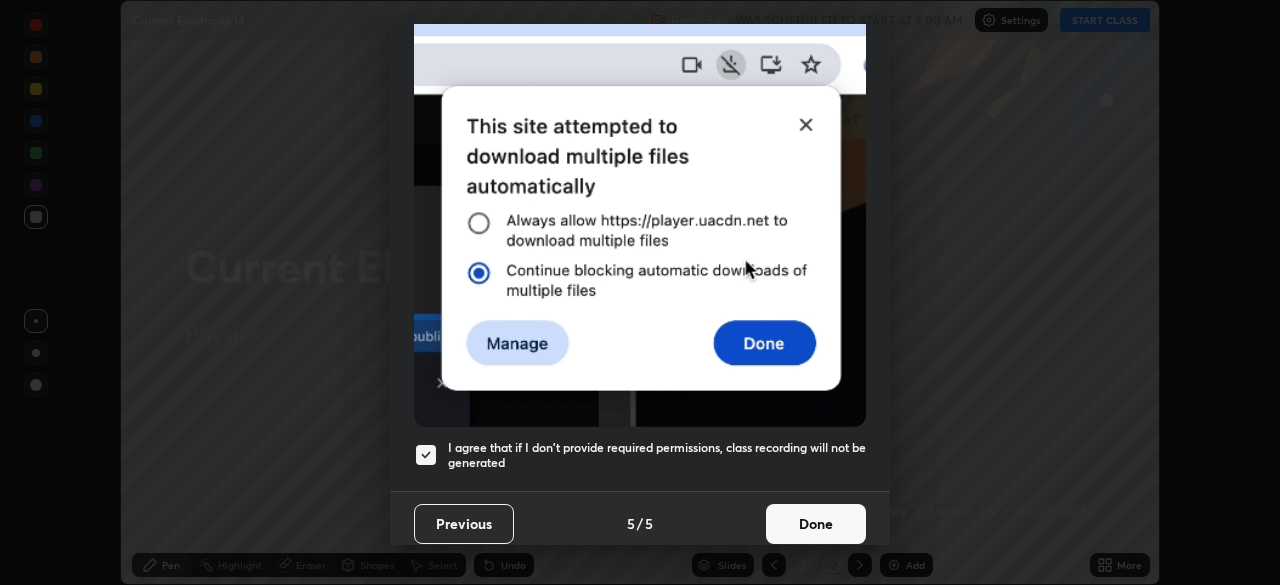 click on "Done" at bounding box center [816, 524] 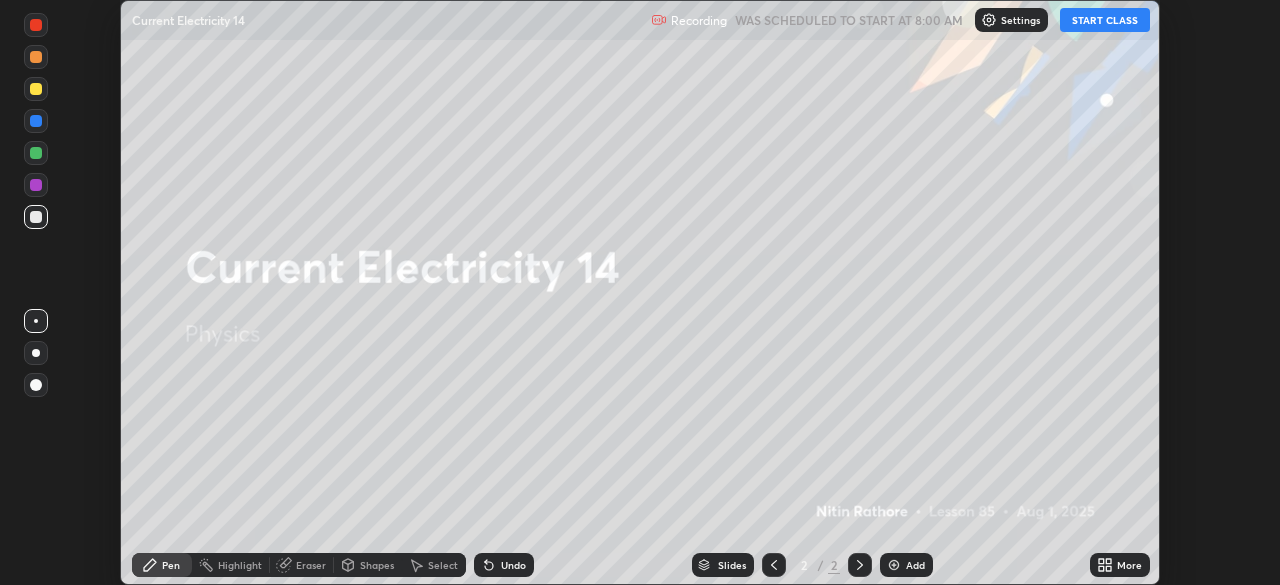 click on "More" at bounding box center (1129, 565) 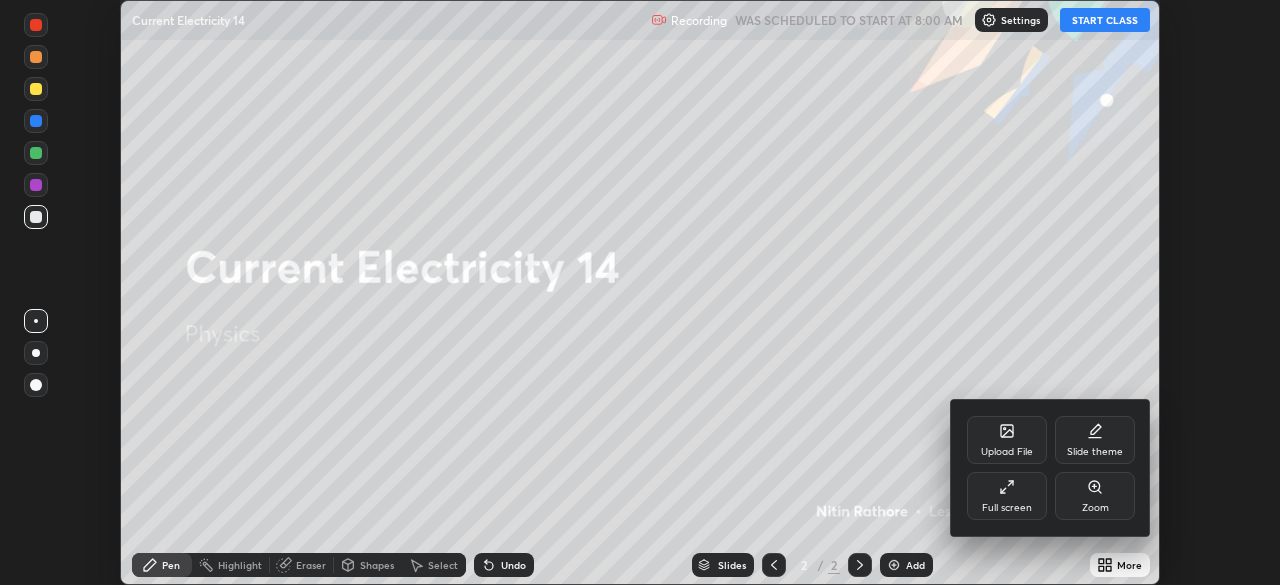 click on "Full screen" at bounding box center [1007, 508] 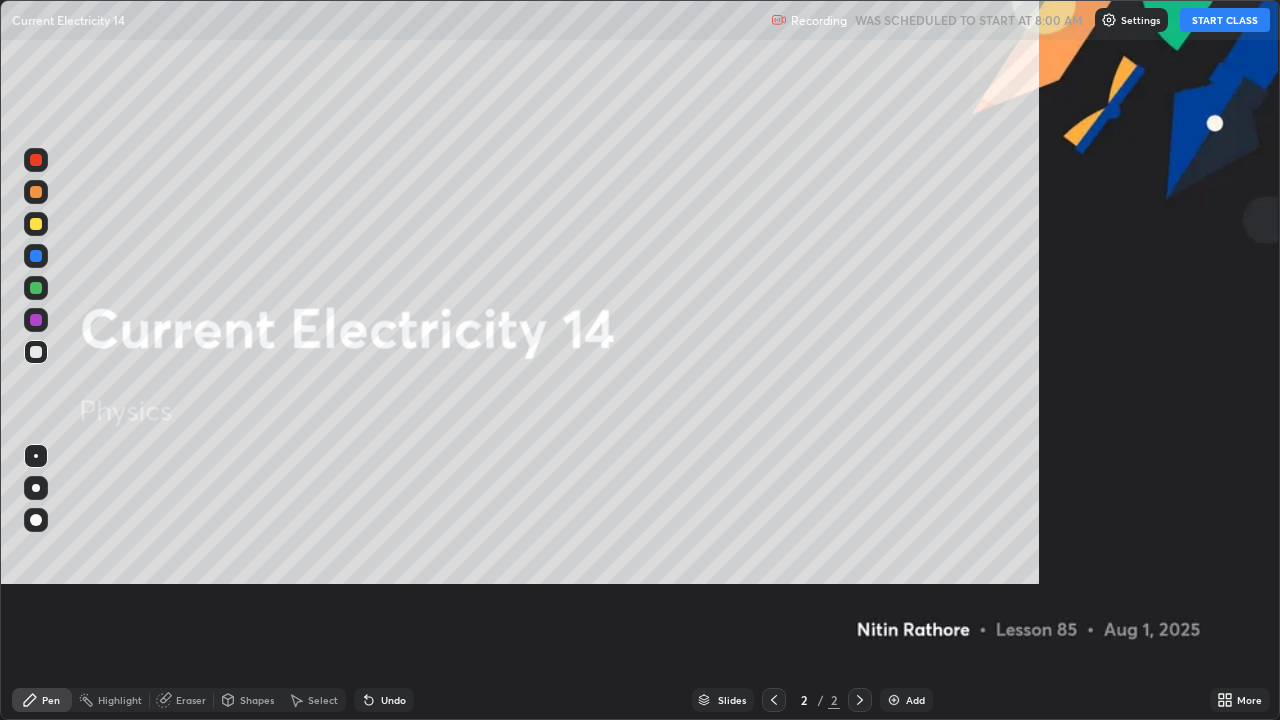scroll, scrollTop: 99280, scrollLeft: 98720, axis: both 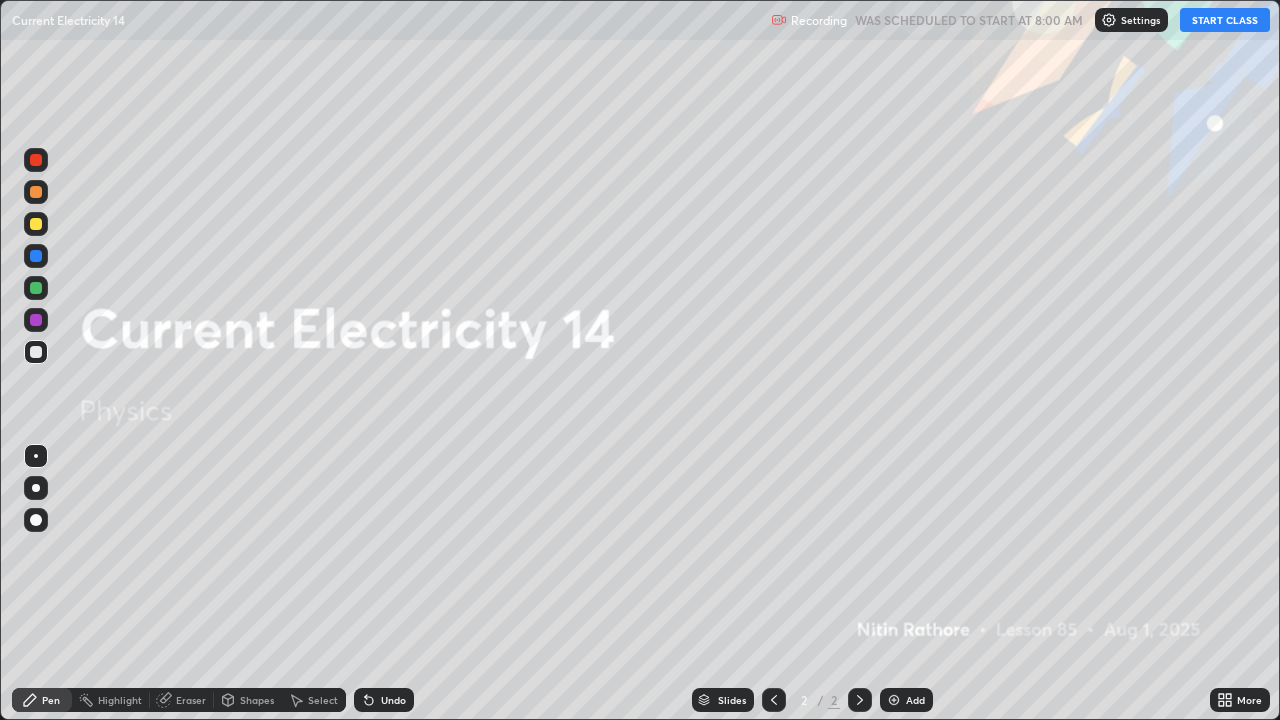 click on "START CLASS" at bounding box center (1225, 20) 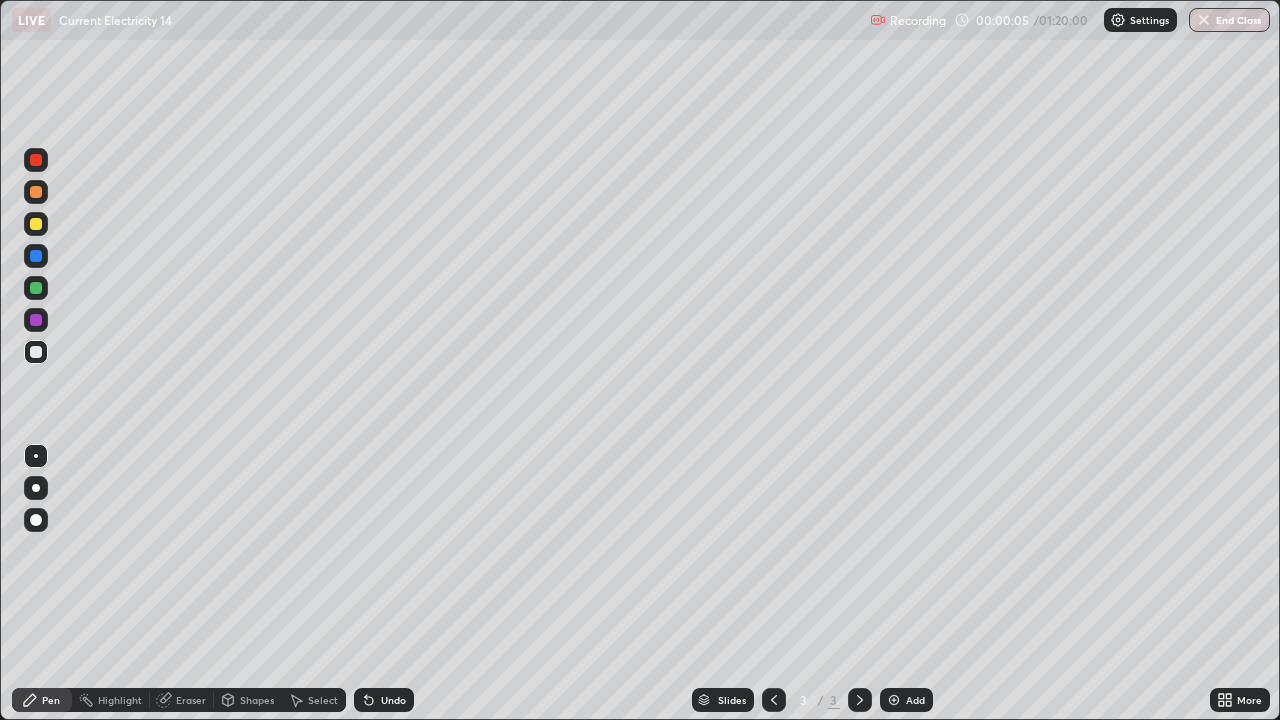 click at bounding box center [36, 488] 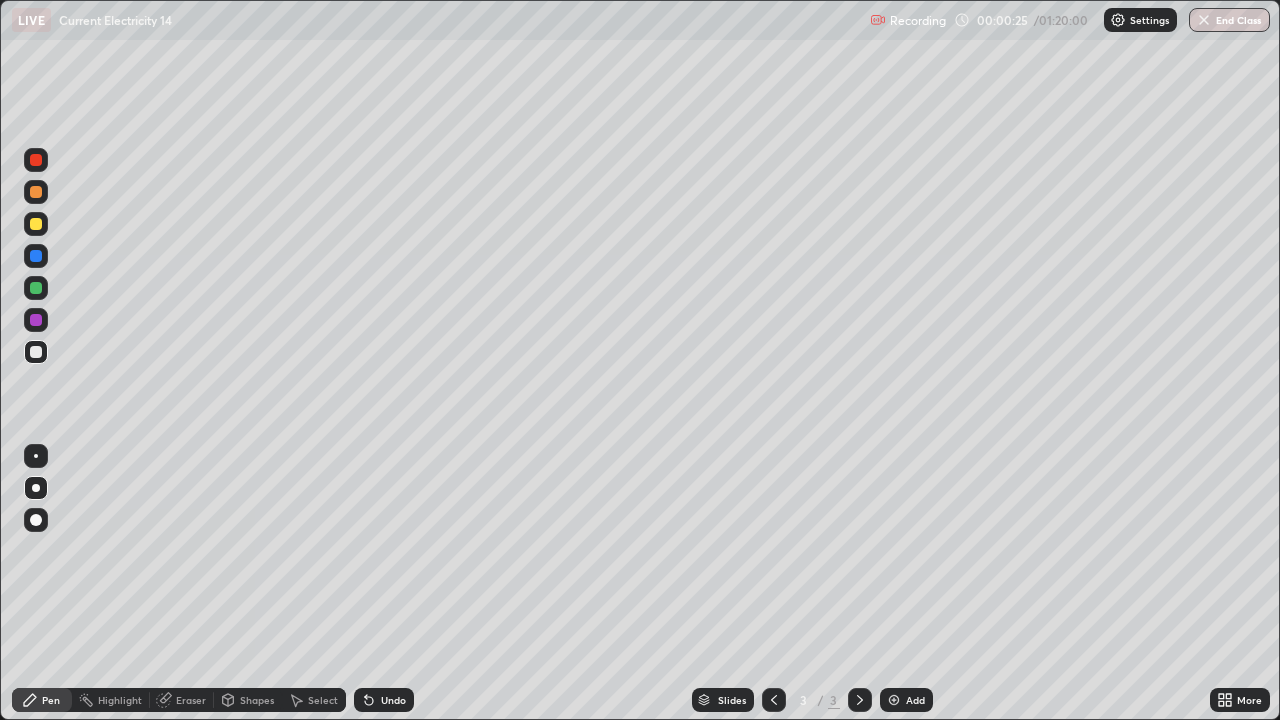 click on "Shapes" at bounding box center (257, 700) 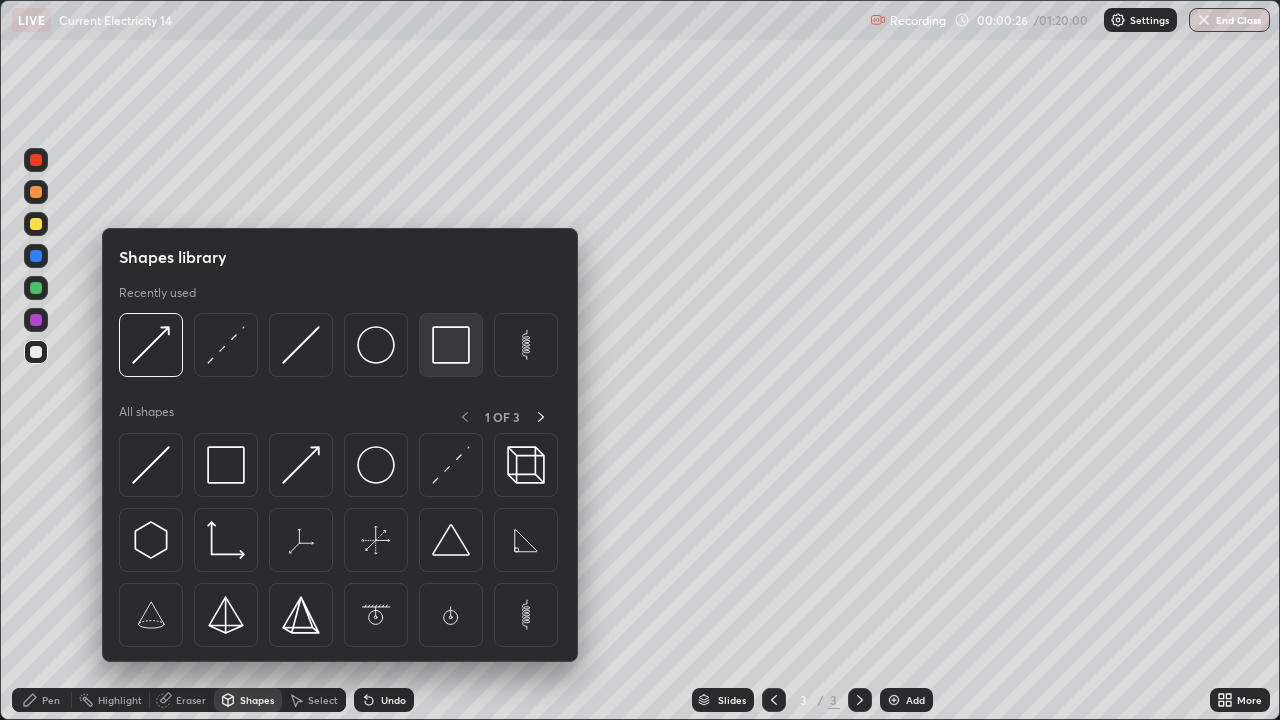 click at bounding box center [451, 345] 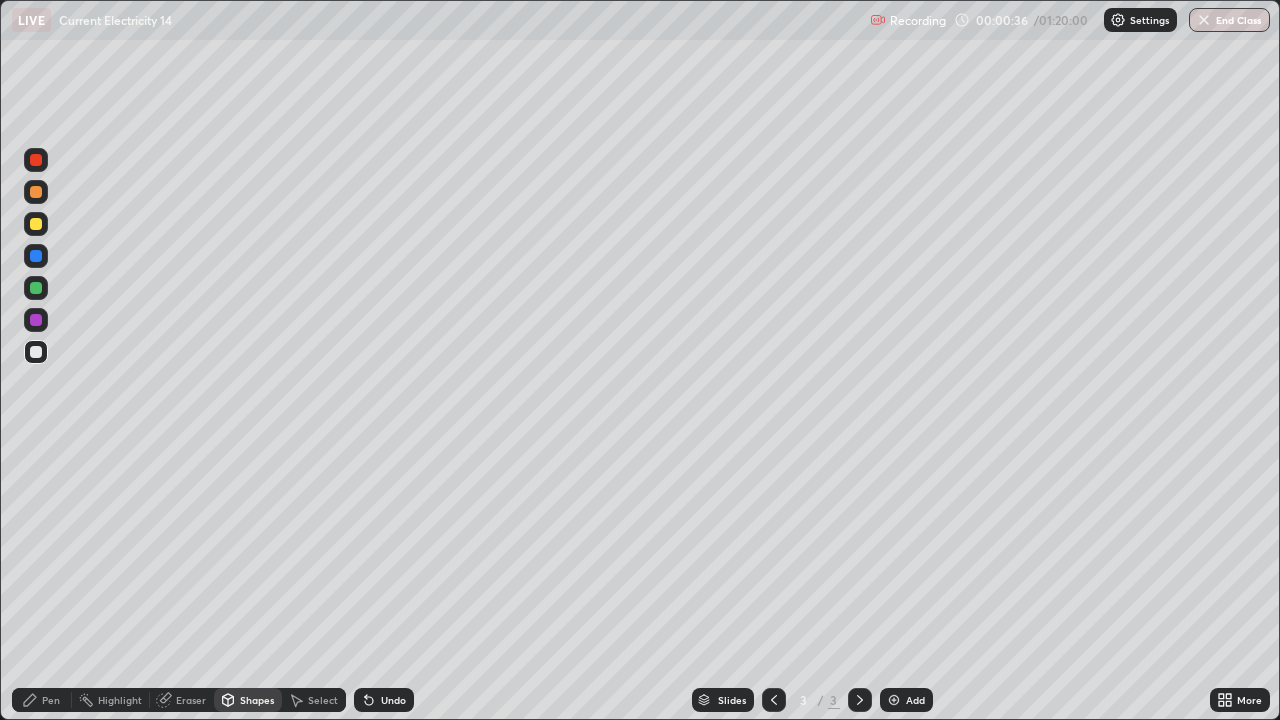click on "Eraser" at bounding box center (182, 700) 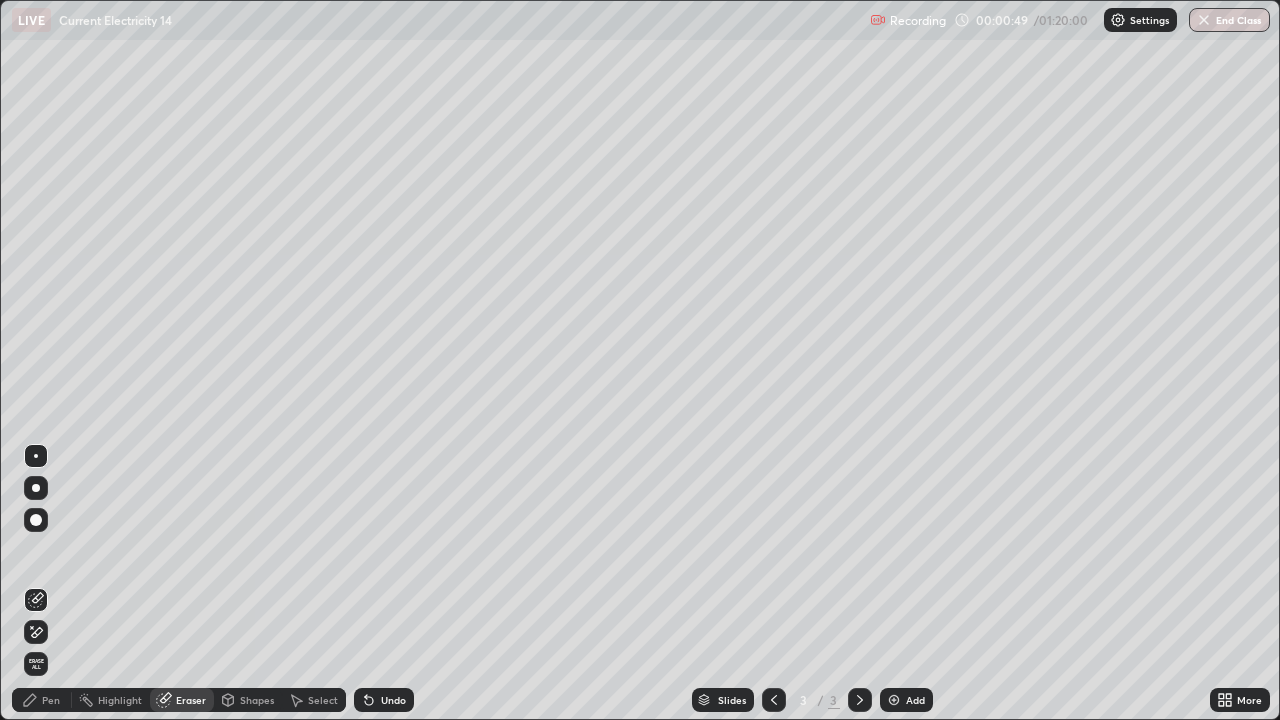 click 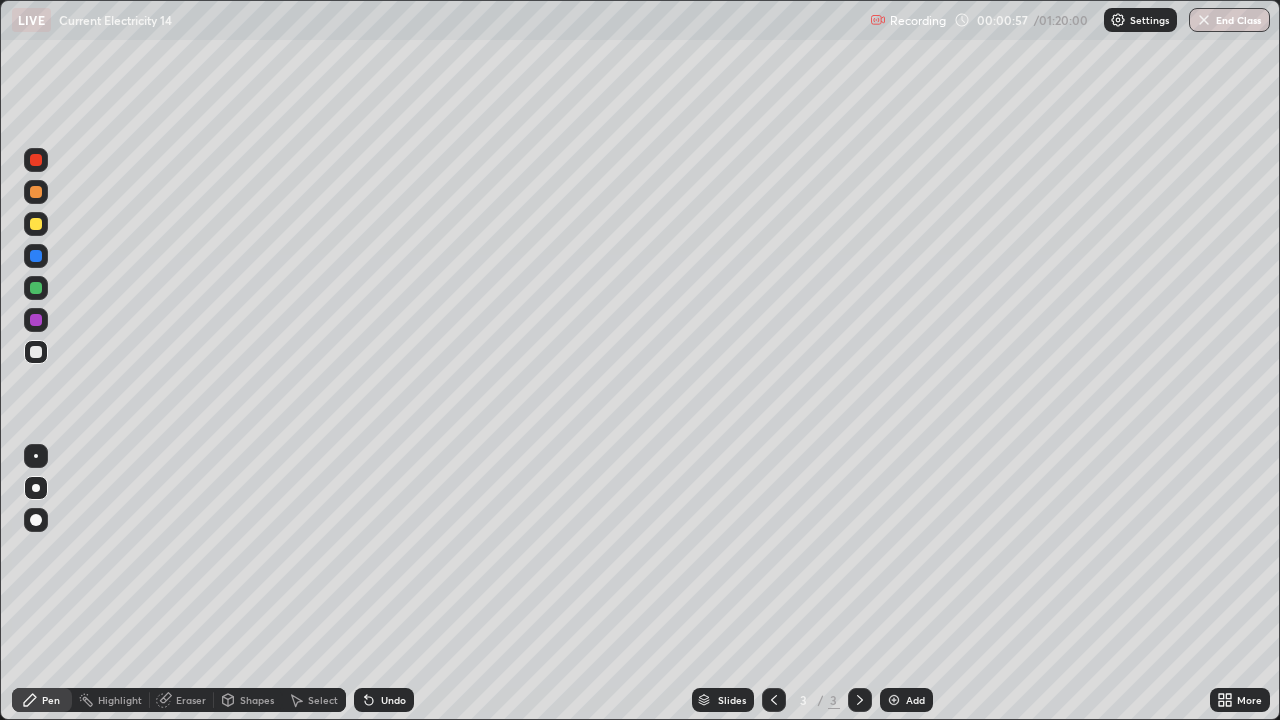 click on "Shapes" at bounding box center [257, 700] 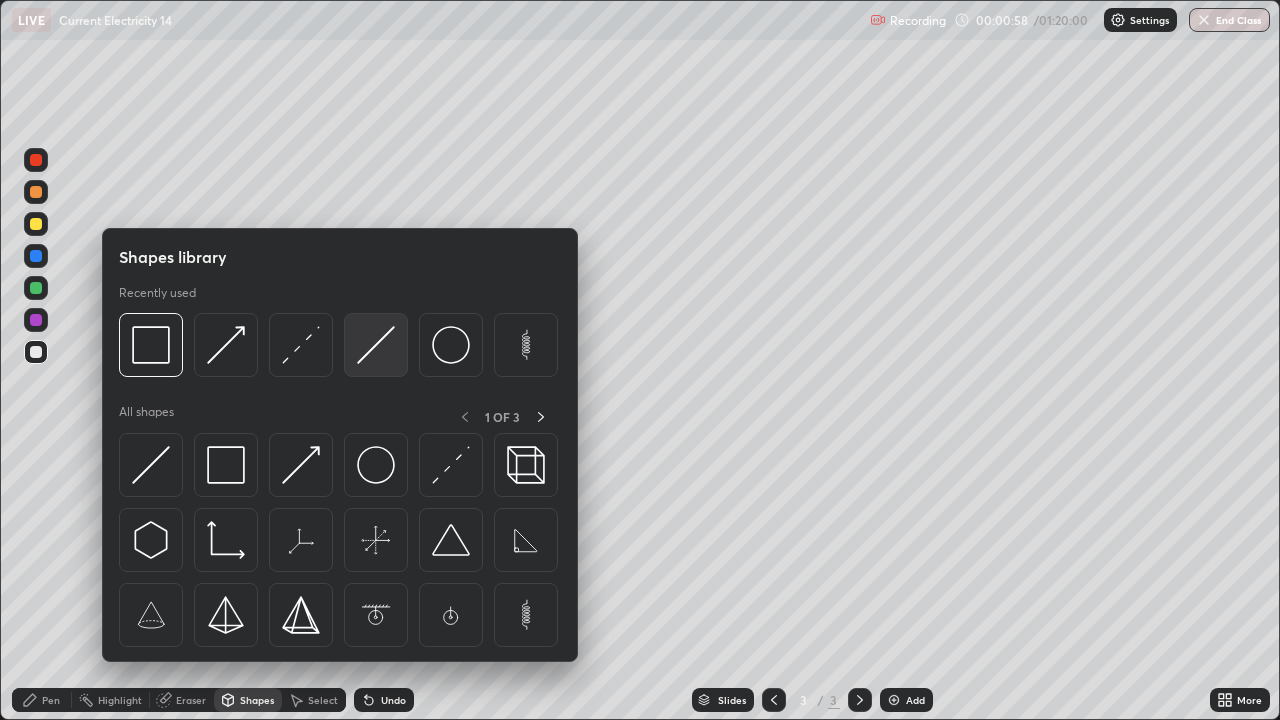 click at bounding box center [376, 345] 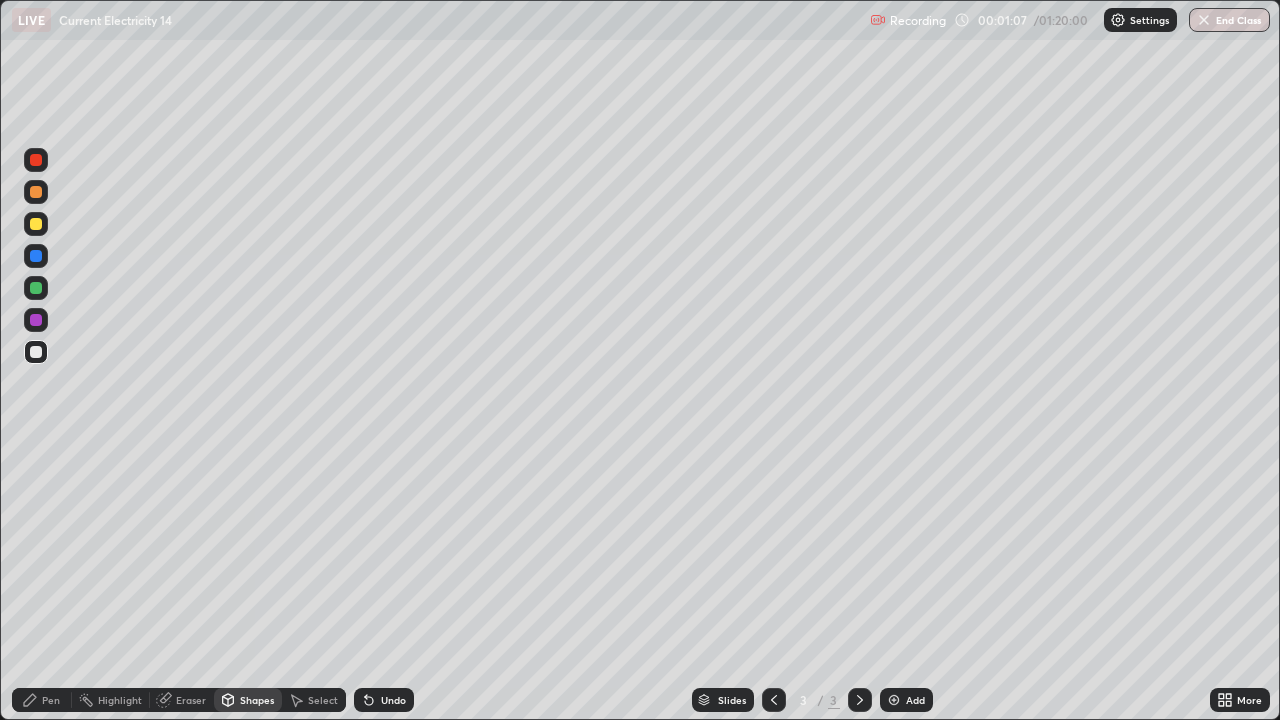 click 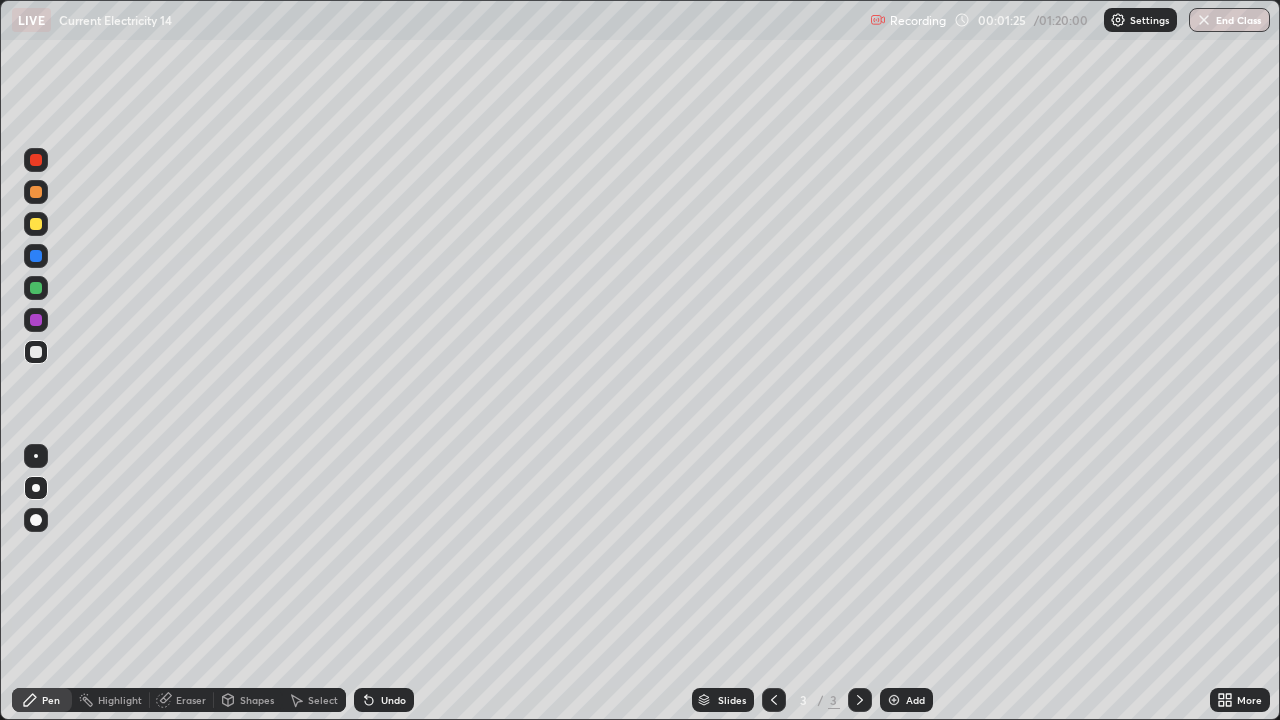 click at bounding box center [36, 224] 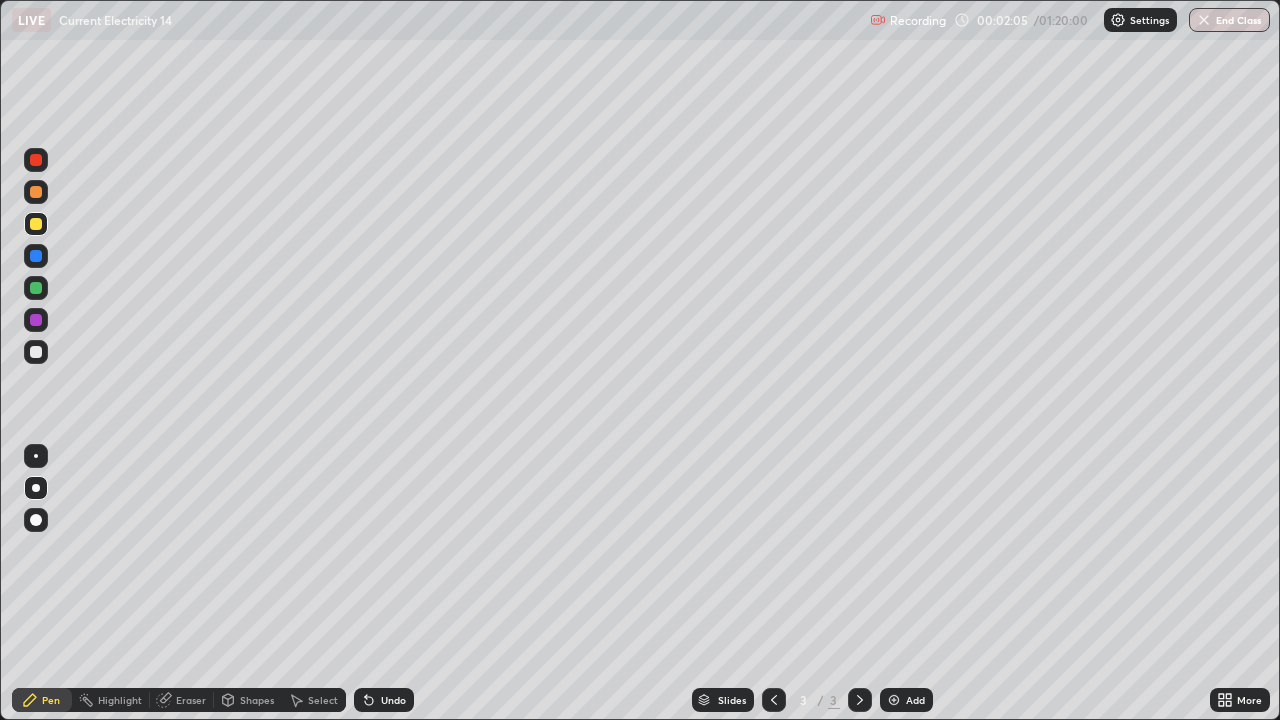 click at bounding box center [36, 192] 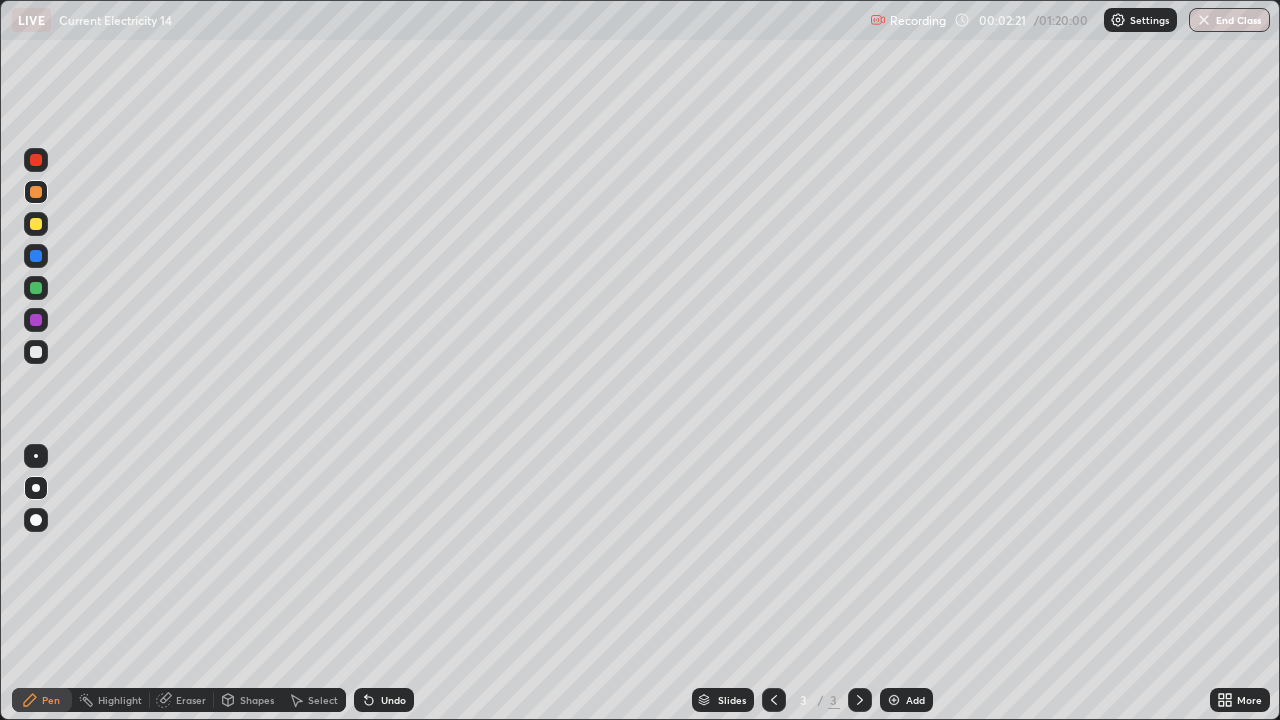 click at bounding box center [36, 352] 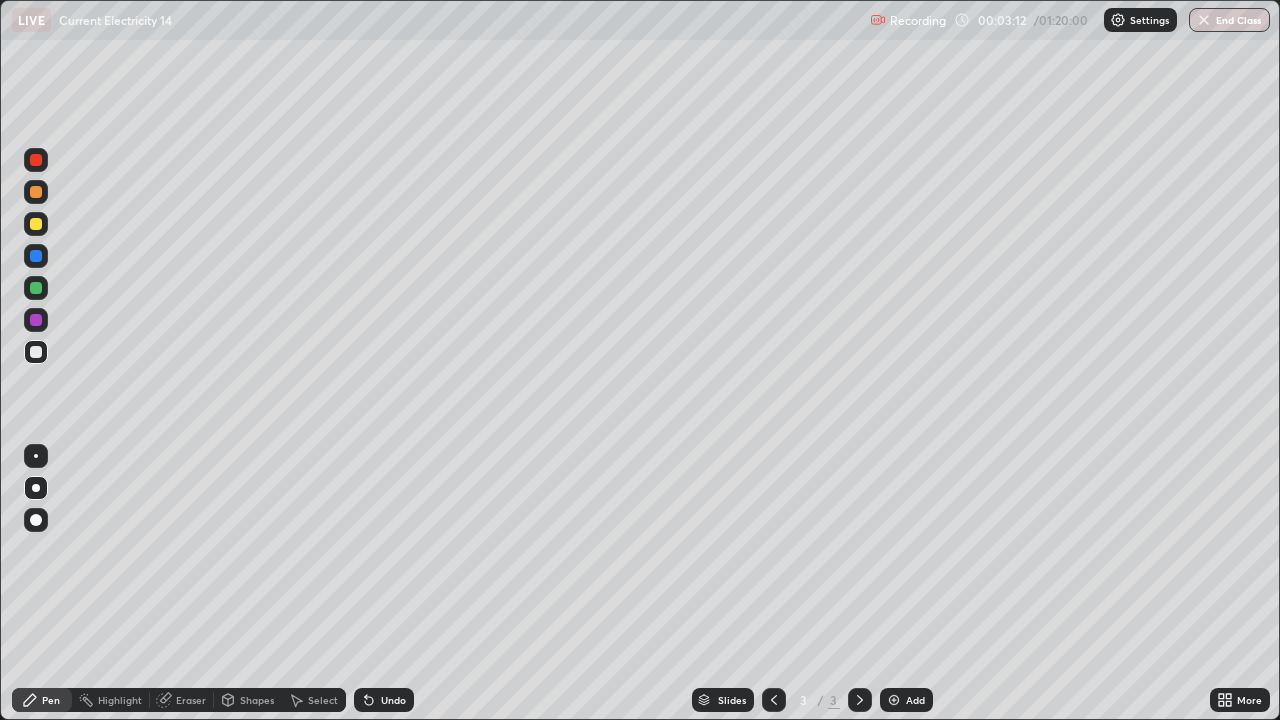 click at bounding box center (36, 224) 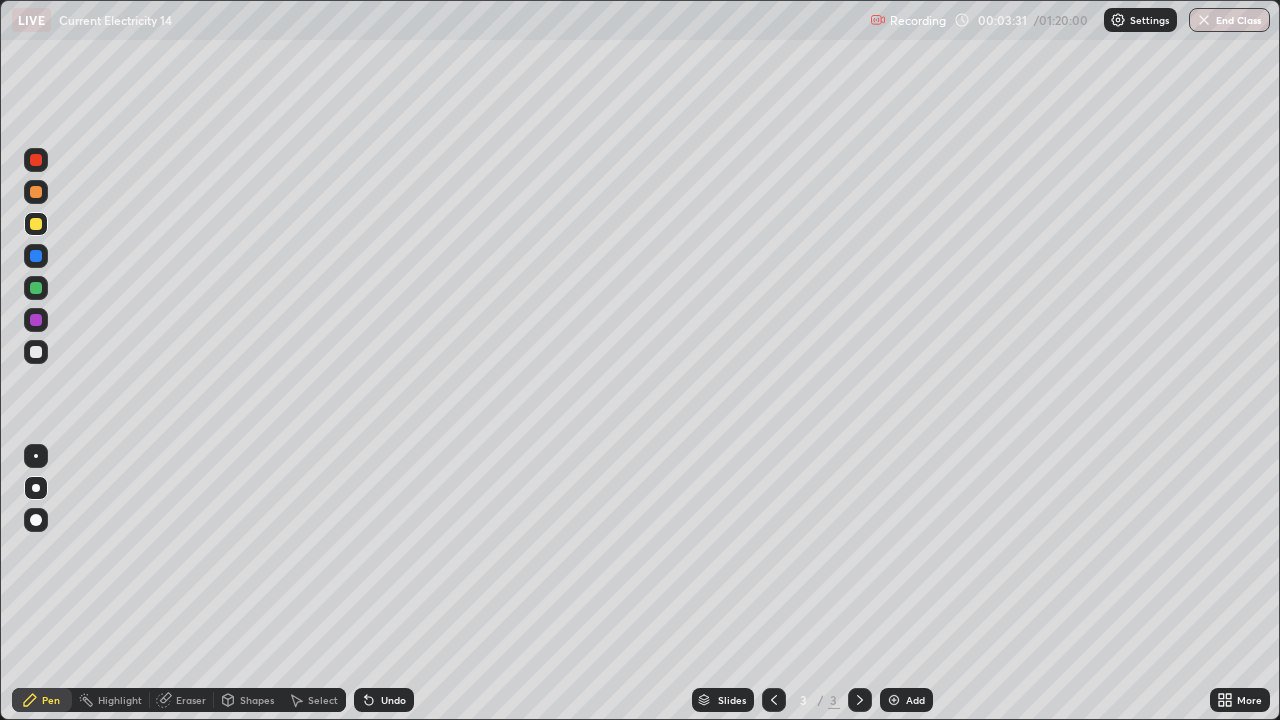 click at bounding box center [36, 352] 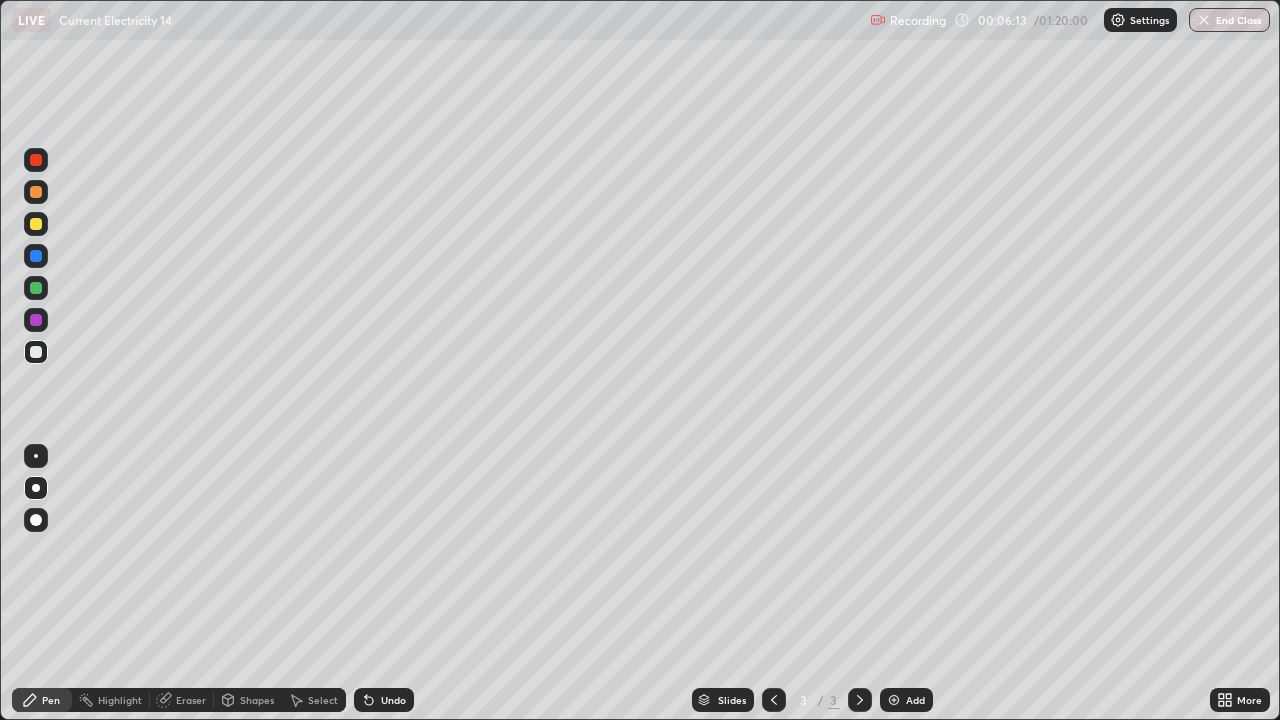 click at bounding box center [36, 192] 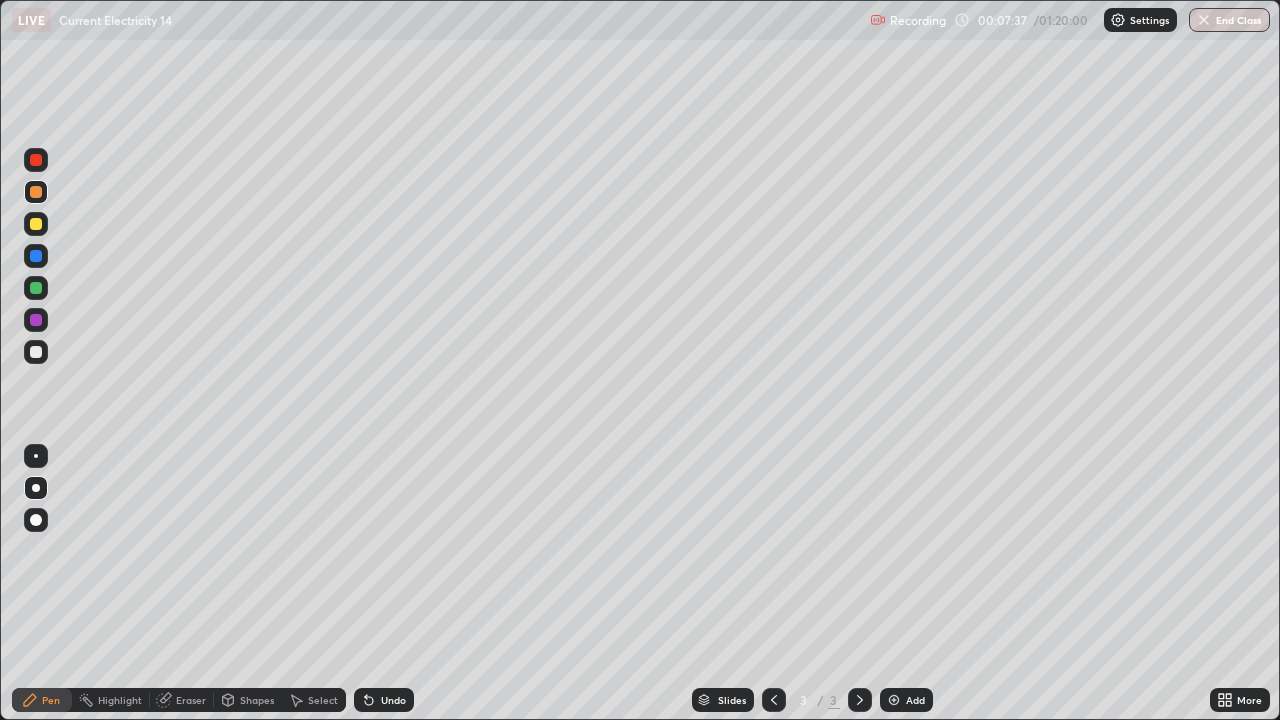 click on "Add" at bounding box center (906, 700) 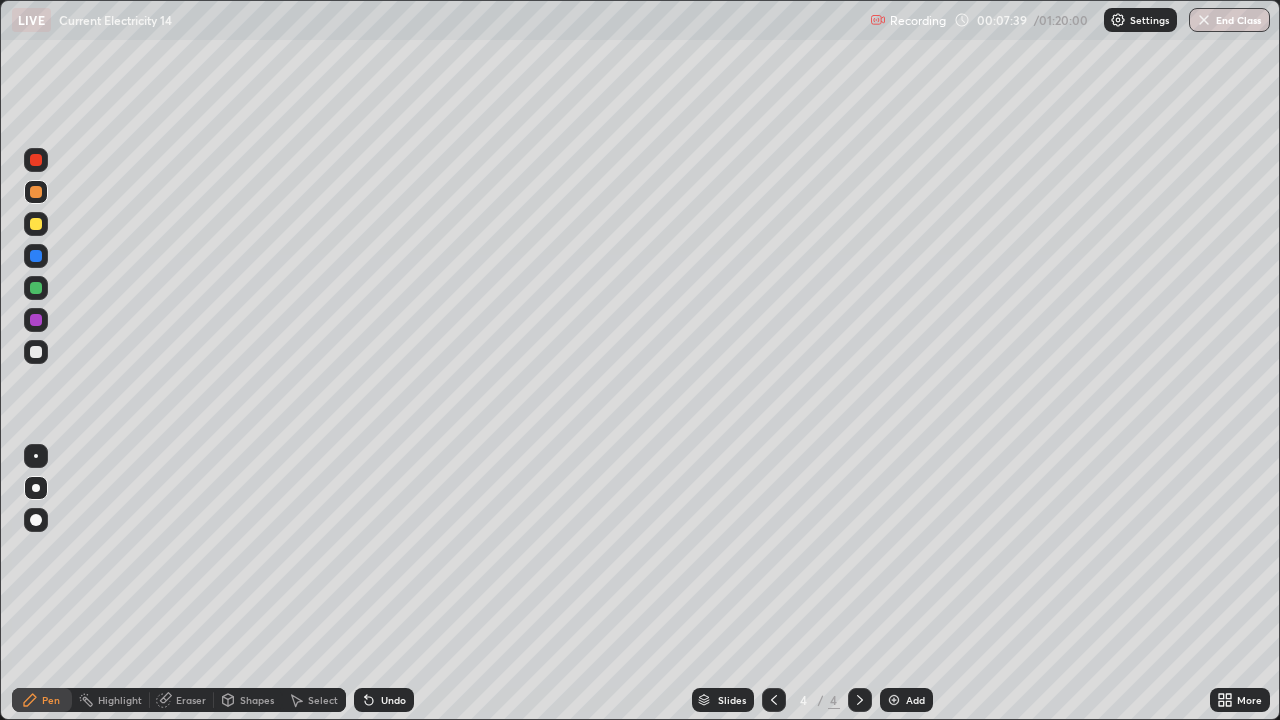 click on "Shapes" at bounding box center [257, 700] 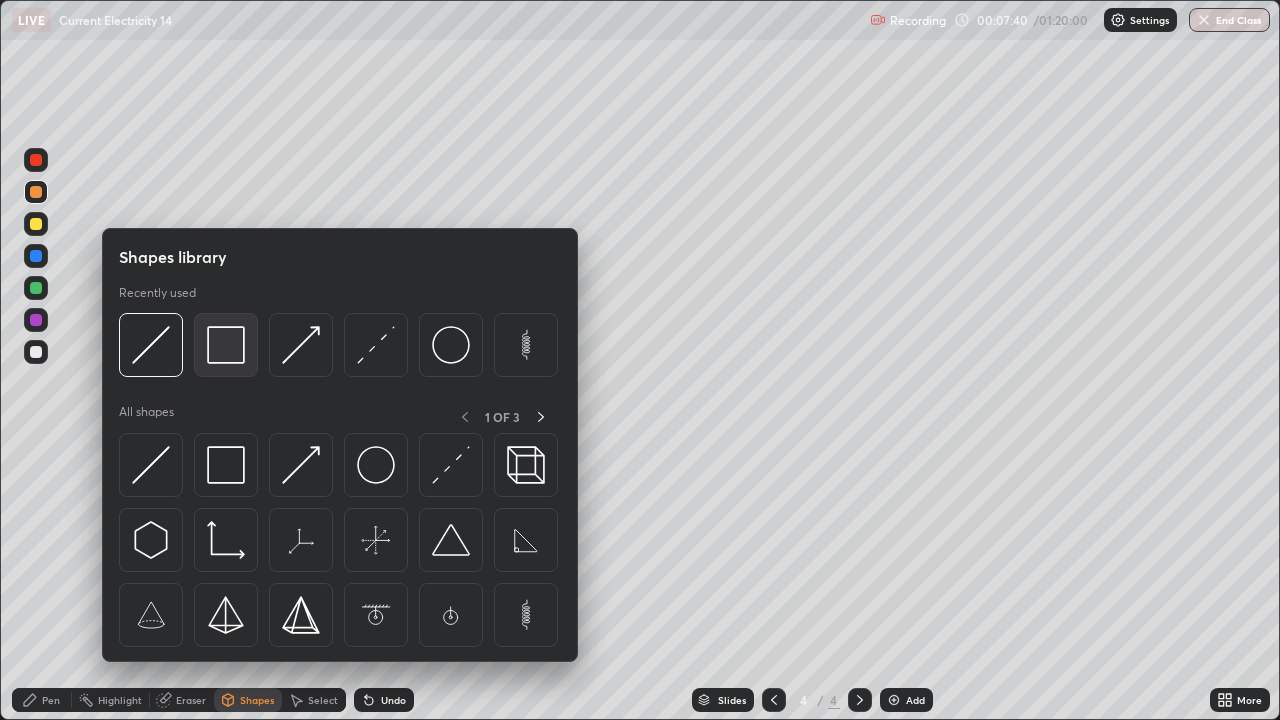 click at bounding box center [226, 345] 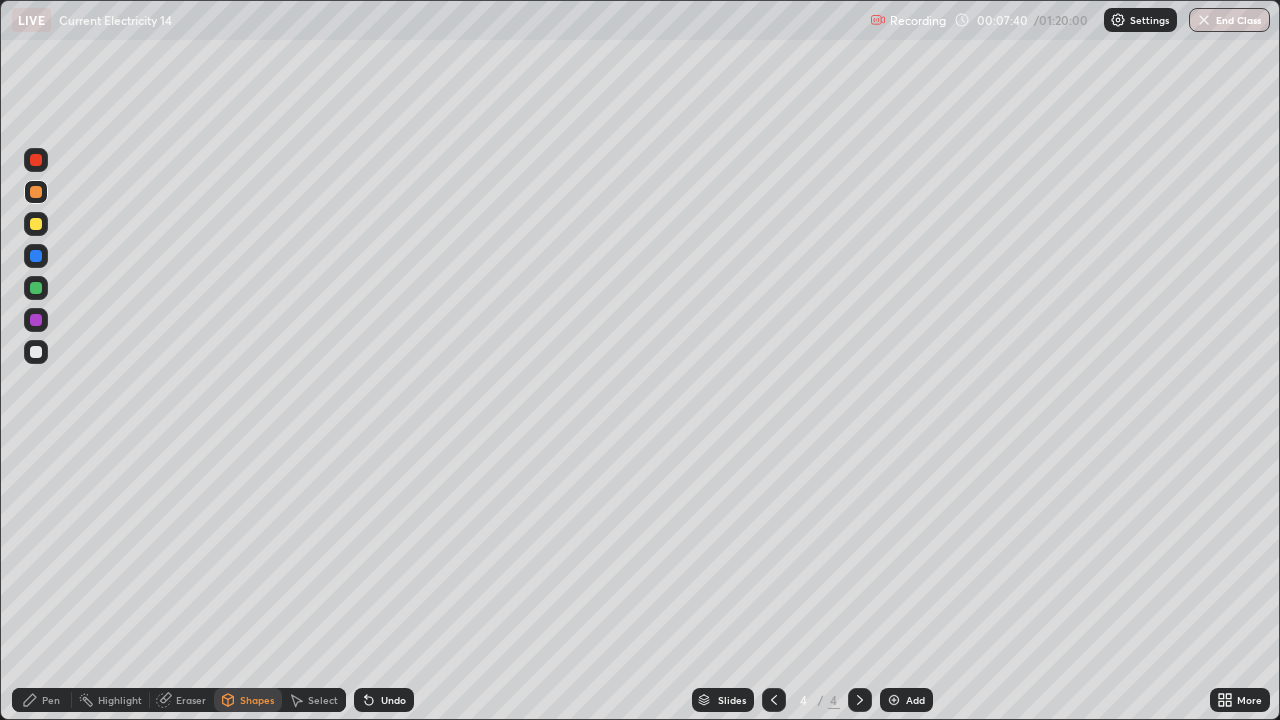 click at bounding box center [36, 352] 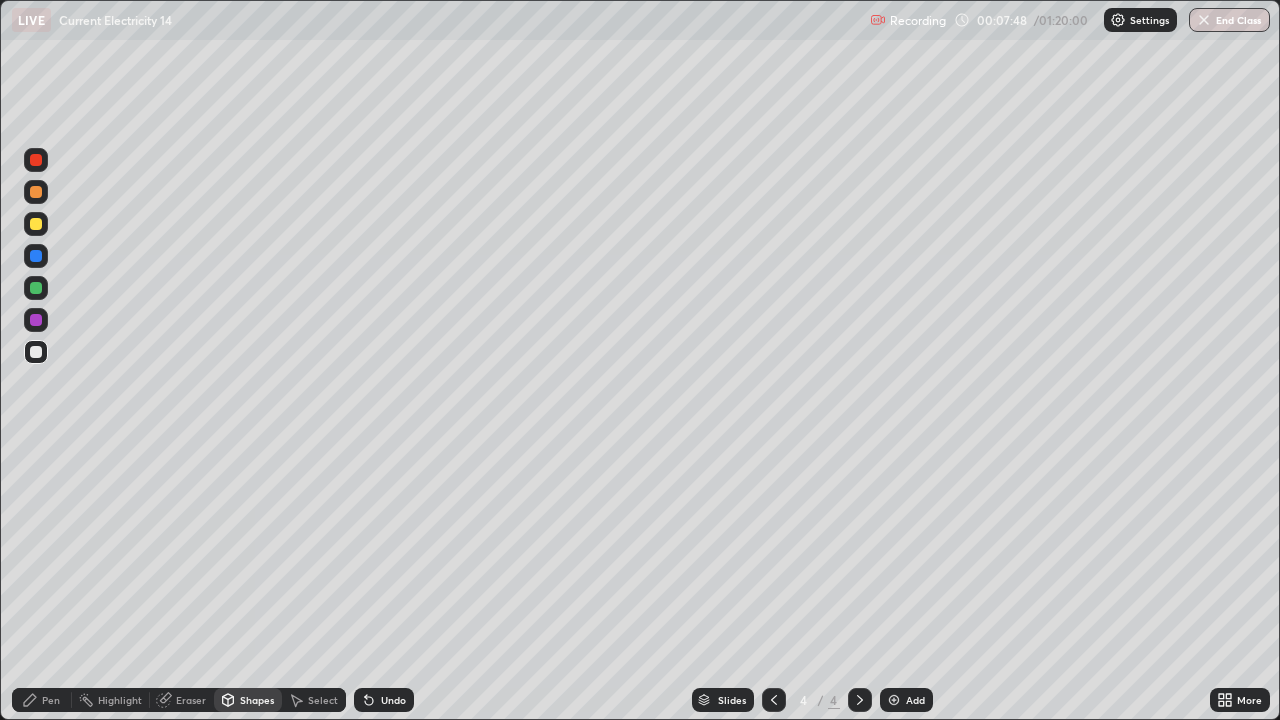 click on "Eraser" at bounding box center [182, 700] 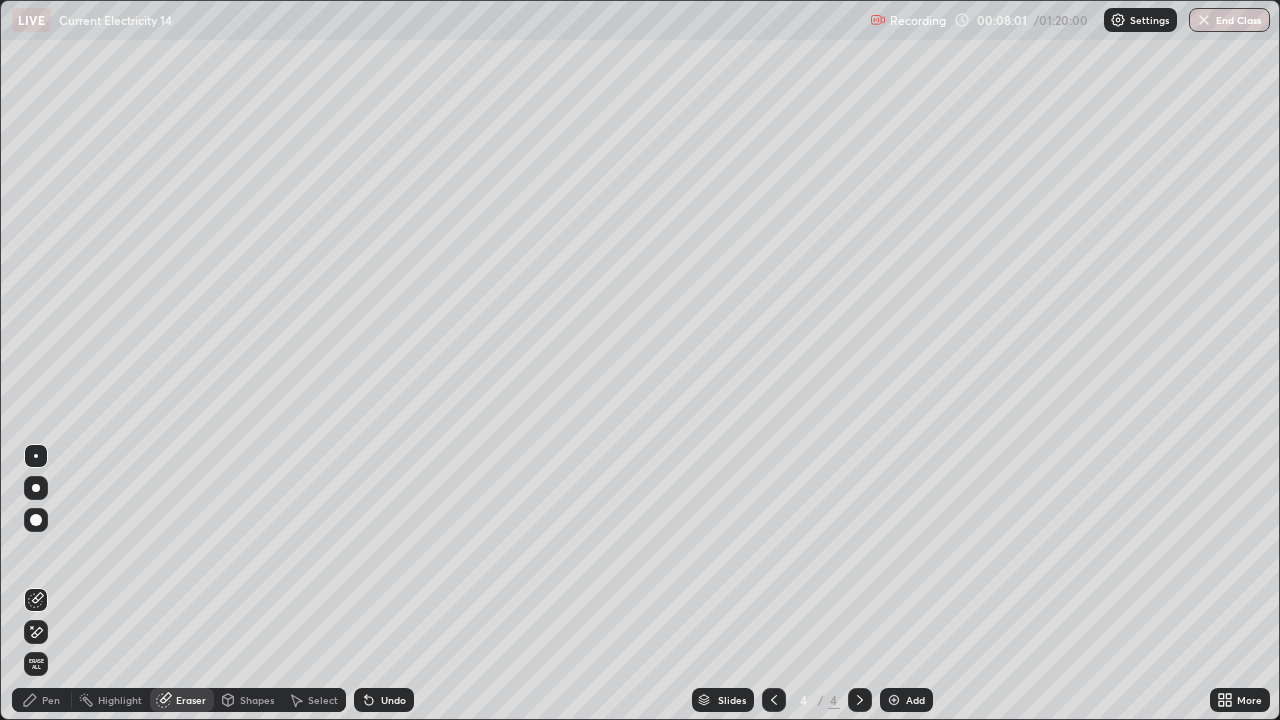 click on "Pen" at bounding box center (42, 700) 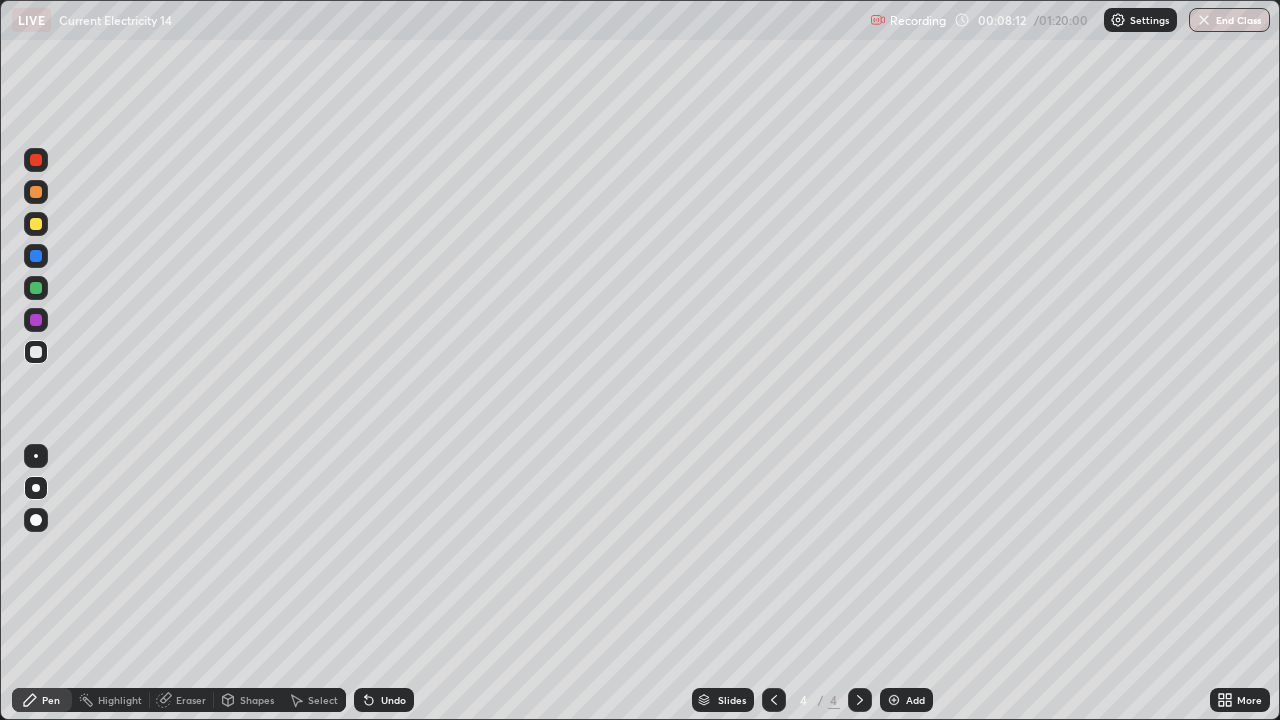 click on "Shapes" at bounding box center [257, 700] 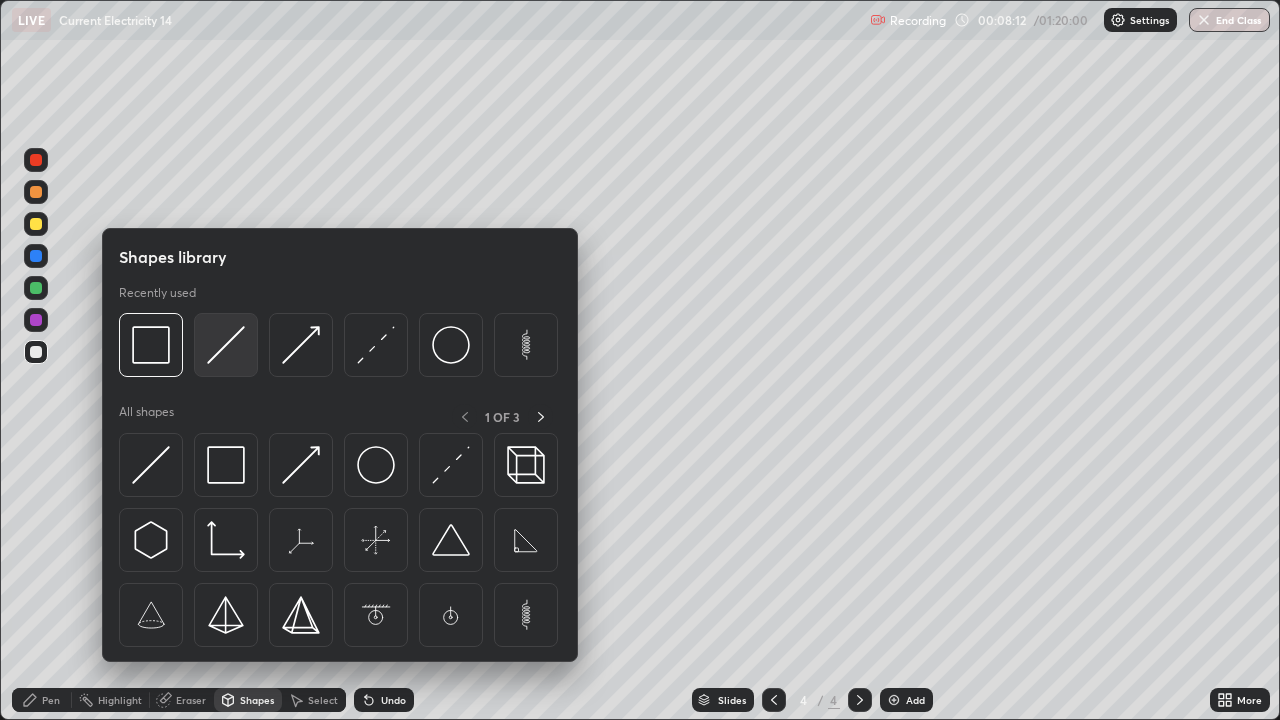 click at bounding box center [226, 345] 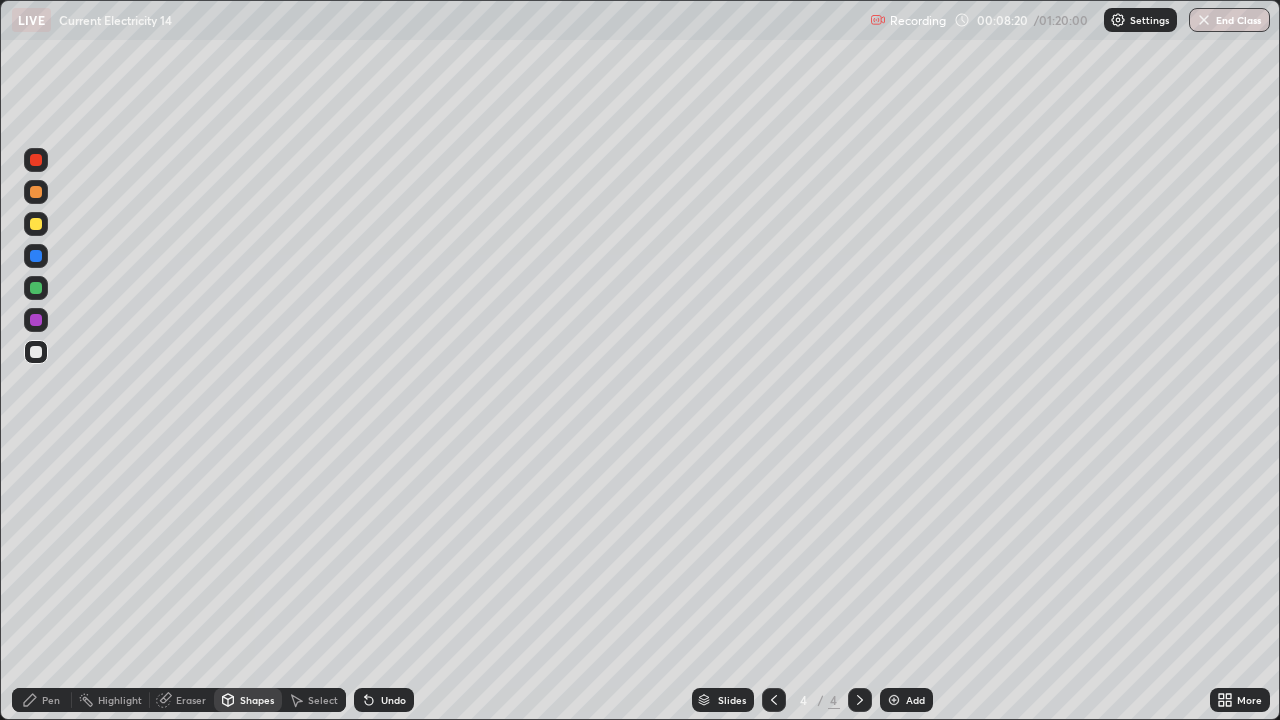 click 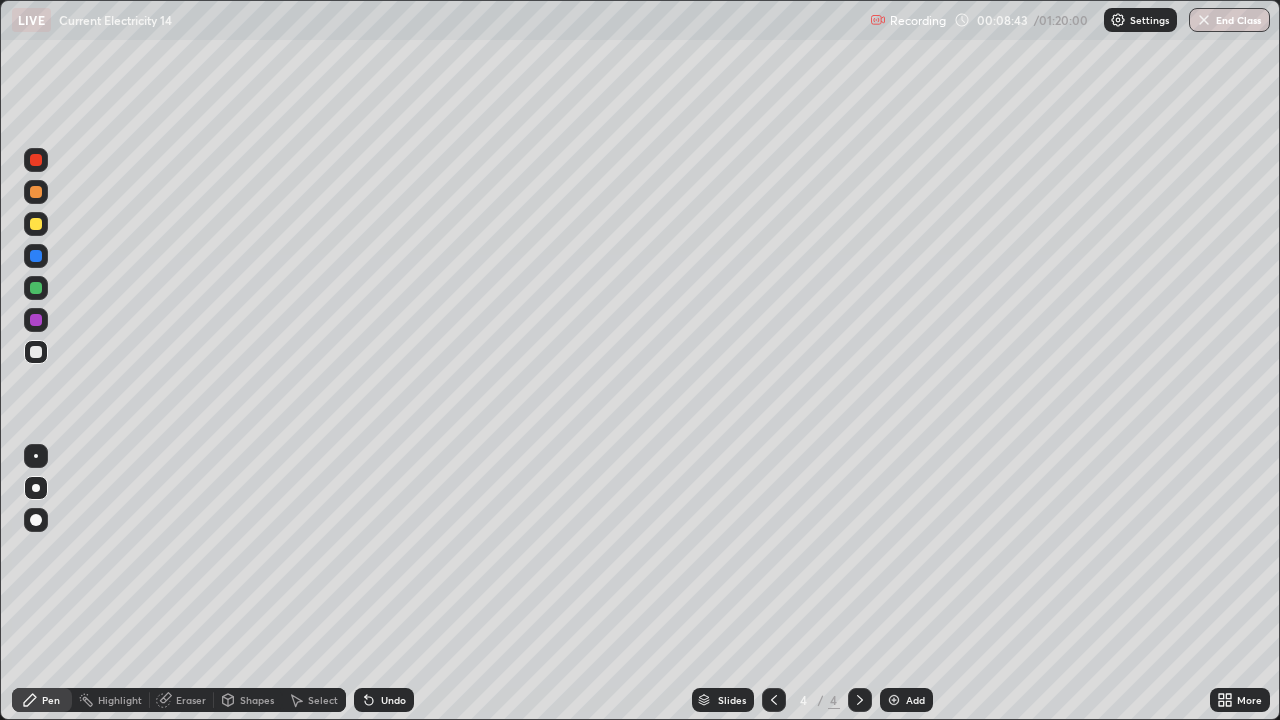 click on "Shapes" at bounding box center [248, 700] 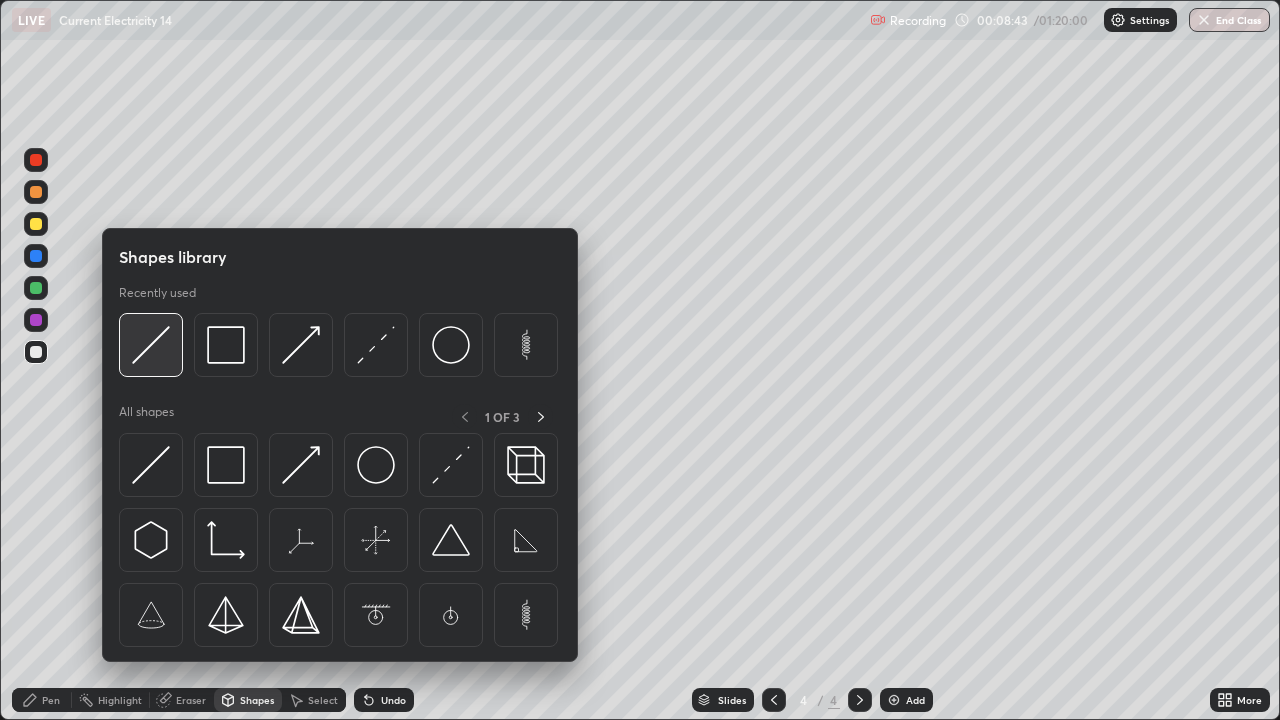 click at bounding box center [151, 345] 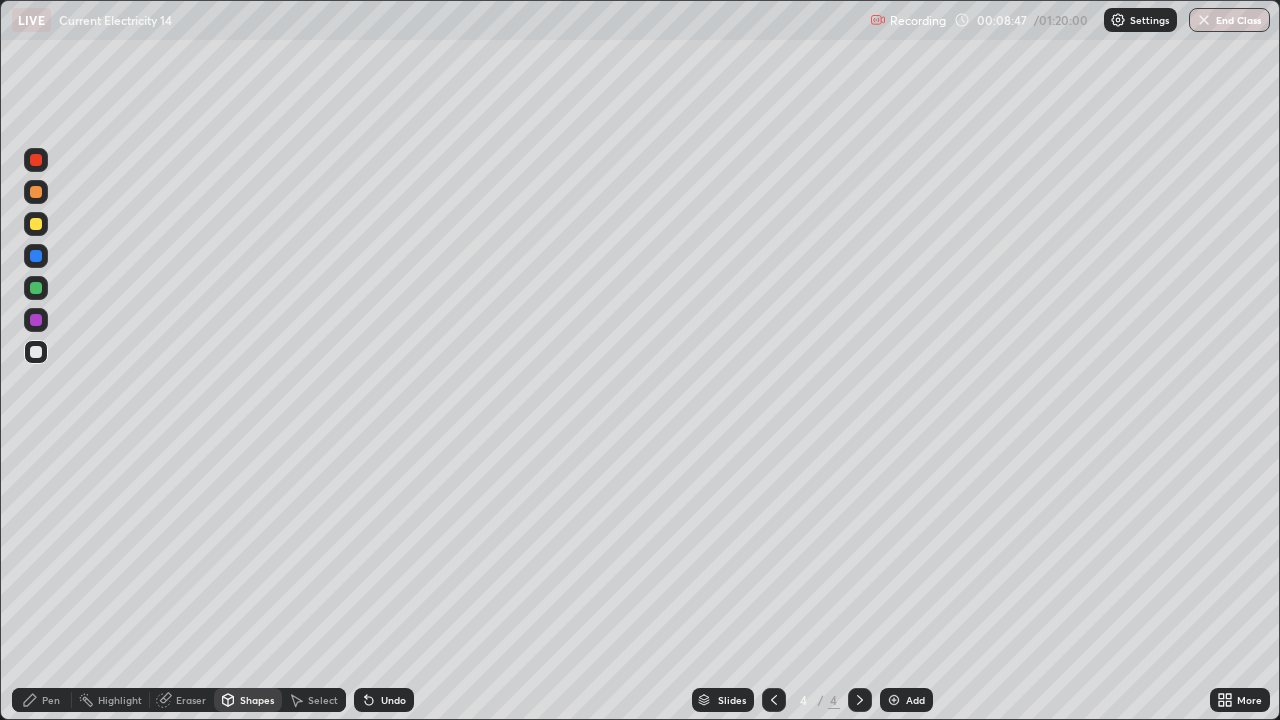 click on "Pen" at bounding box center (42, 700) 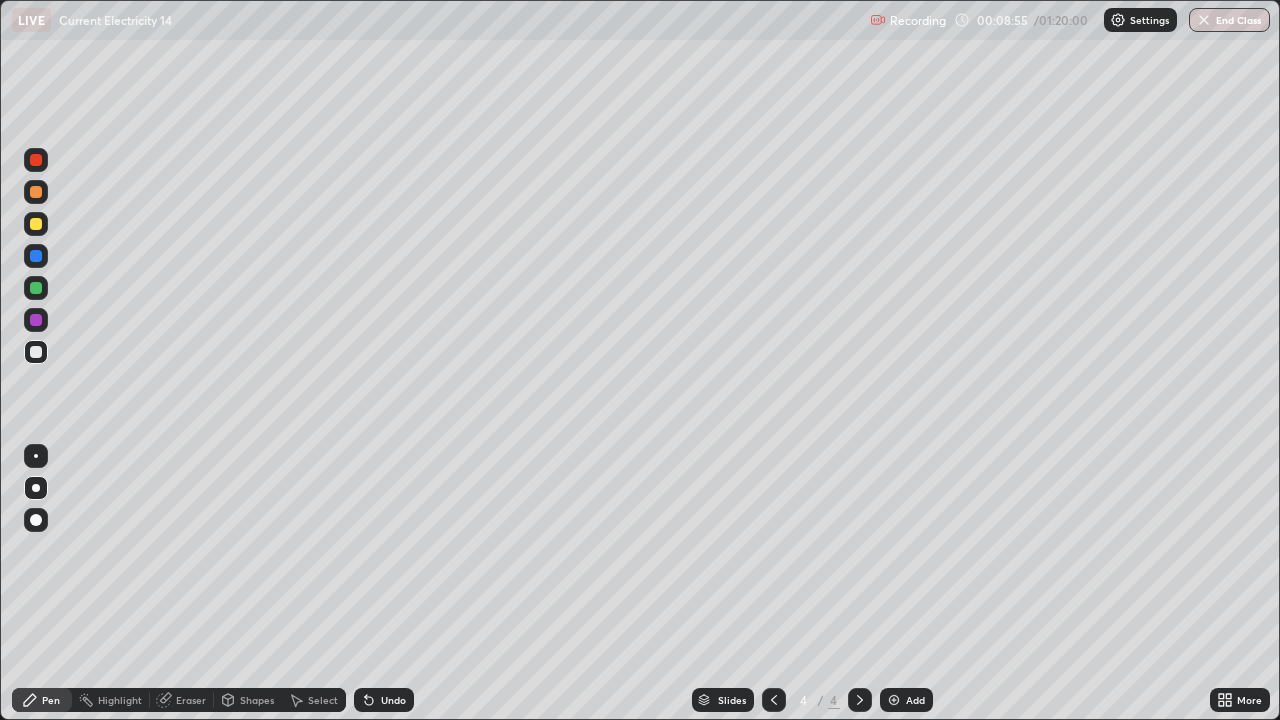 click at bounding box center (36, 288) 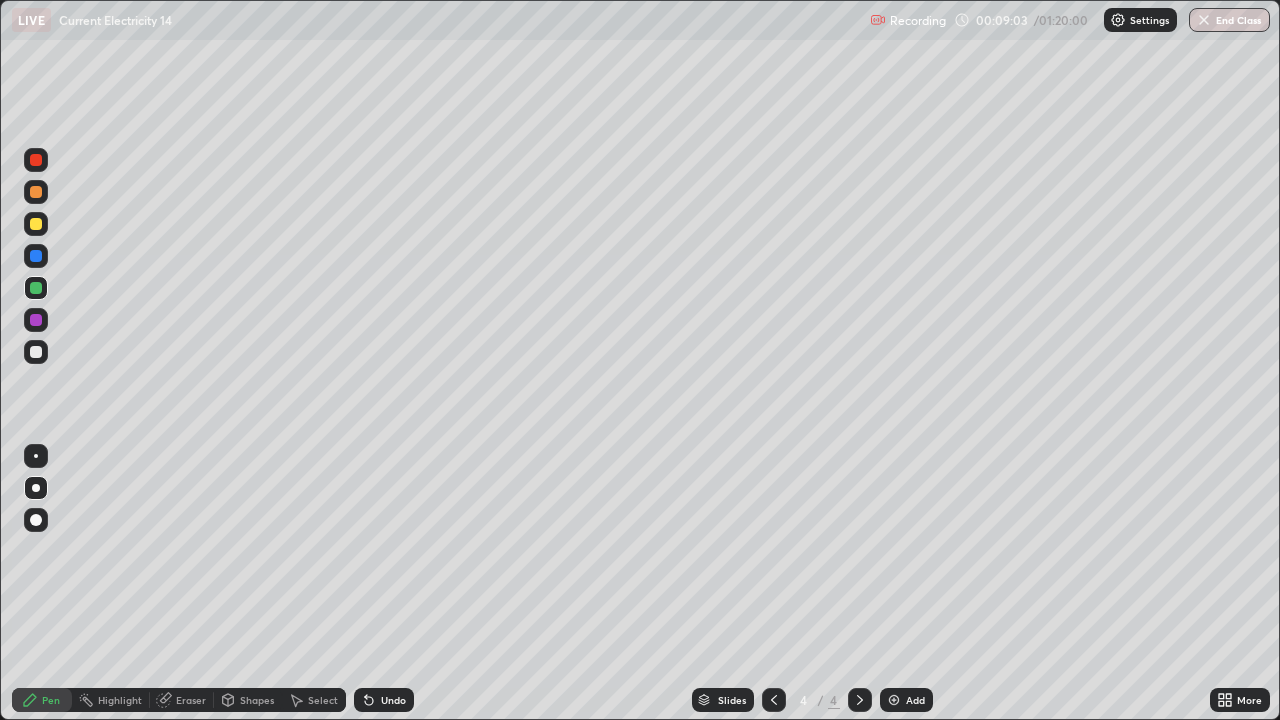 click at bounding box center (36, 352) 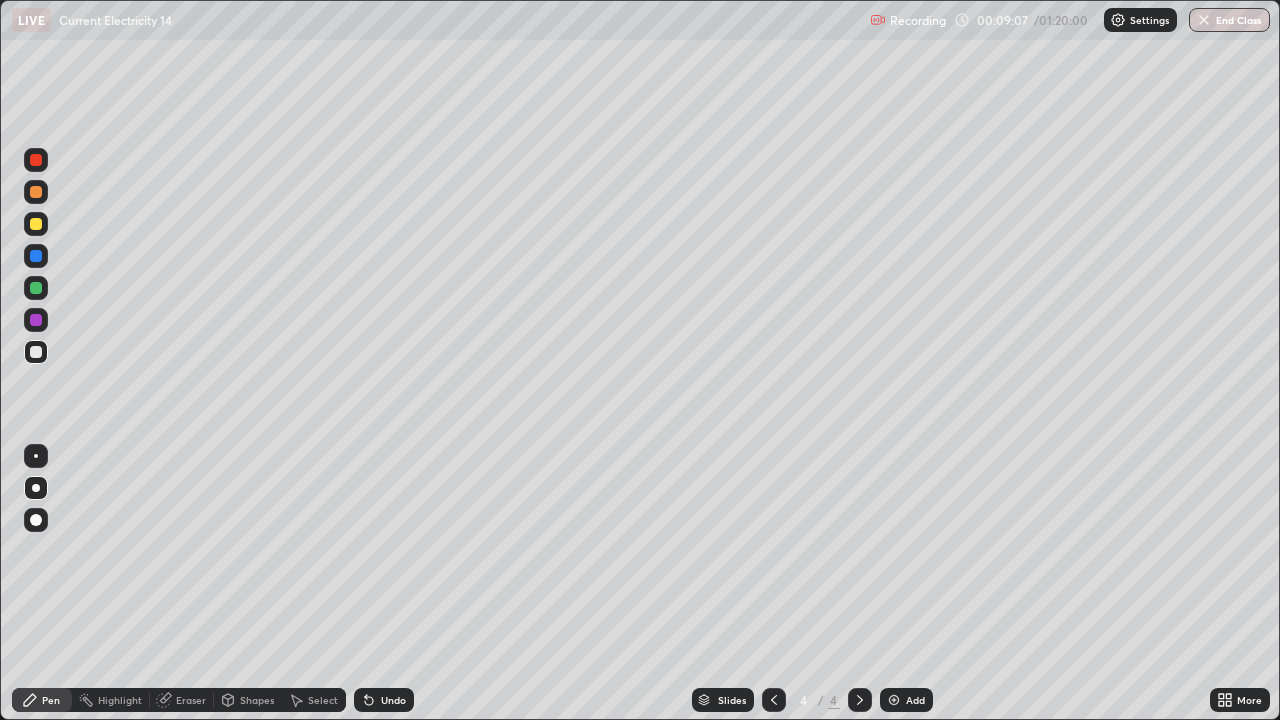 click at bounding box center (36, 224) 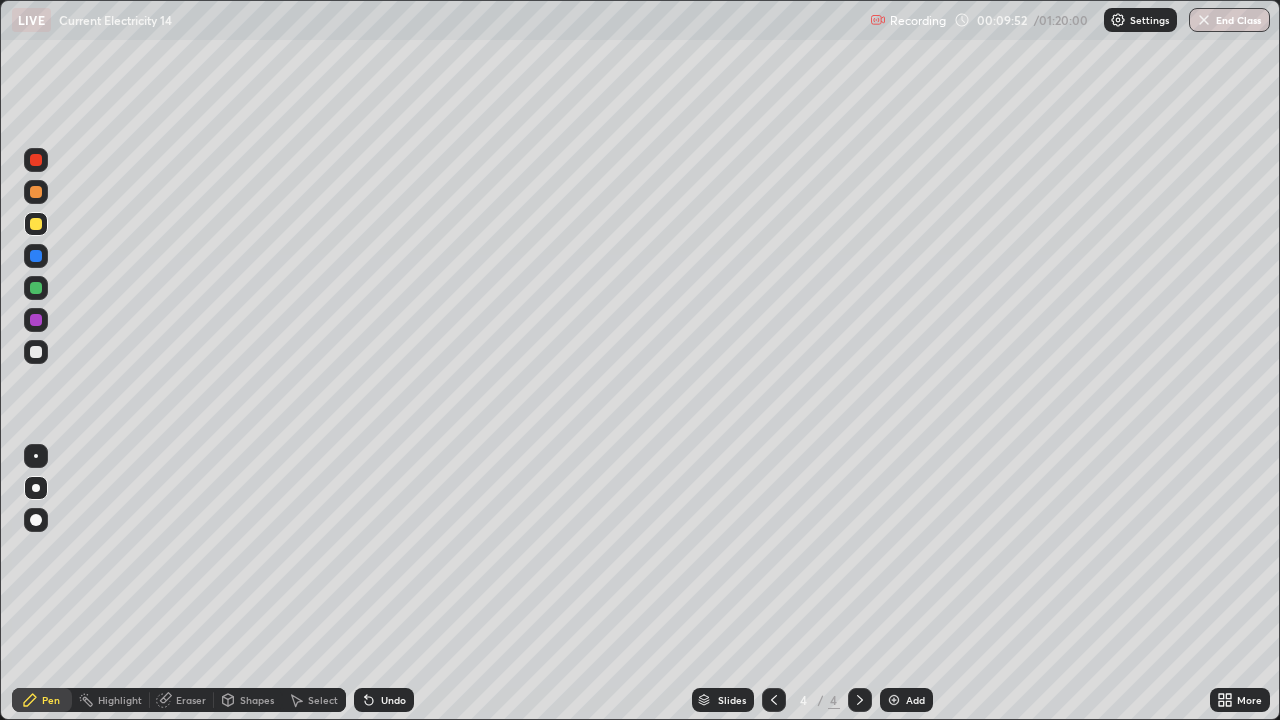 click at bounding box center (36, 288) 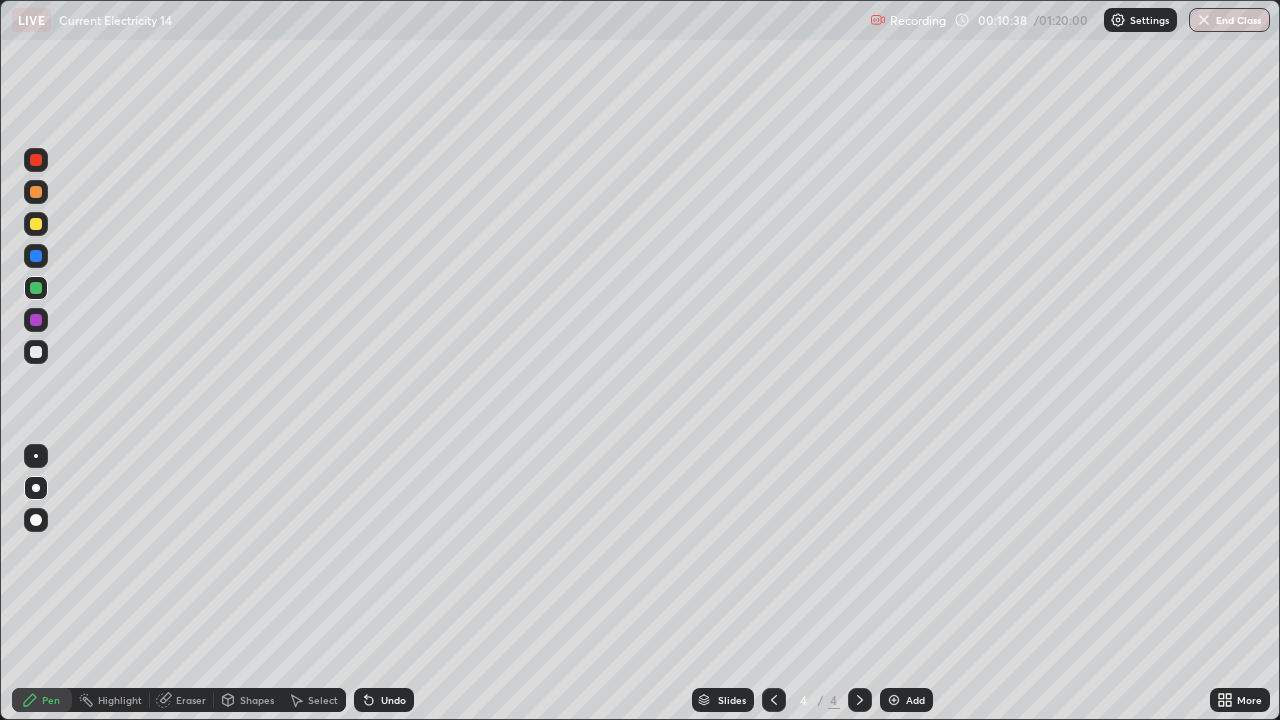 click at bounding box center [36, 352] 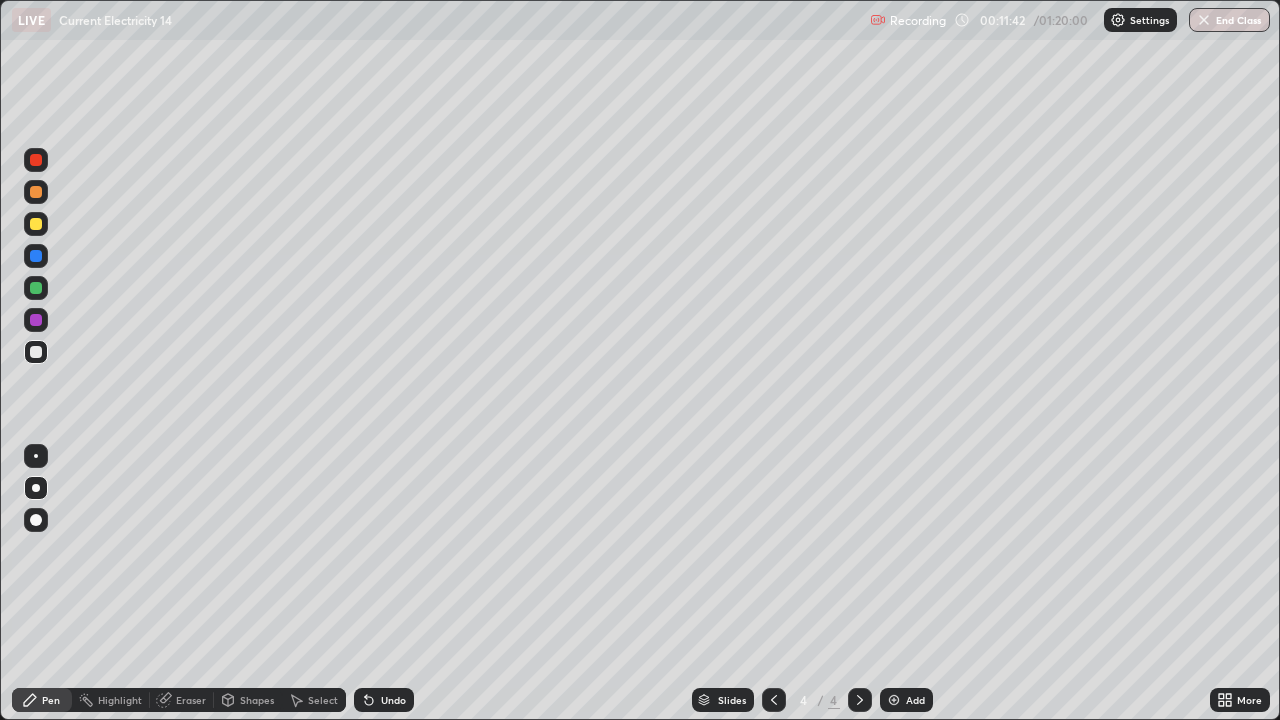 click at bounding box center [36, 352] 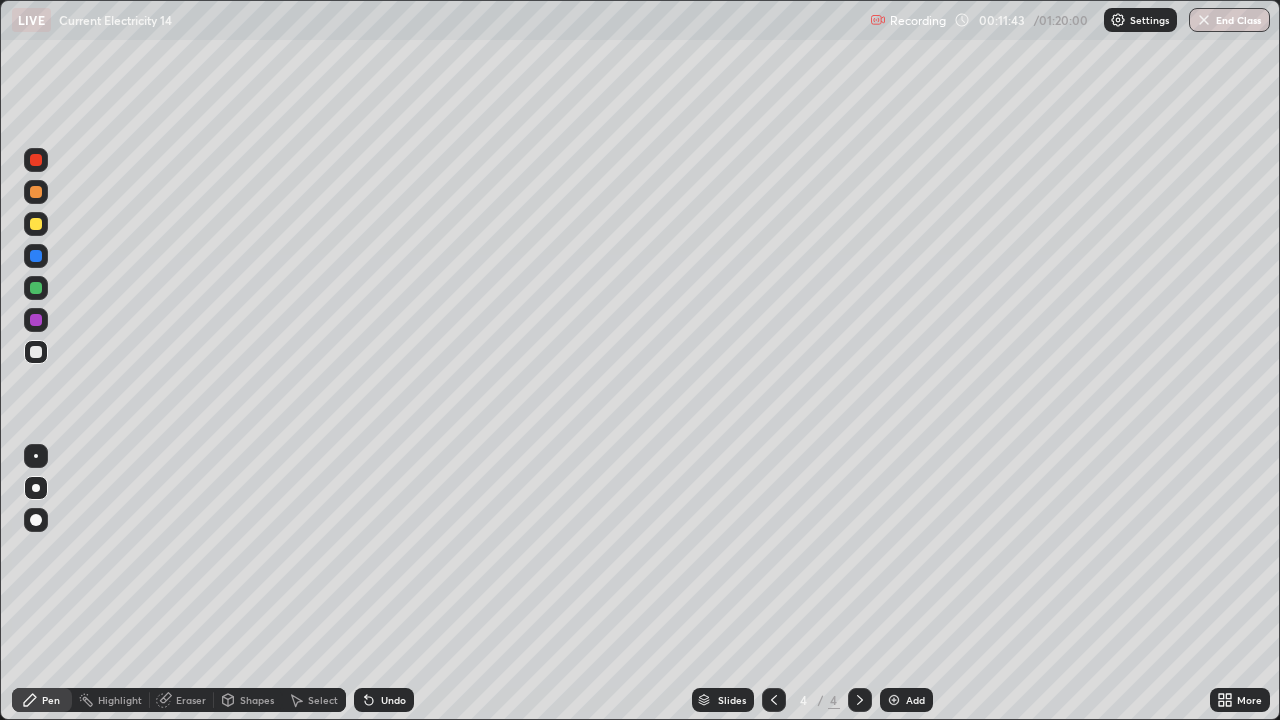 click on "Shapes" at bounding box center (248, 700) 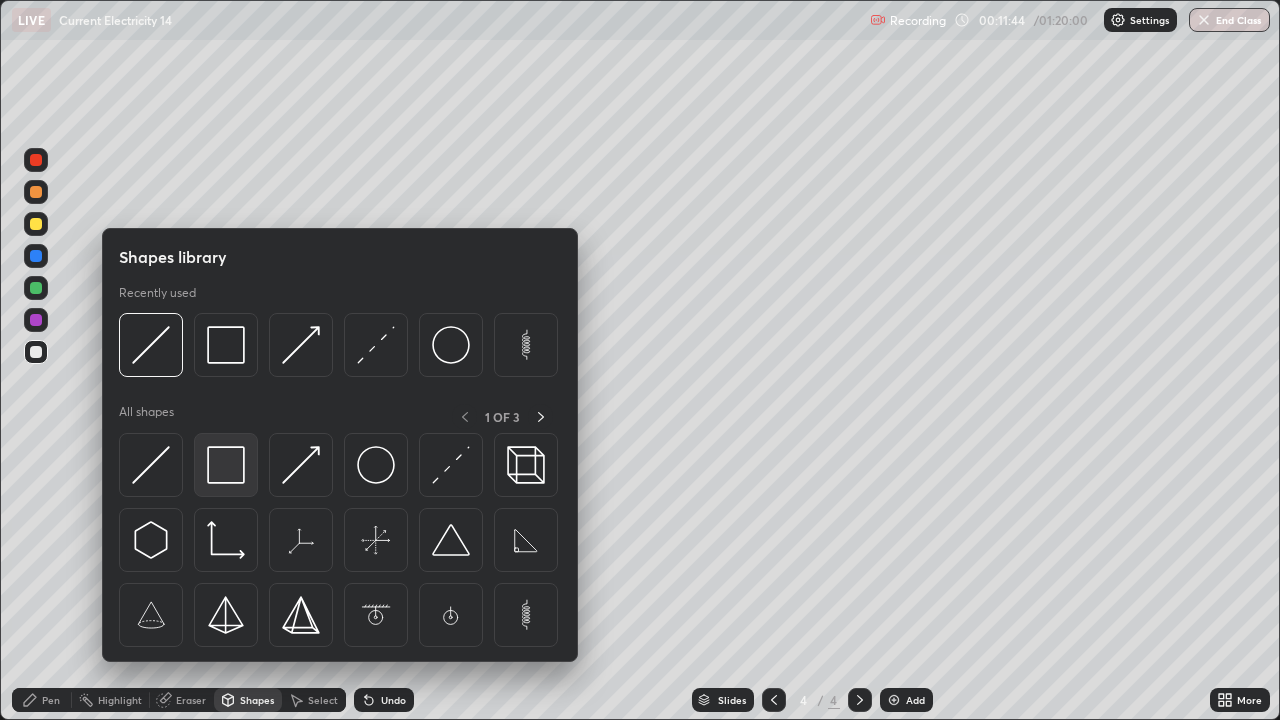click at bounding box center (226, 465) 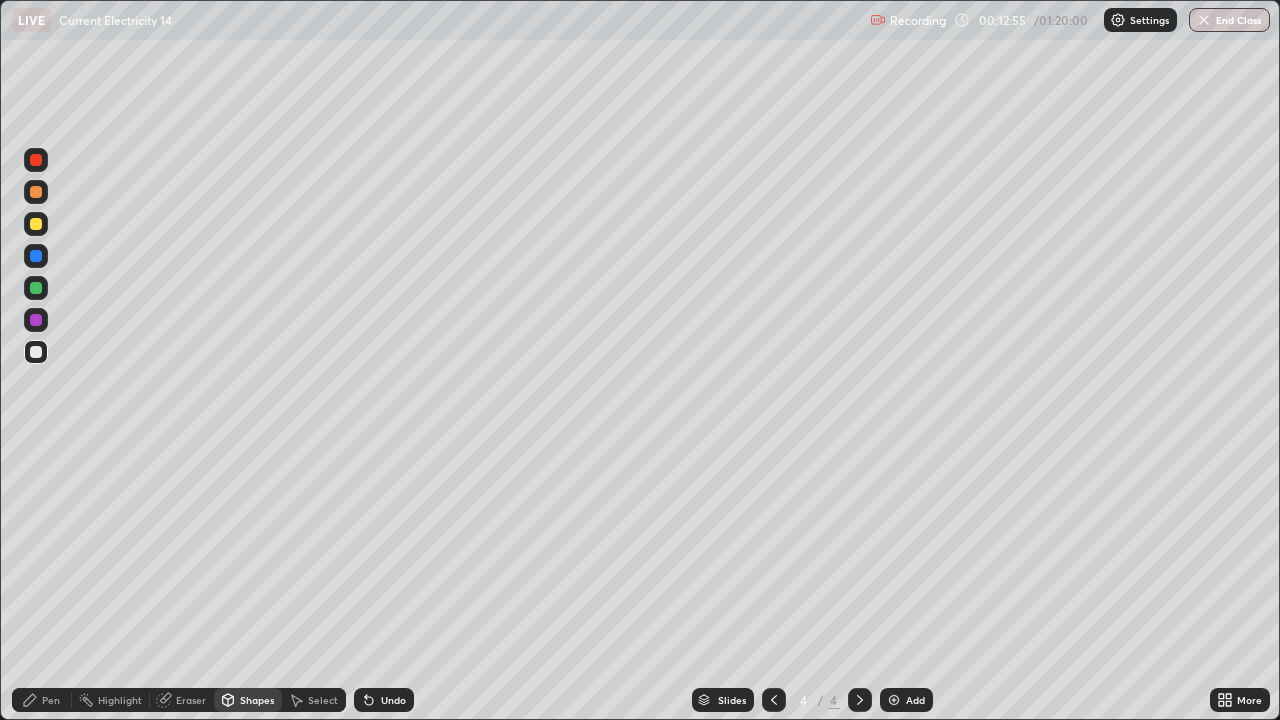click at bounding box center [894, 700] 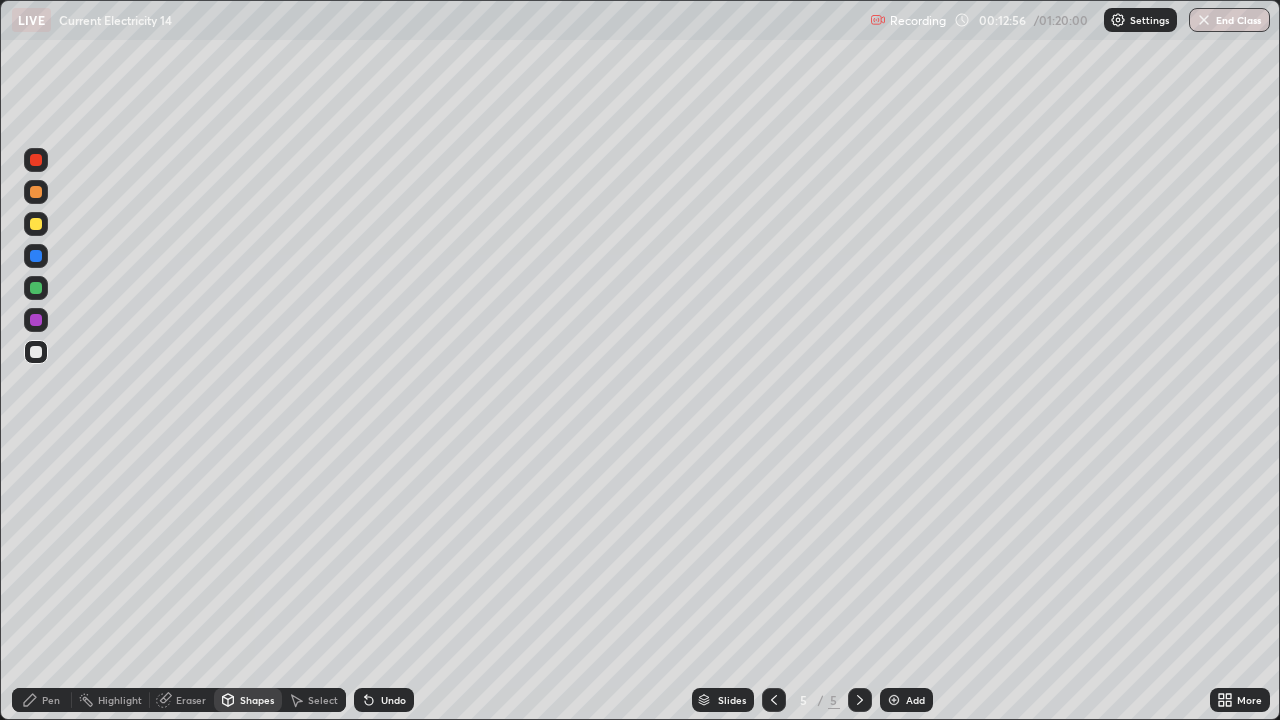 click on "Shapes" at bounding box center (248, 700) 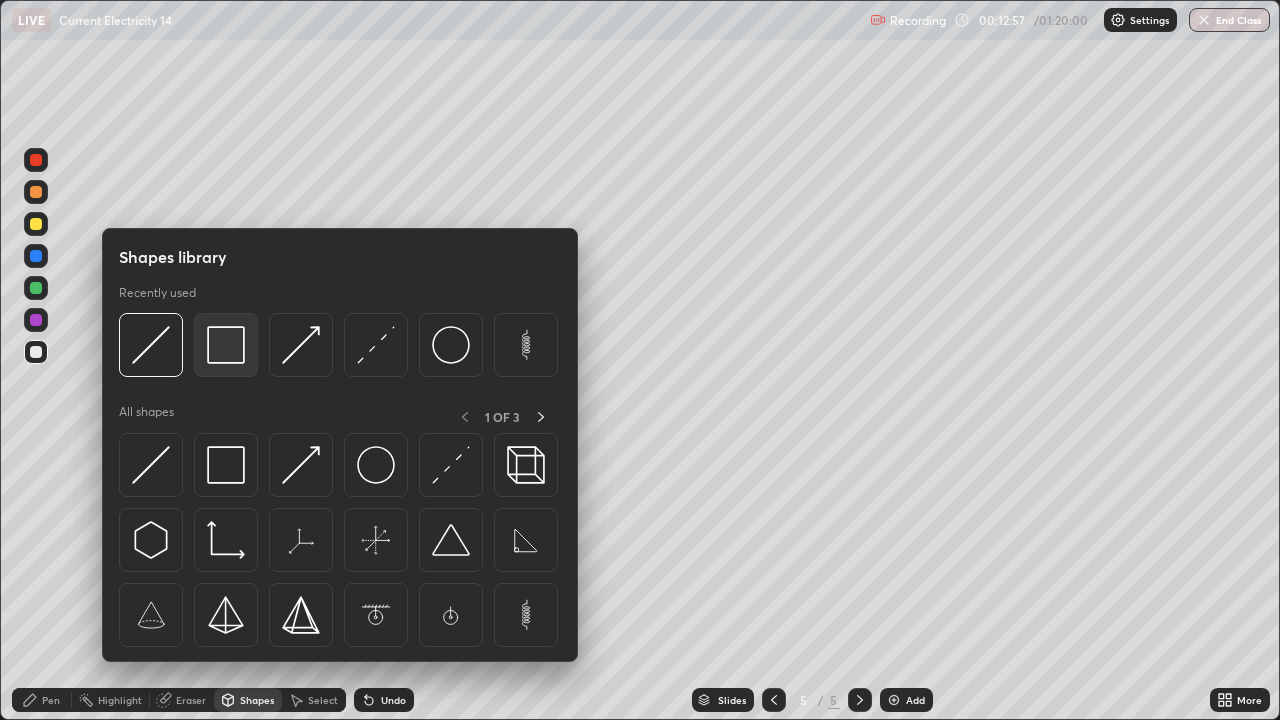 click at bounding box center (226, 345) 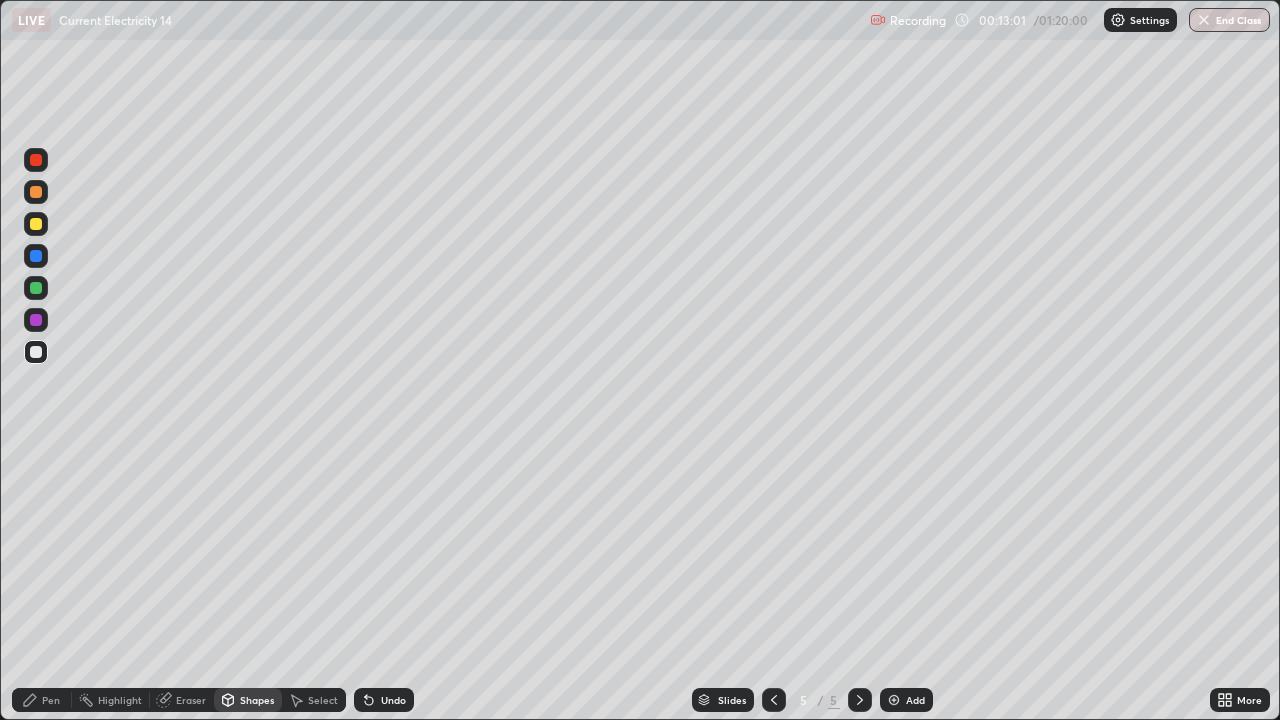 click on "Shapes" at bounding box center [257, 700] 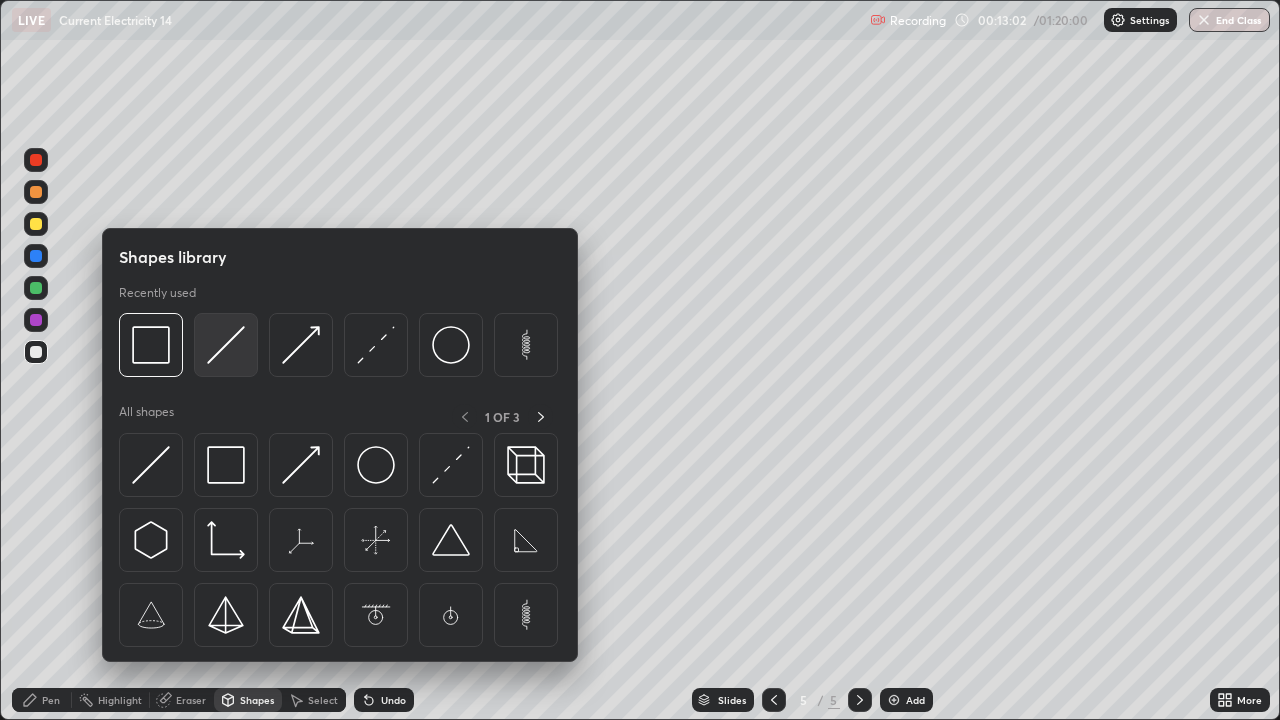 click at bounding box center (226, 345) 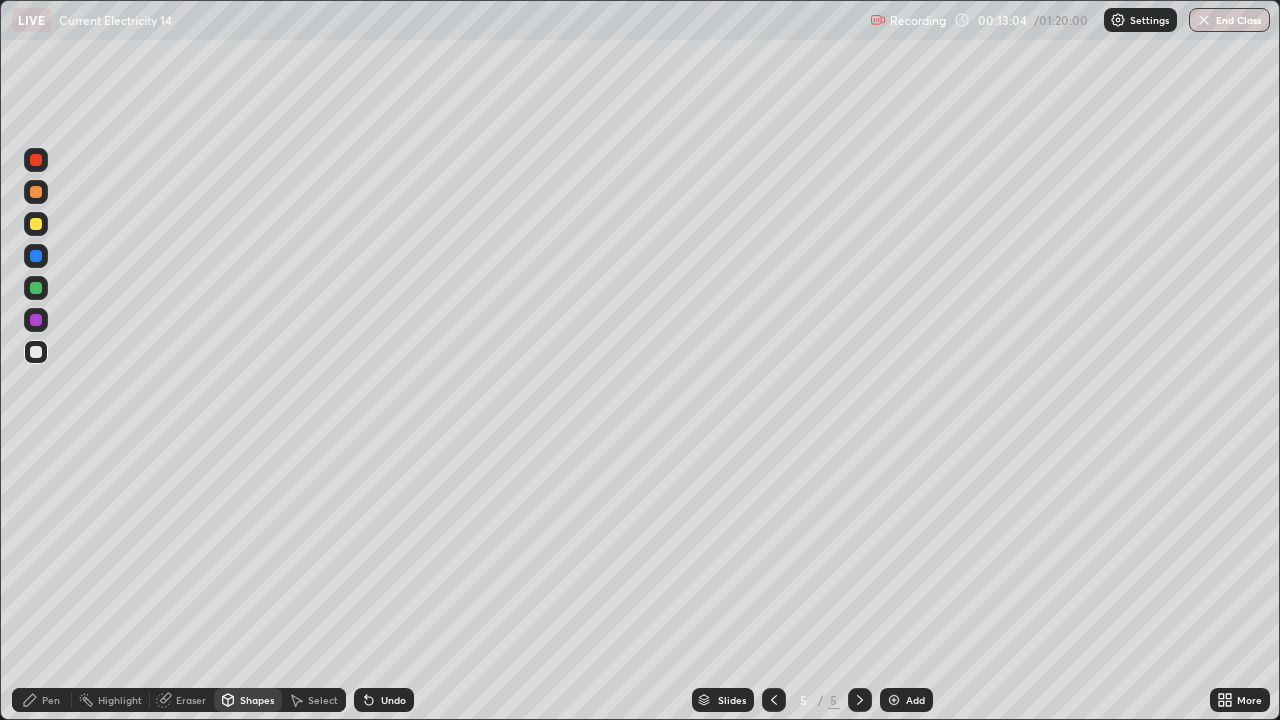 click 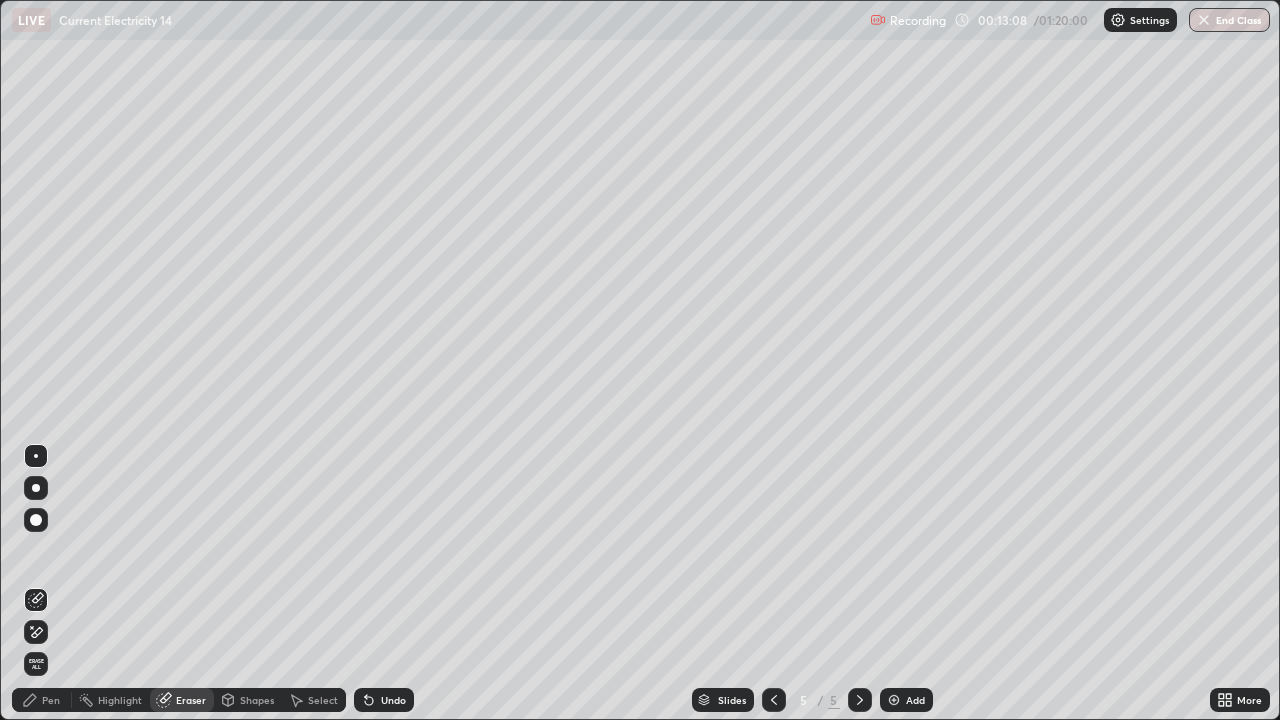 click on "Undo" at bounding box center (384, 700) 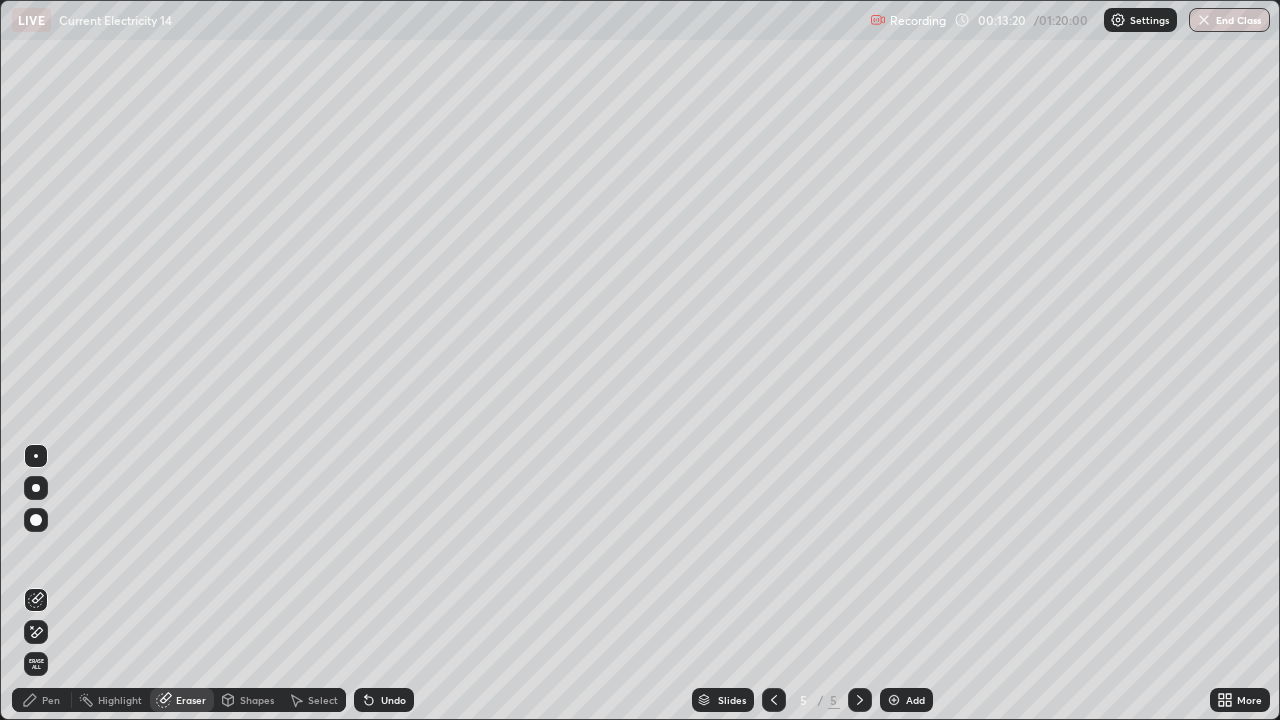 click on "Shapes" at bounding box center [248, 700] 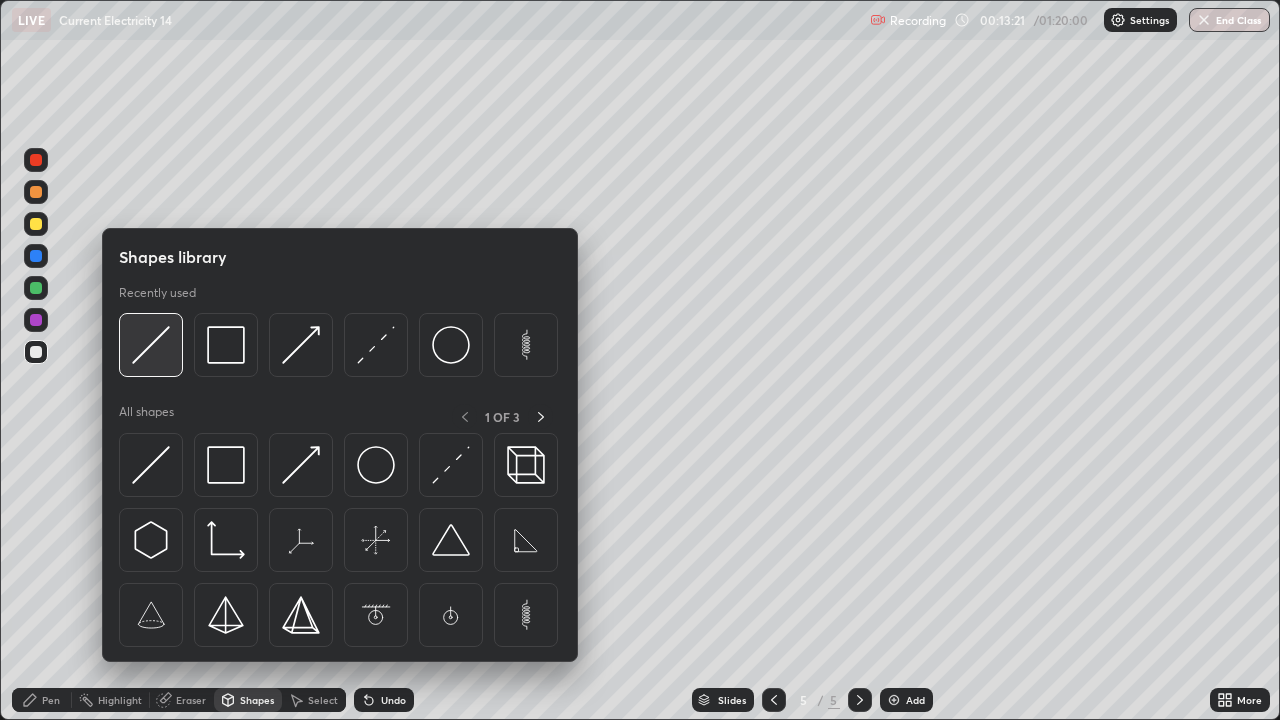 click at bounding box center (151, 345) 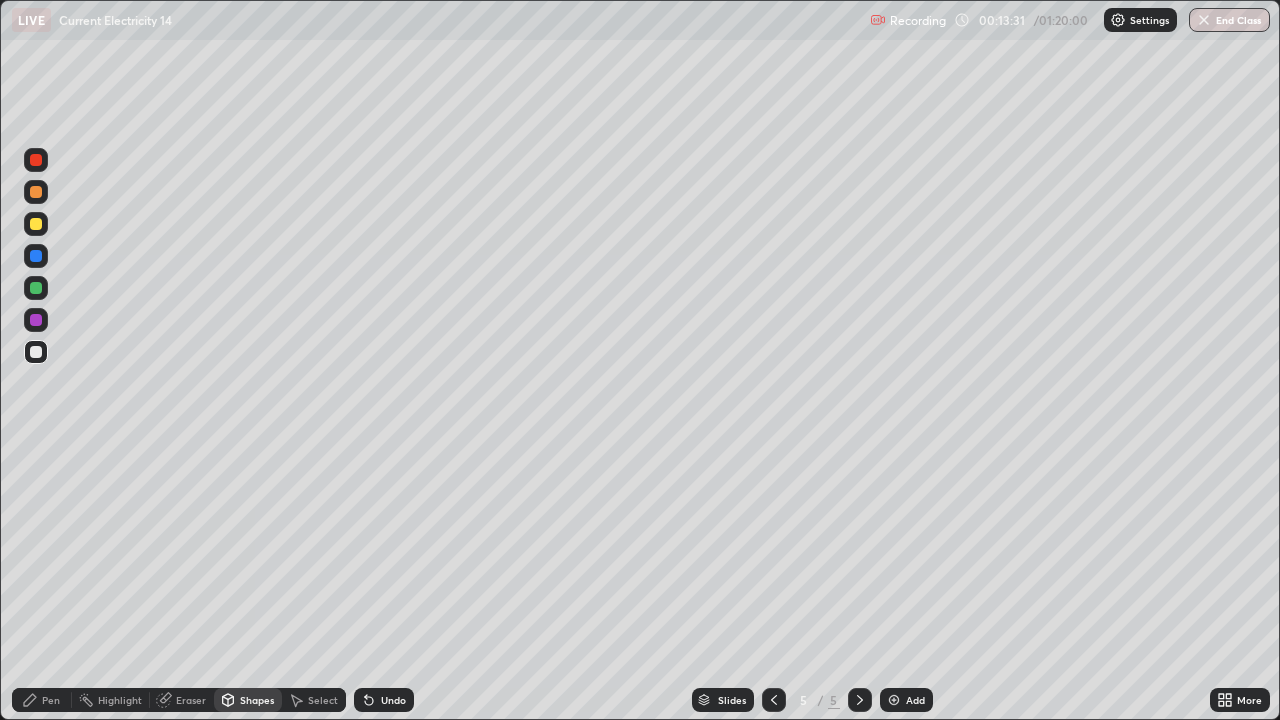 click 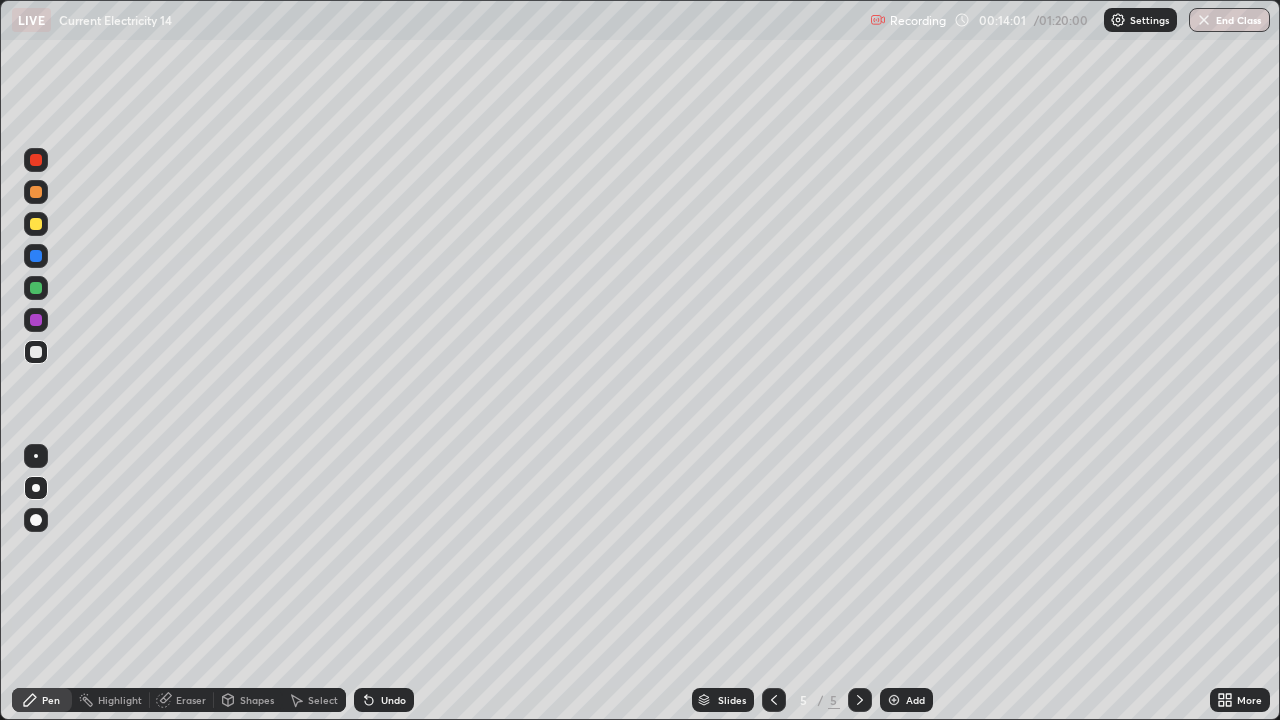 click on "Eraser" at bounding box center (182, 700) 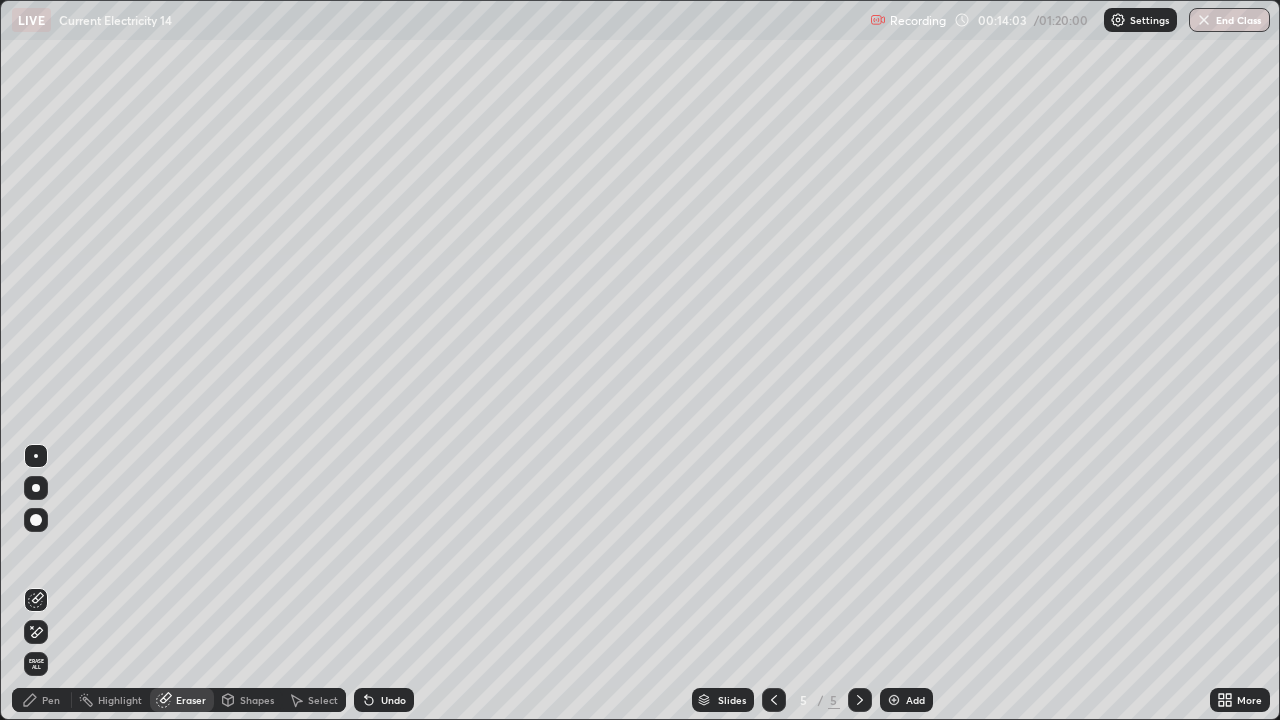 click 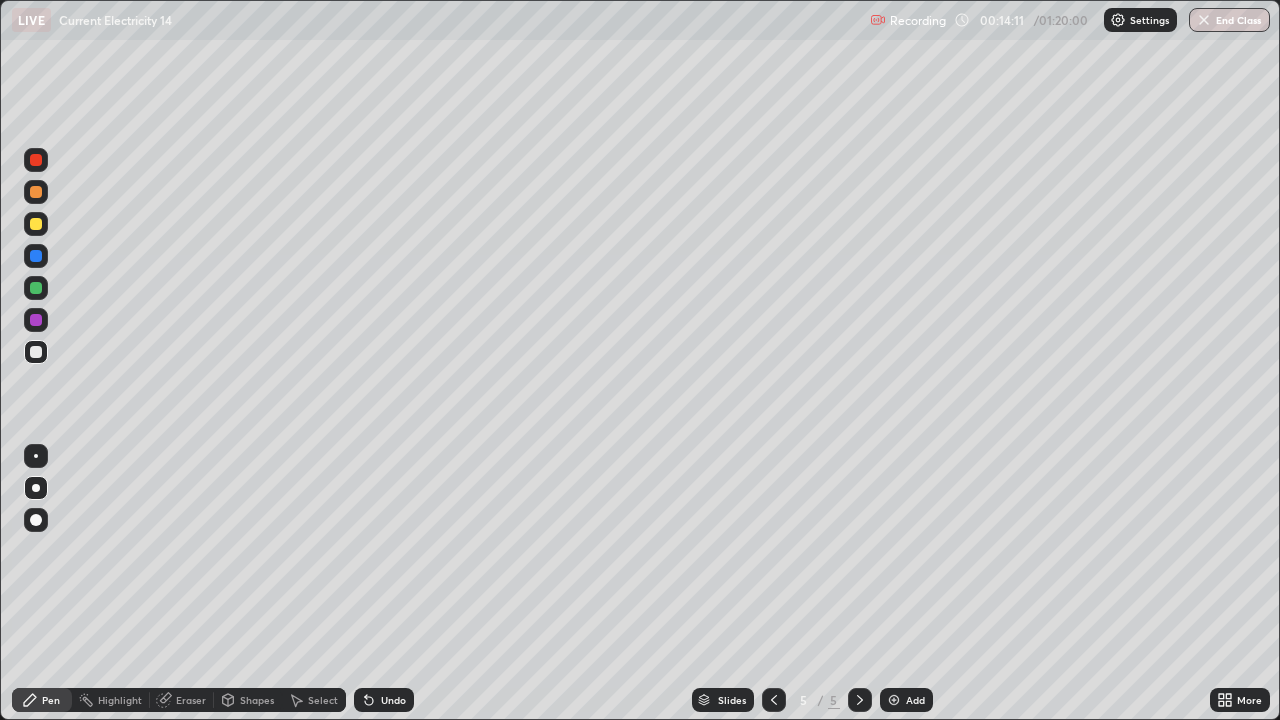 click at bounding box center (36, 224) 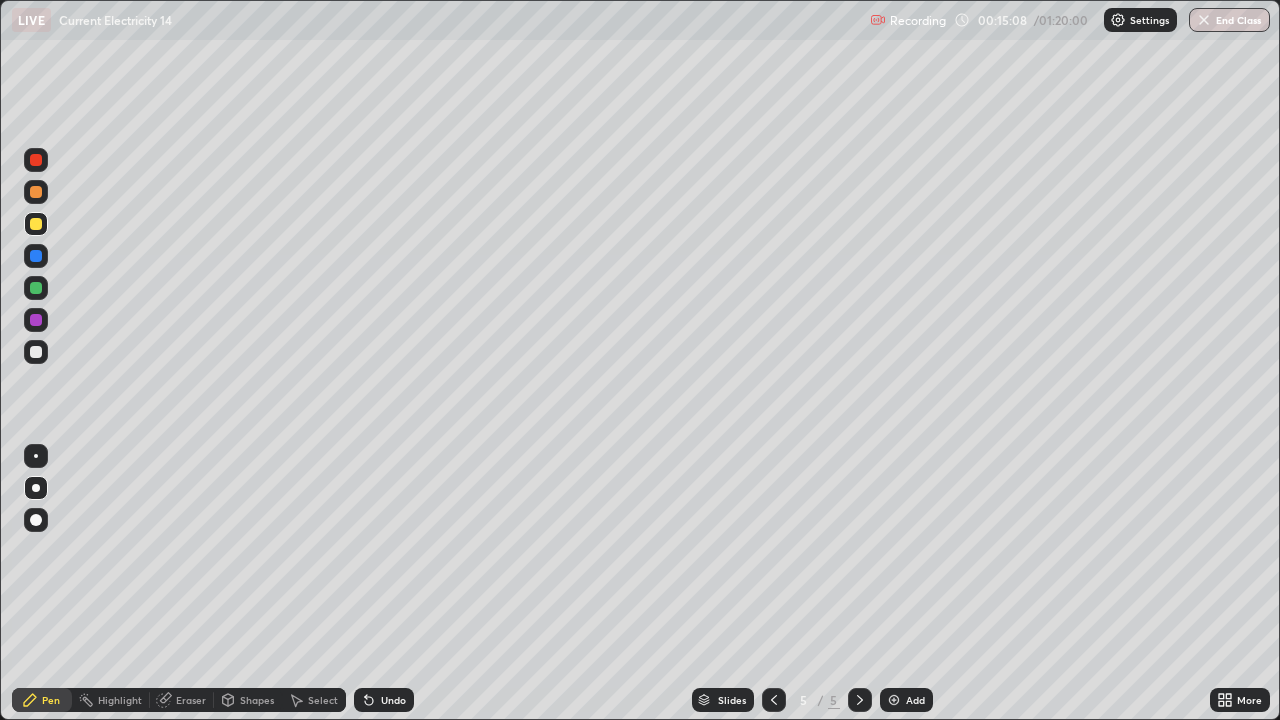 click on "Undo" at bounding box center (384, 700) 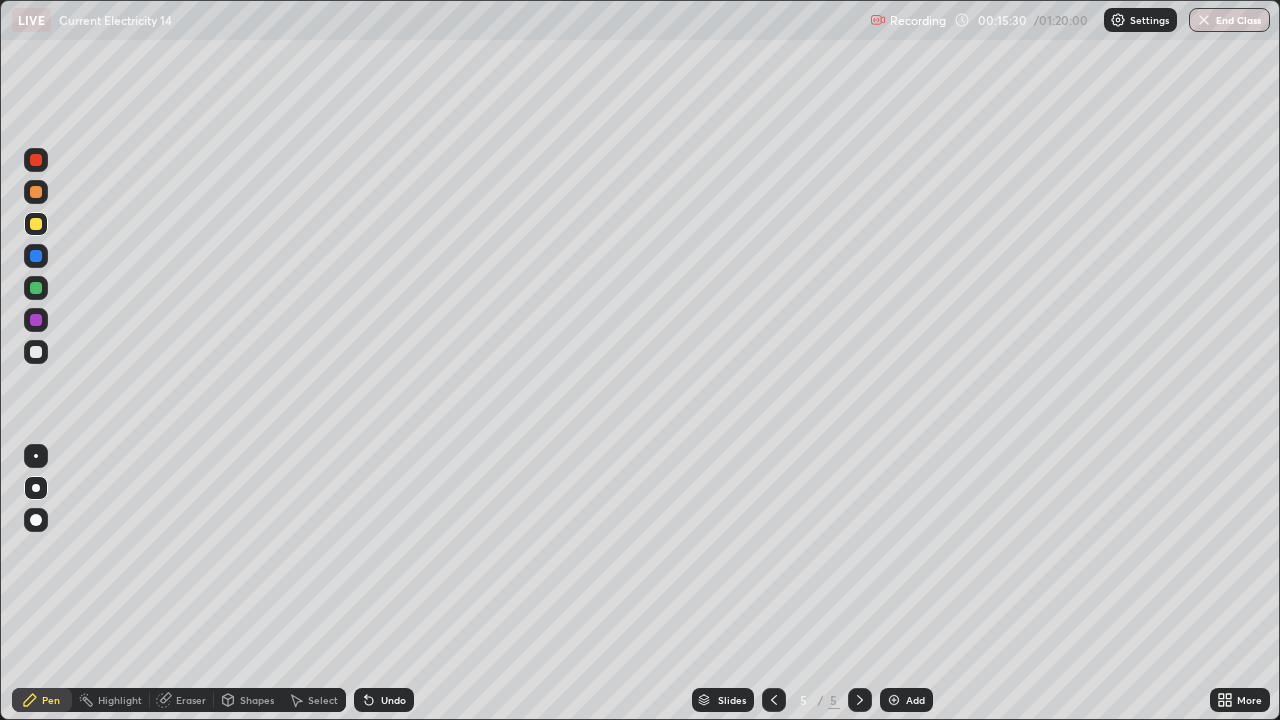 click at bounding box center (36, 352) 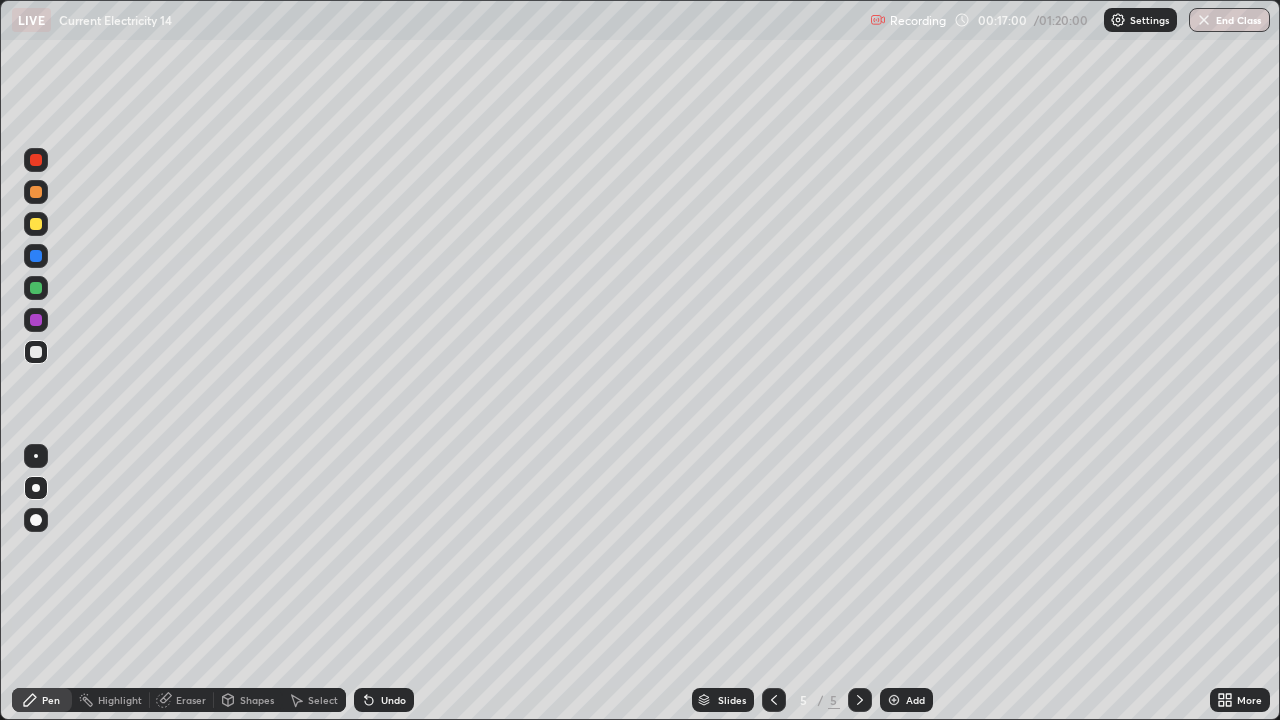 click at bounding box center [36, 192] 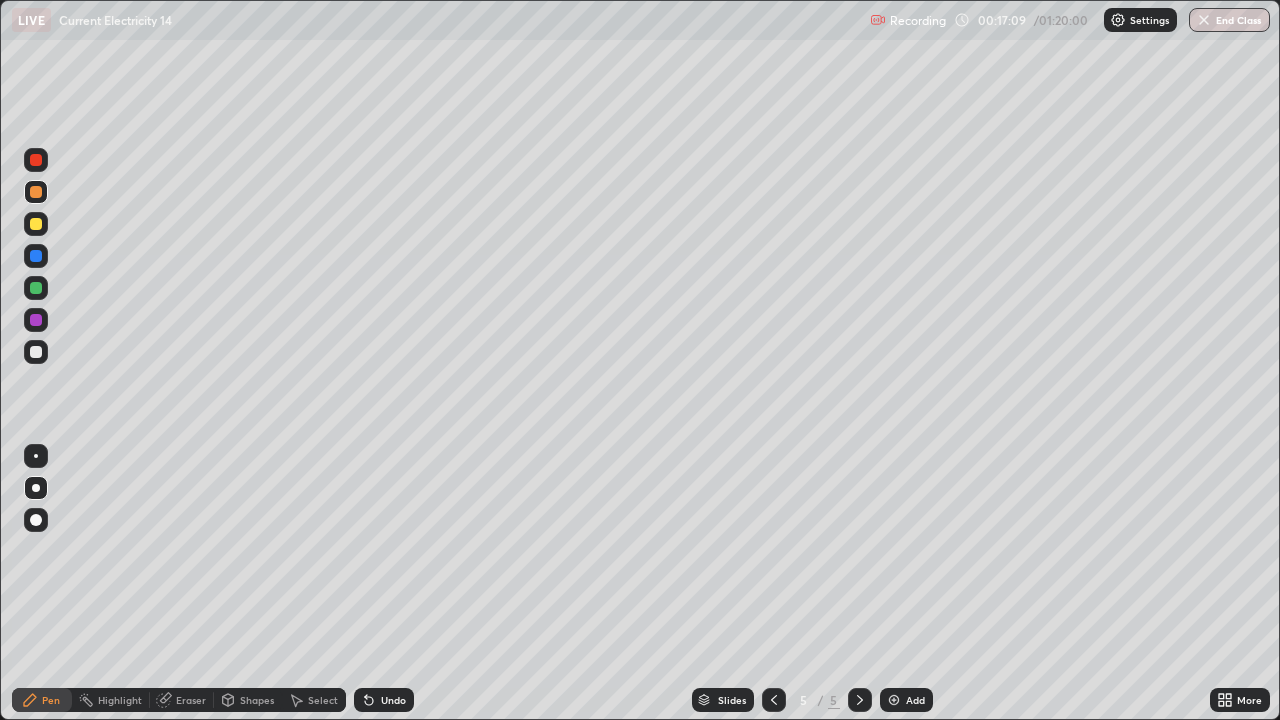 click on "Undo" at bounding box center [393, 700] 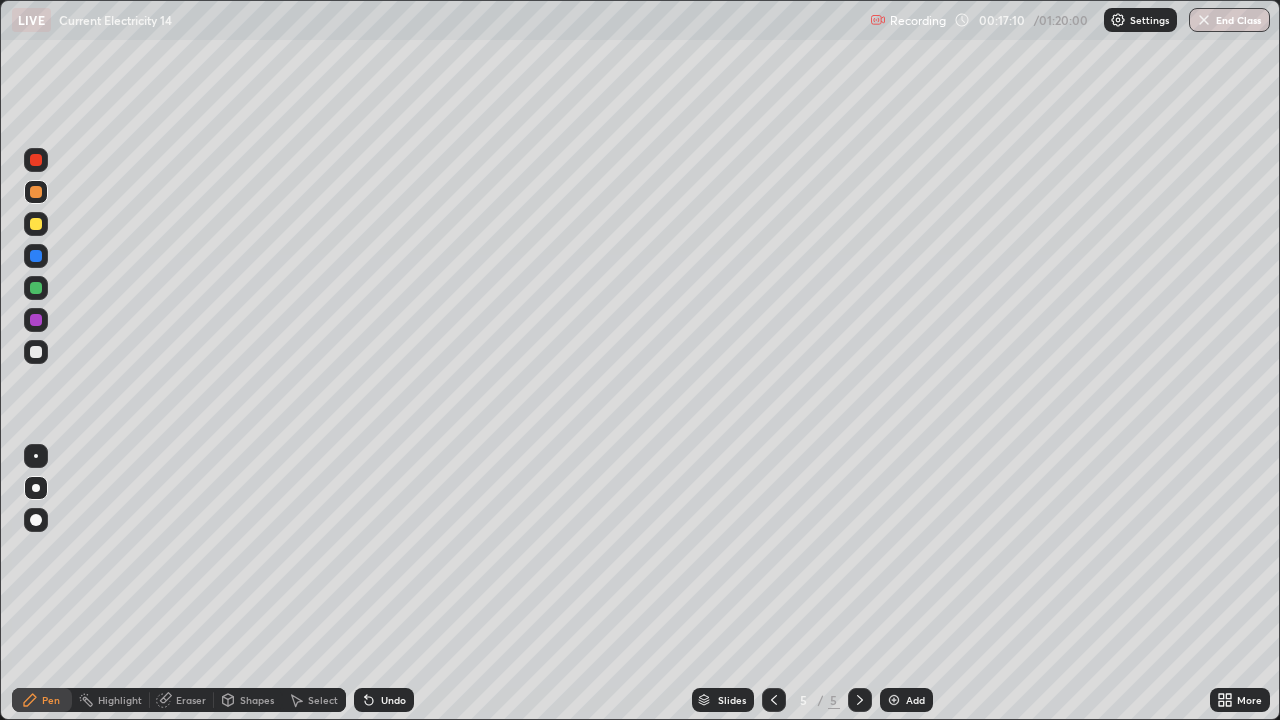 click 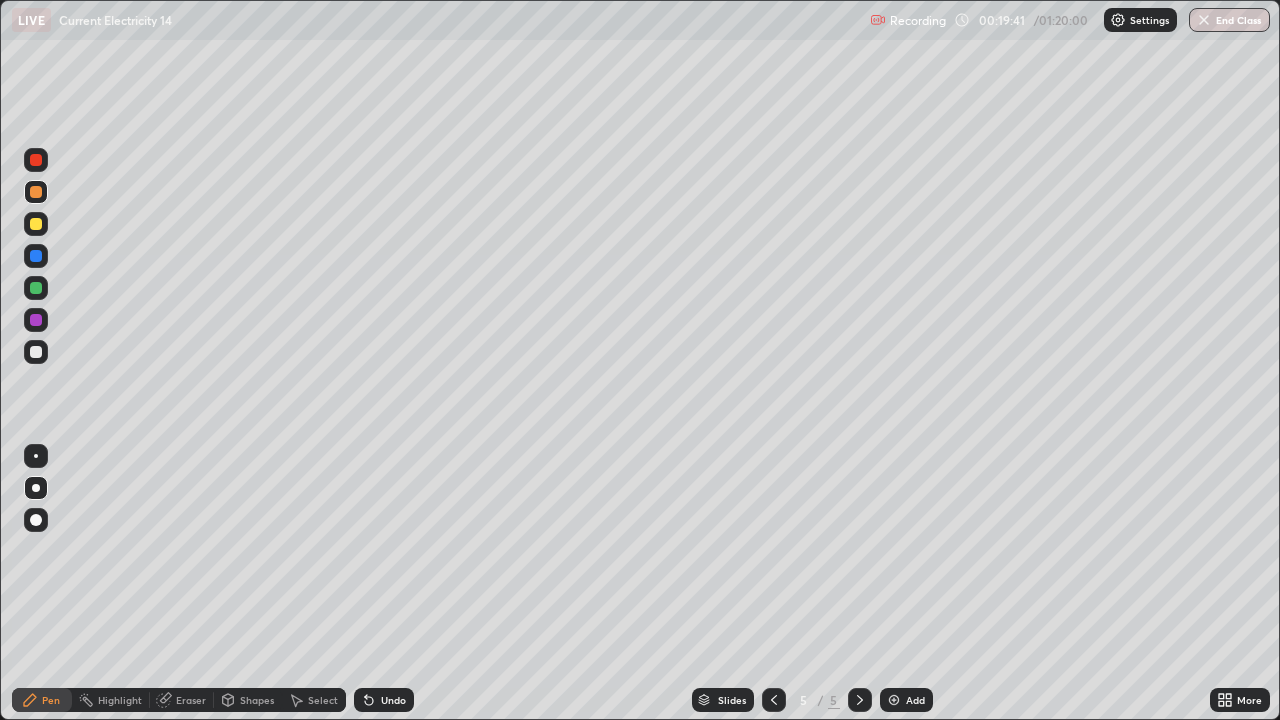 click on "Undo" at bounding box center [384, 700] 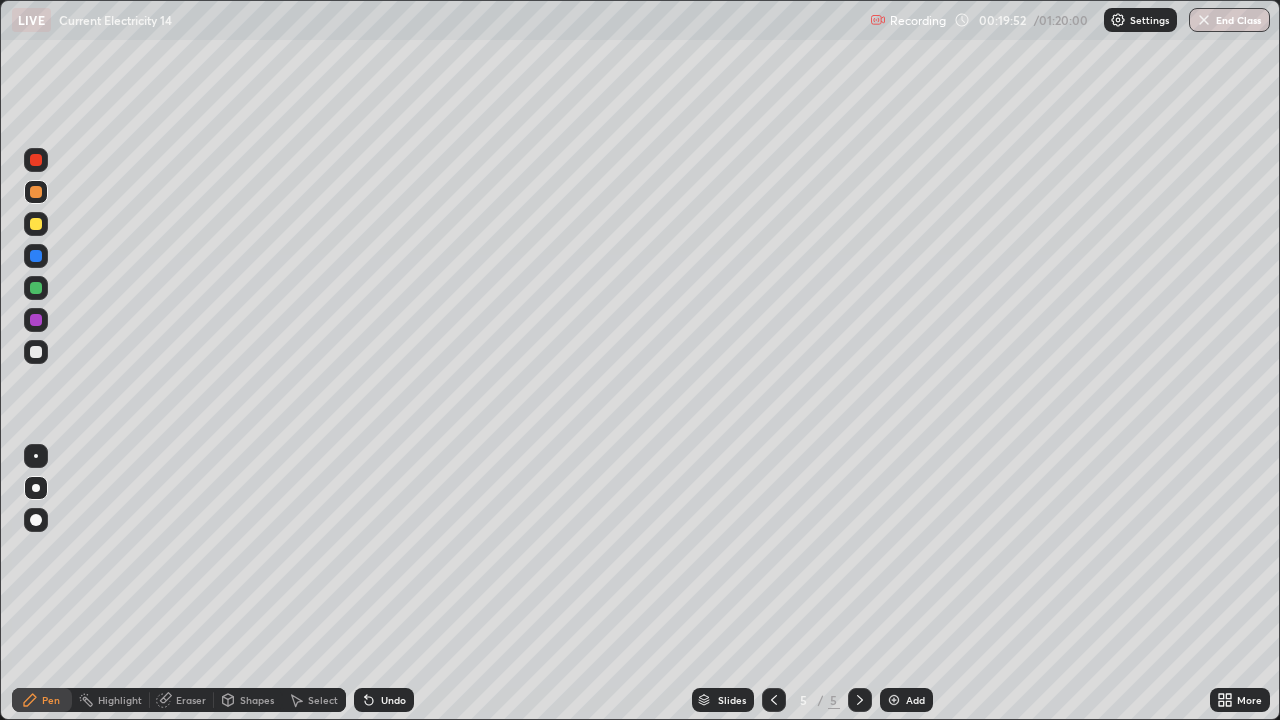 click on "Undo" at bounding box center (384, 700) 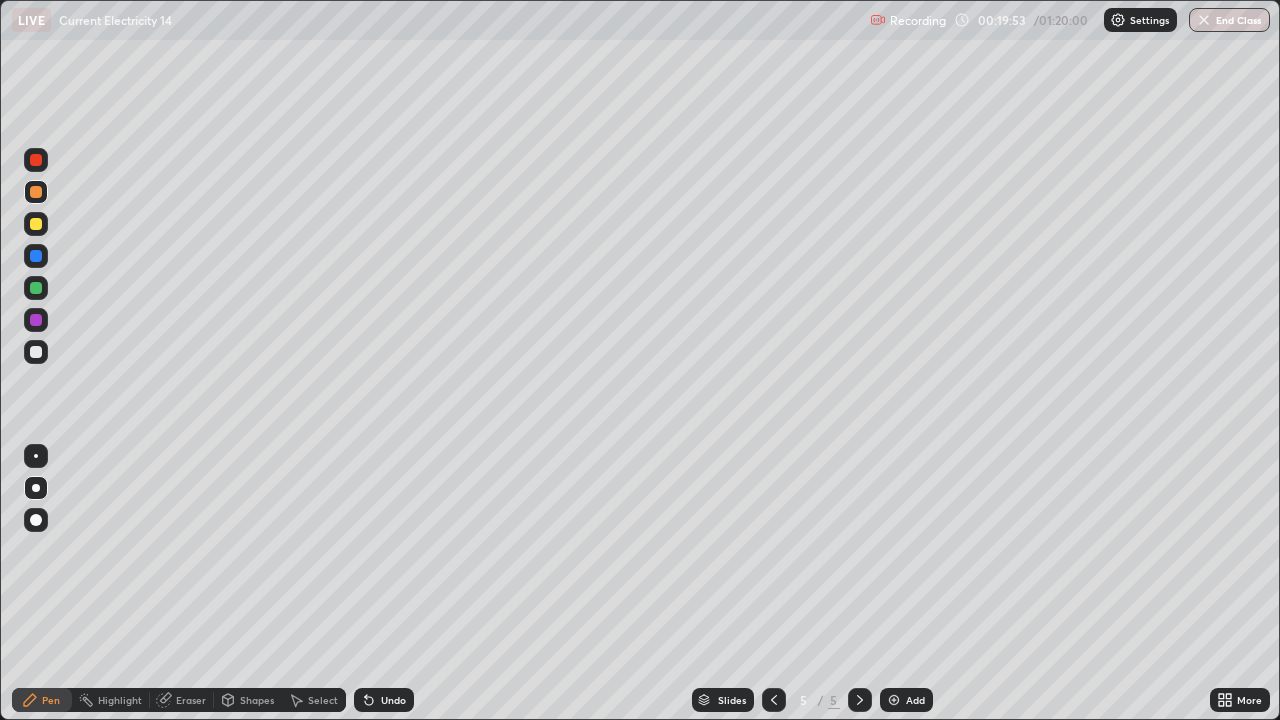 click 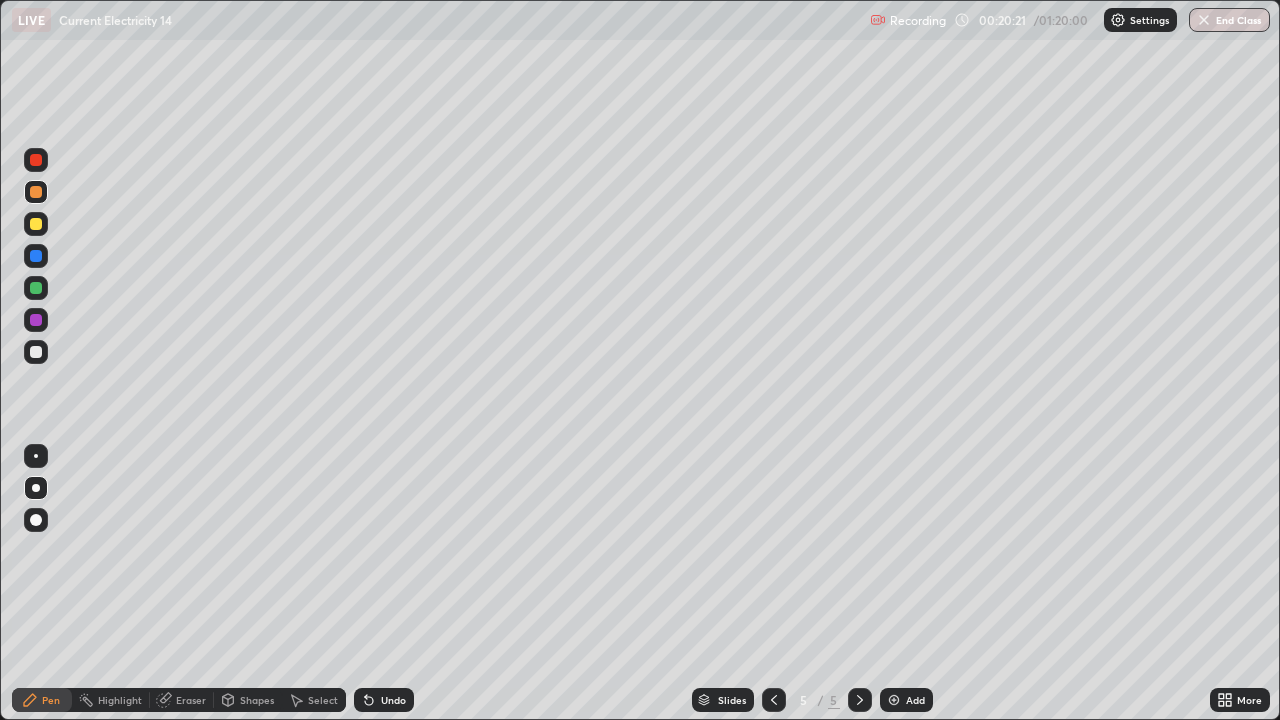 click on "Eraser" at bounding box center (191, 700) 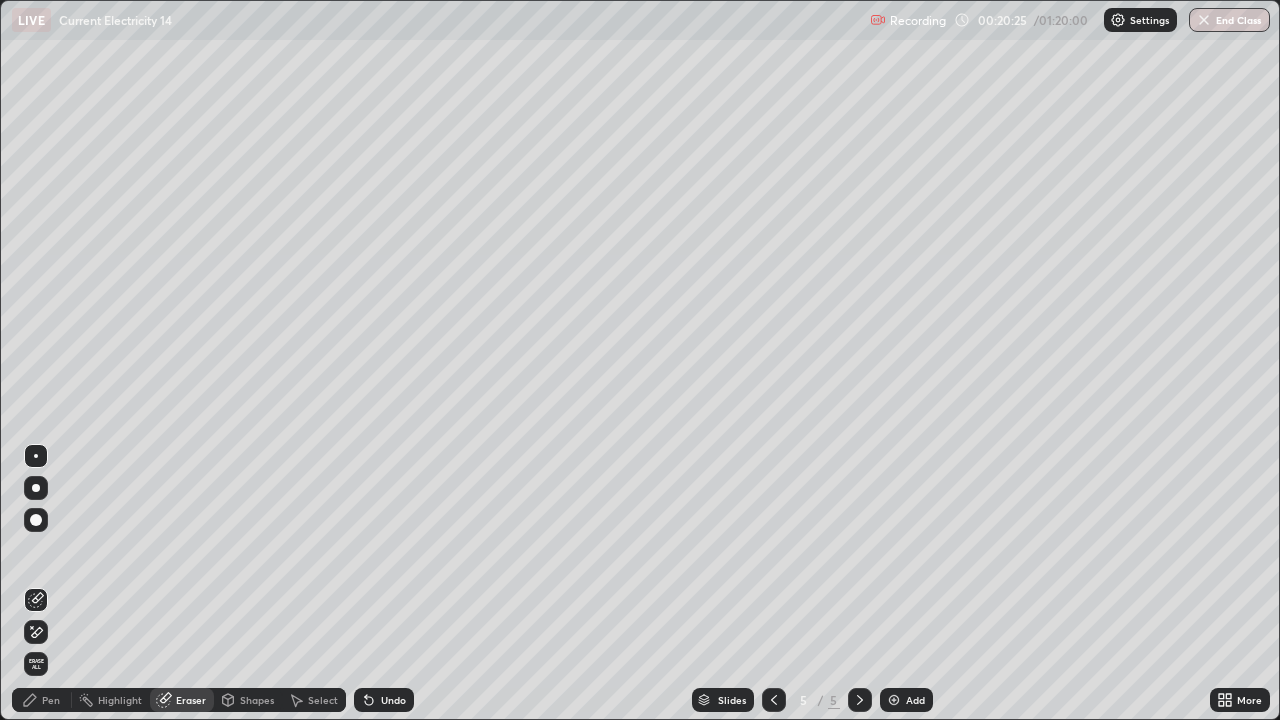 click 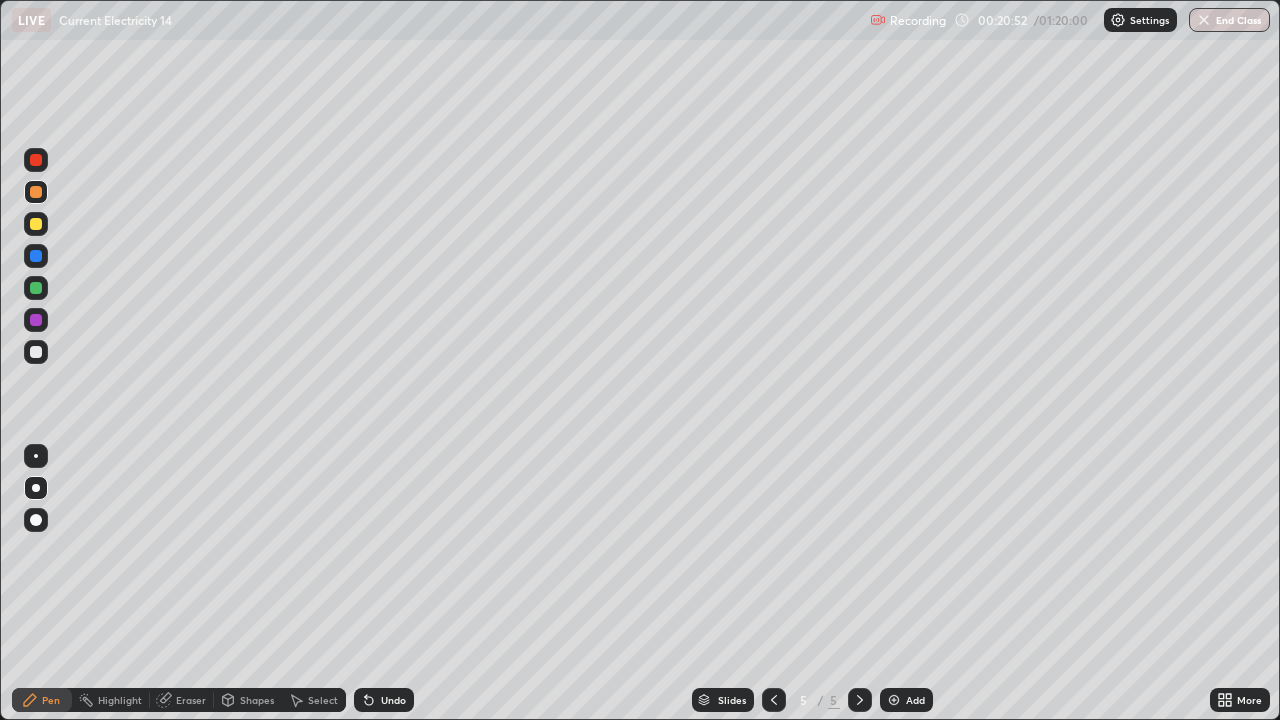 click on "Undo" at bounding box center (393, 700) 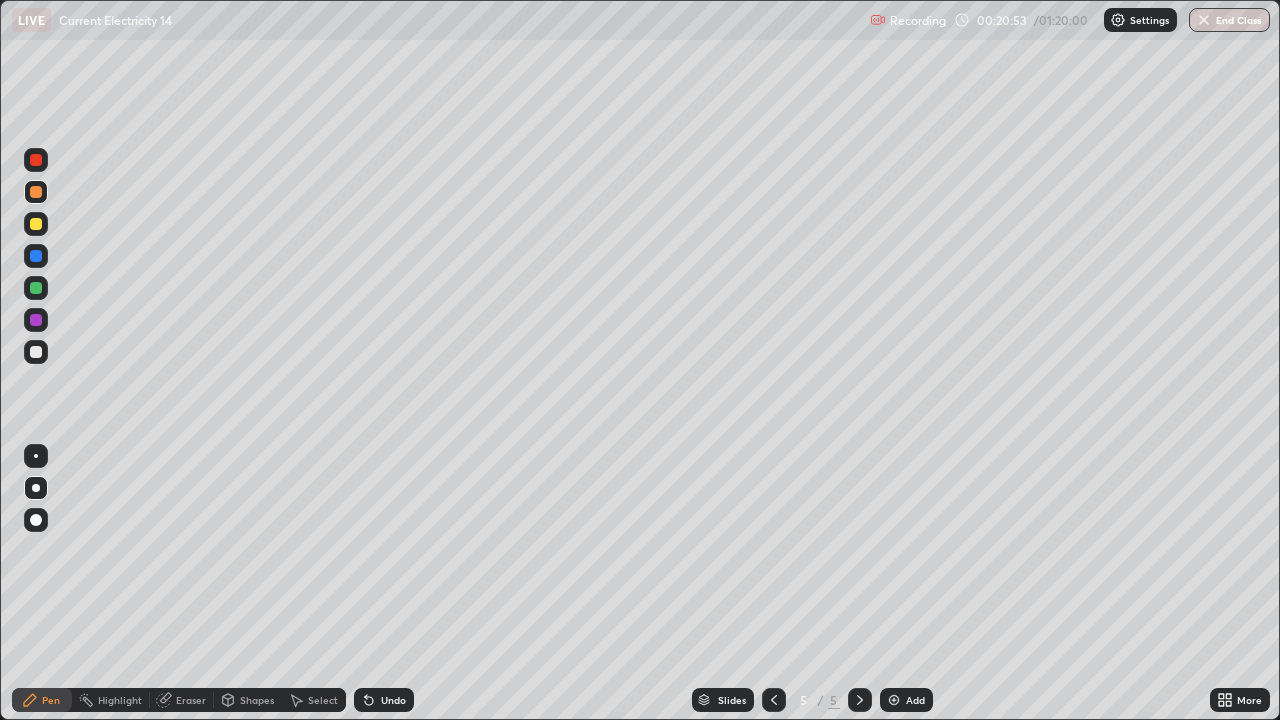 click on "Undo" at bounding box center [393, 700] 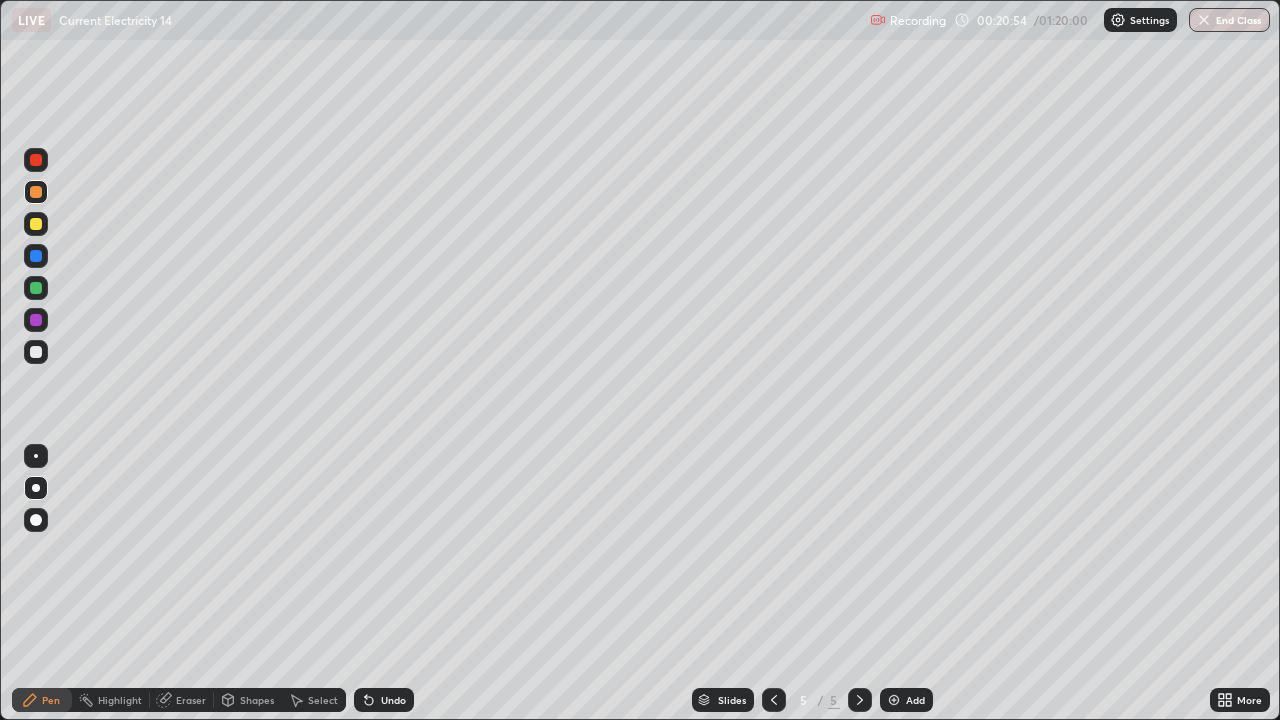 click on "Undo" at bounding box center (393, 700) 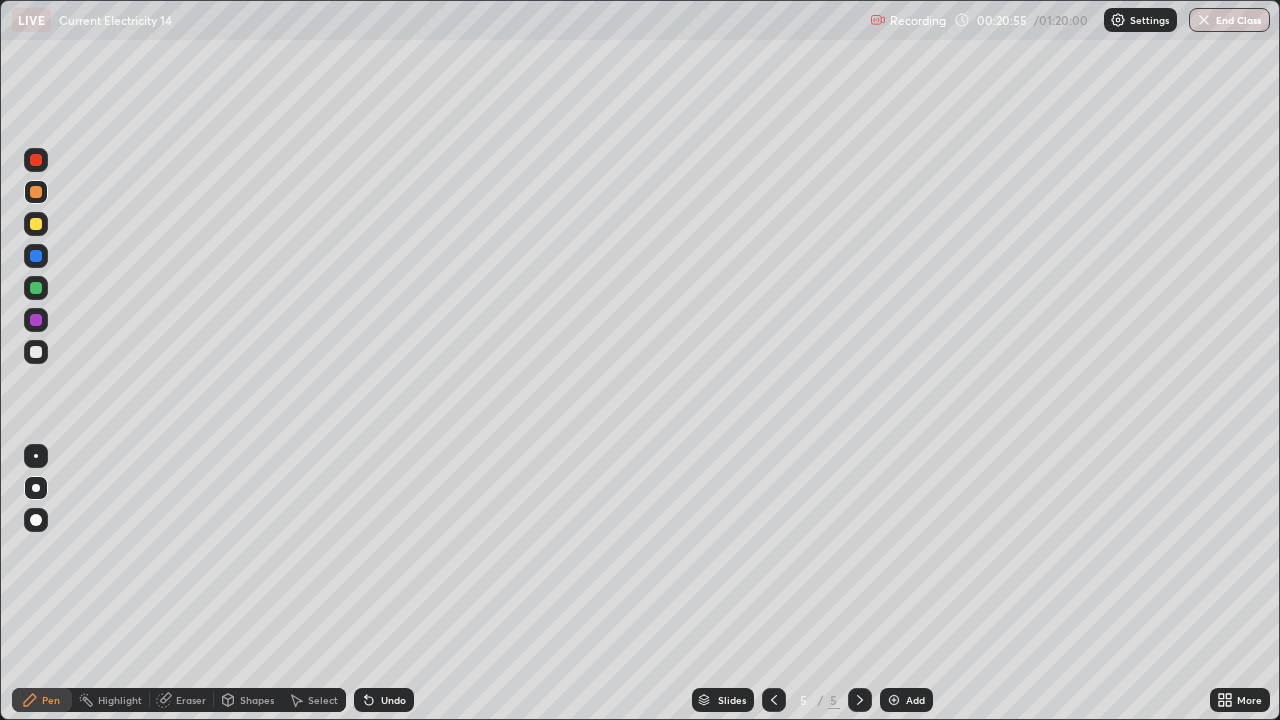 click on "Undo" at bounding box center [384, 700] 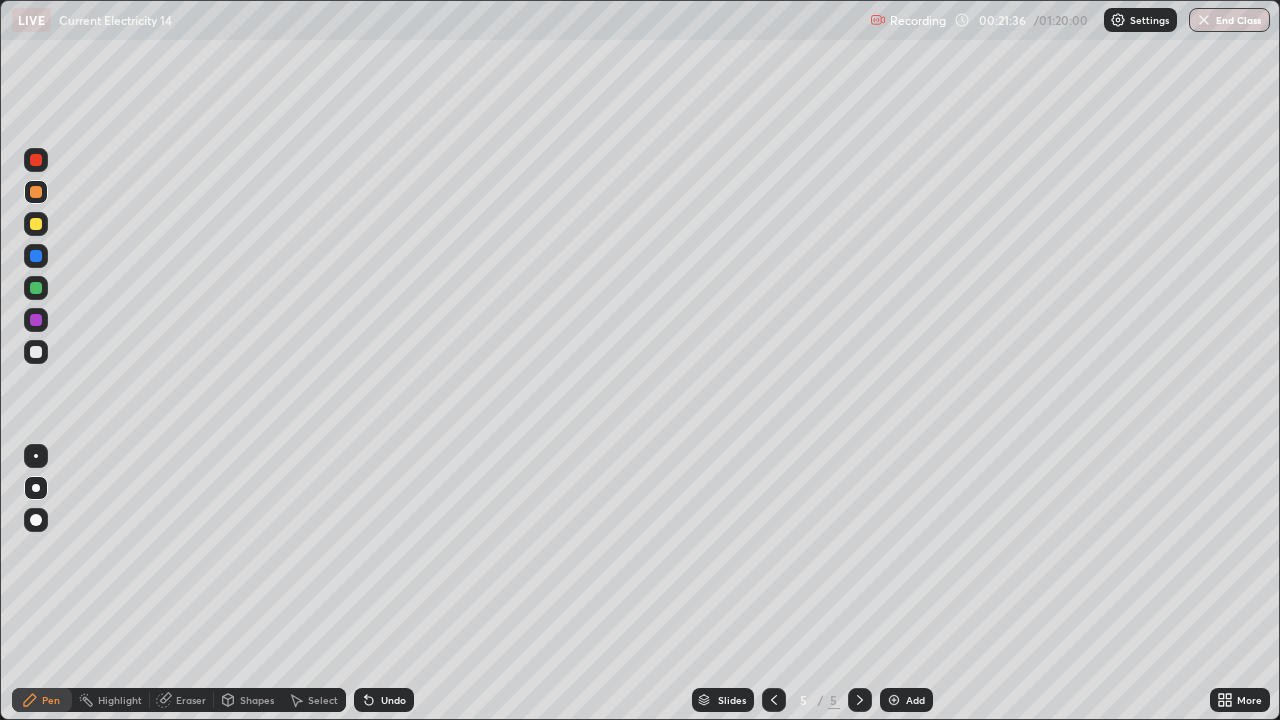 click at bounding box center [36, 352] 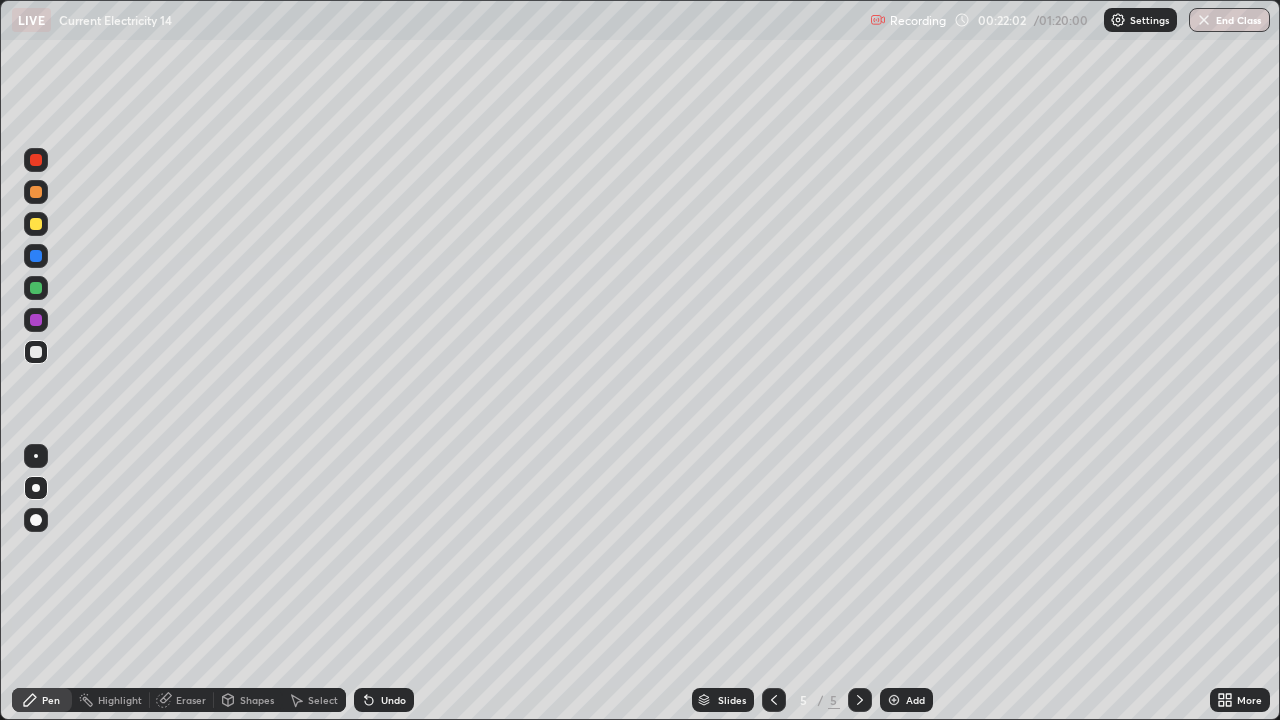click 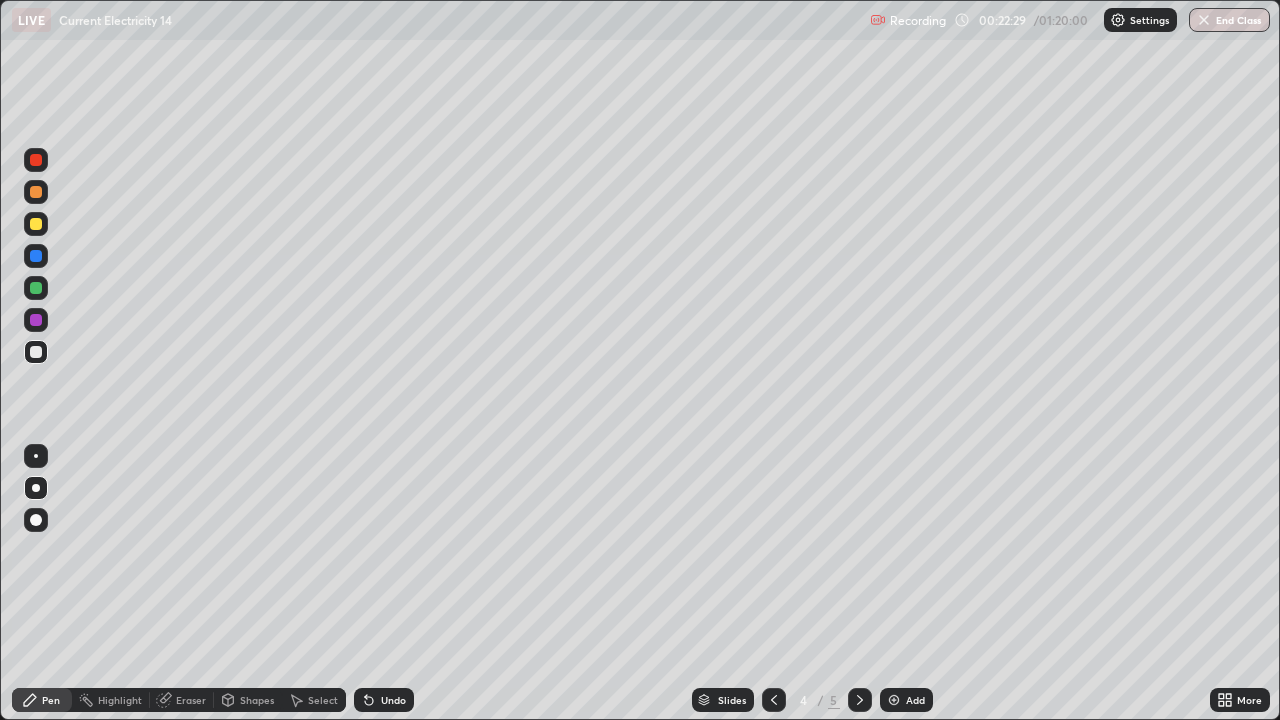 click 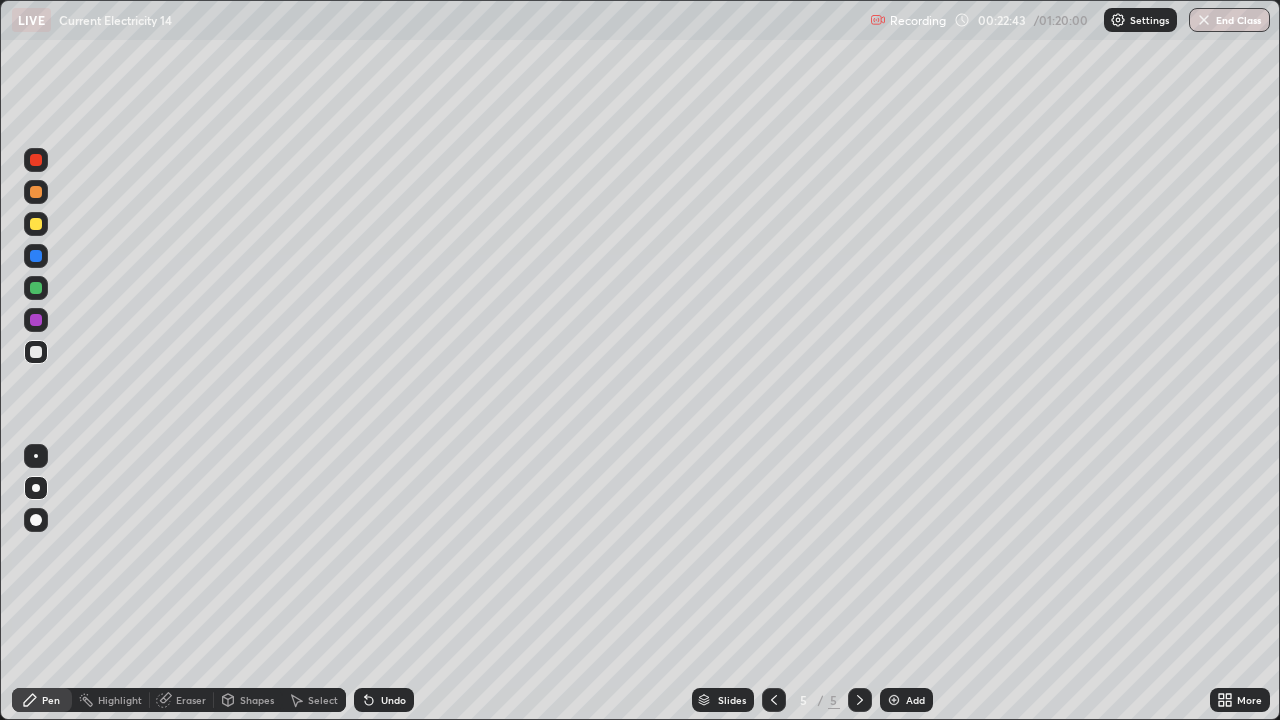 click at bounding box center (894, 700) 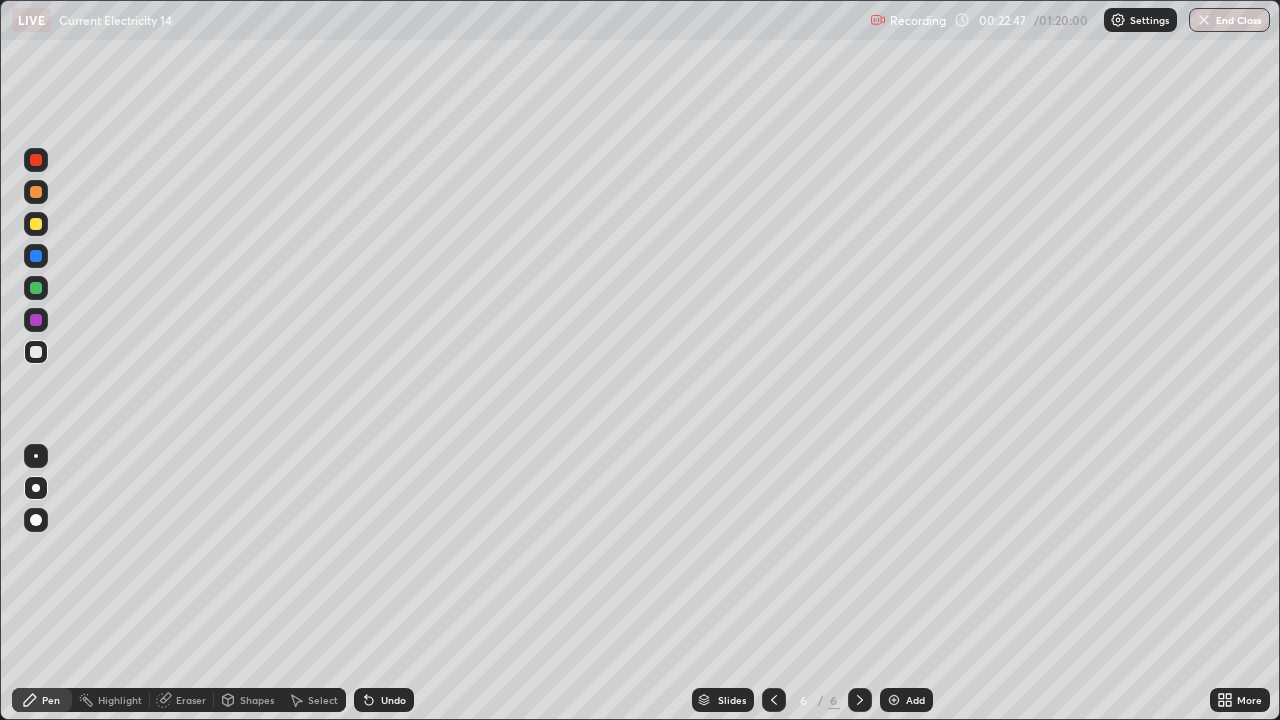 click on "Shapes" at bounding box center (257, 700) 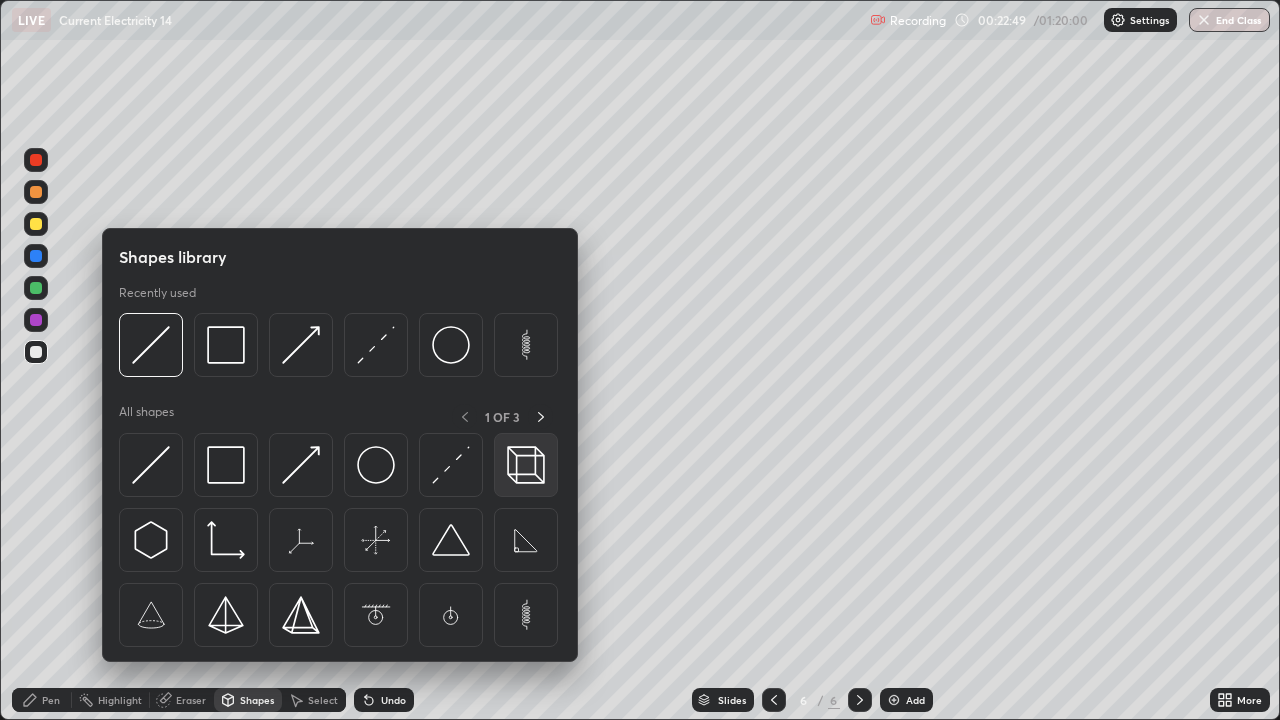 click at bounding box center [526, 465] 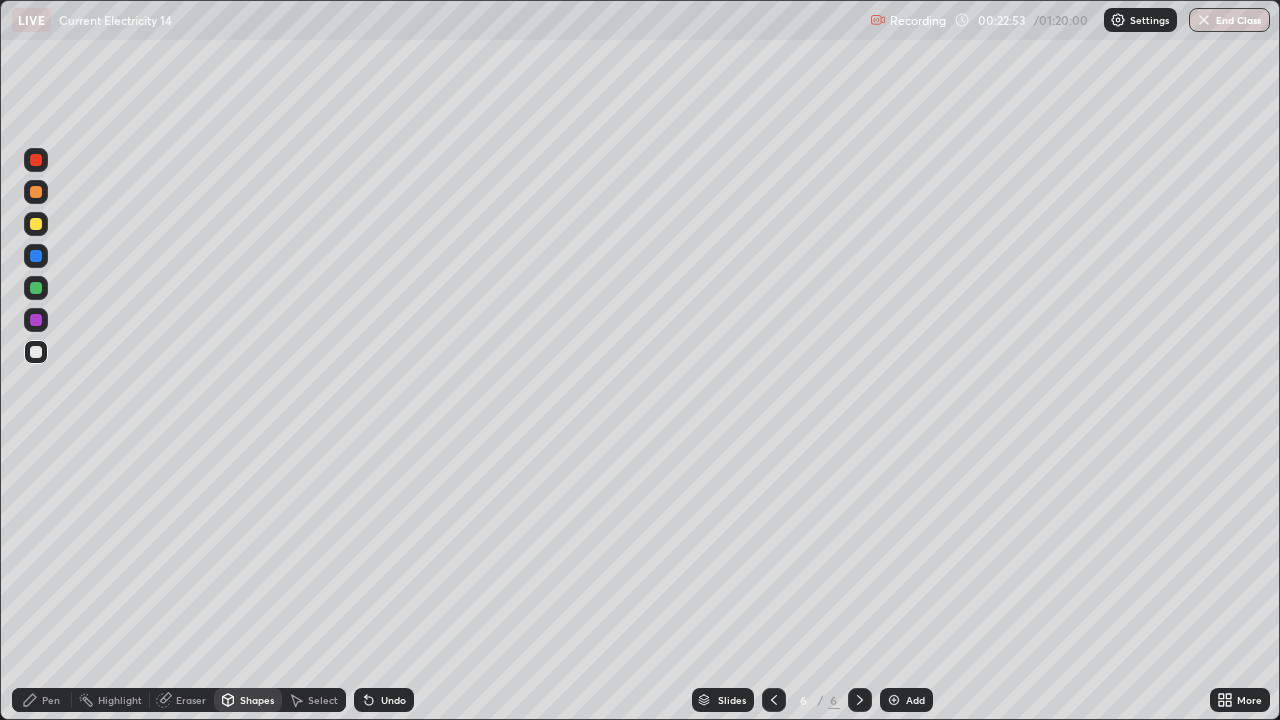 click on "Shapes" at bounding box center (257, 700) 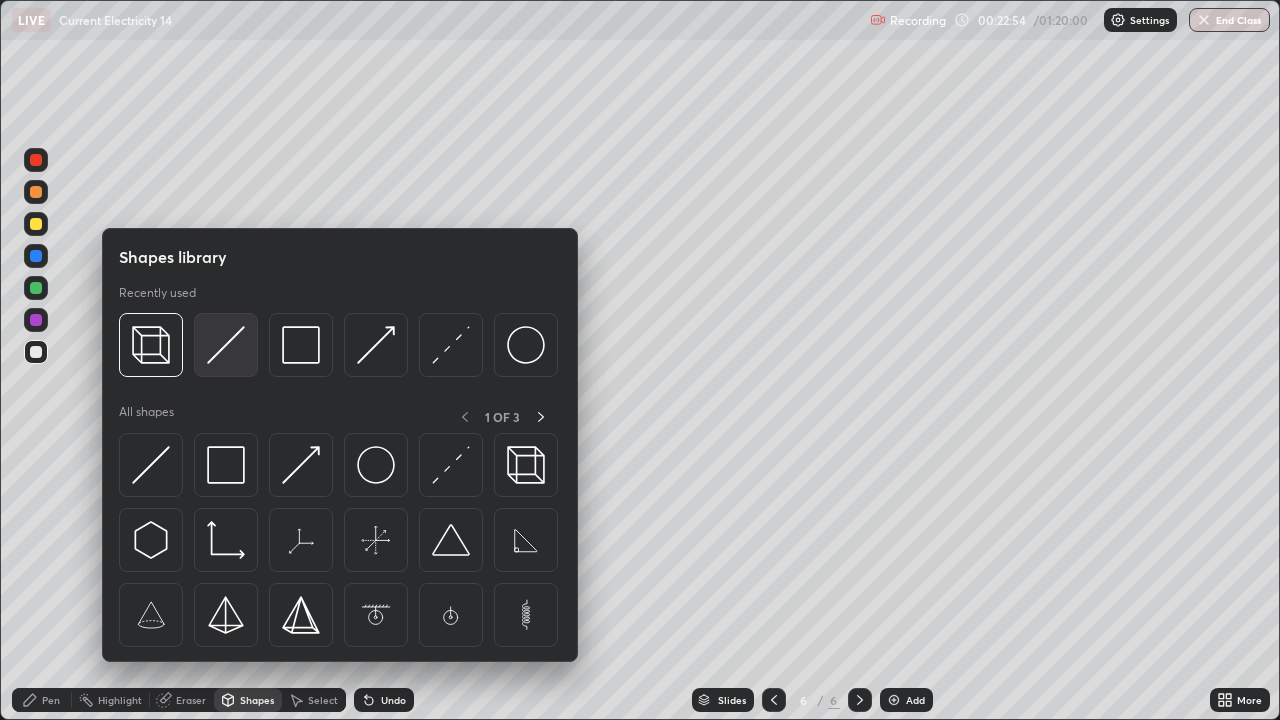 click at bounding box center (226, 345) 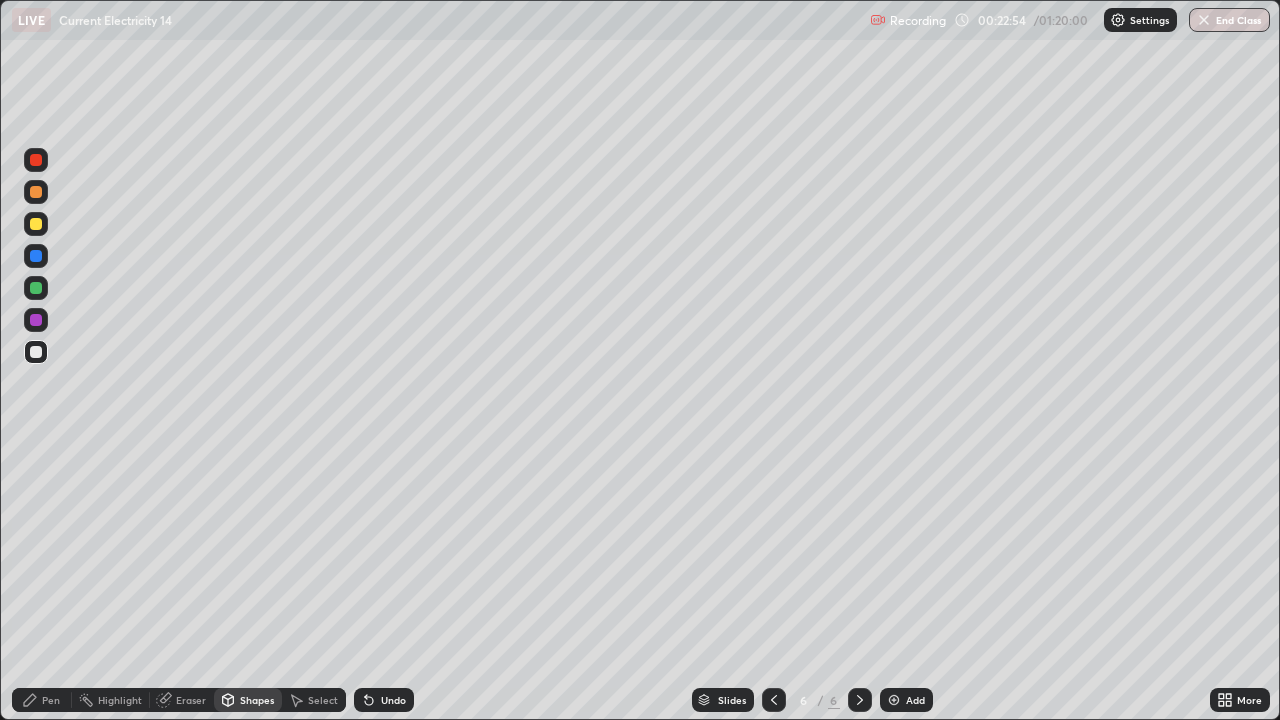 click at bounding box center (36, 224) 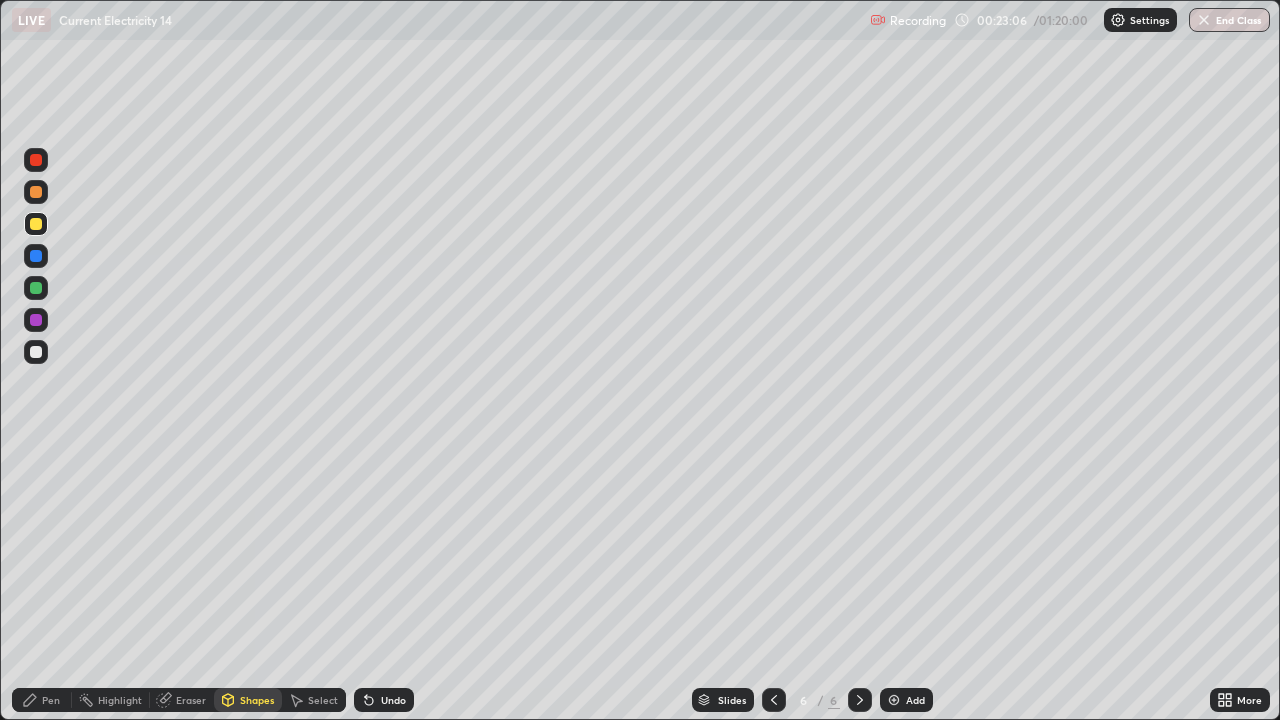 click at bounding box center [36, 352] 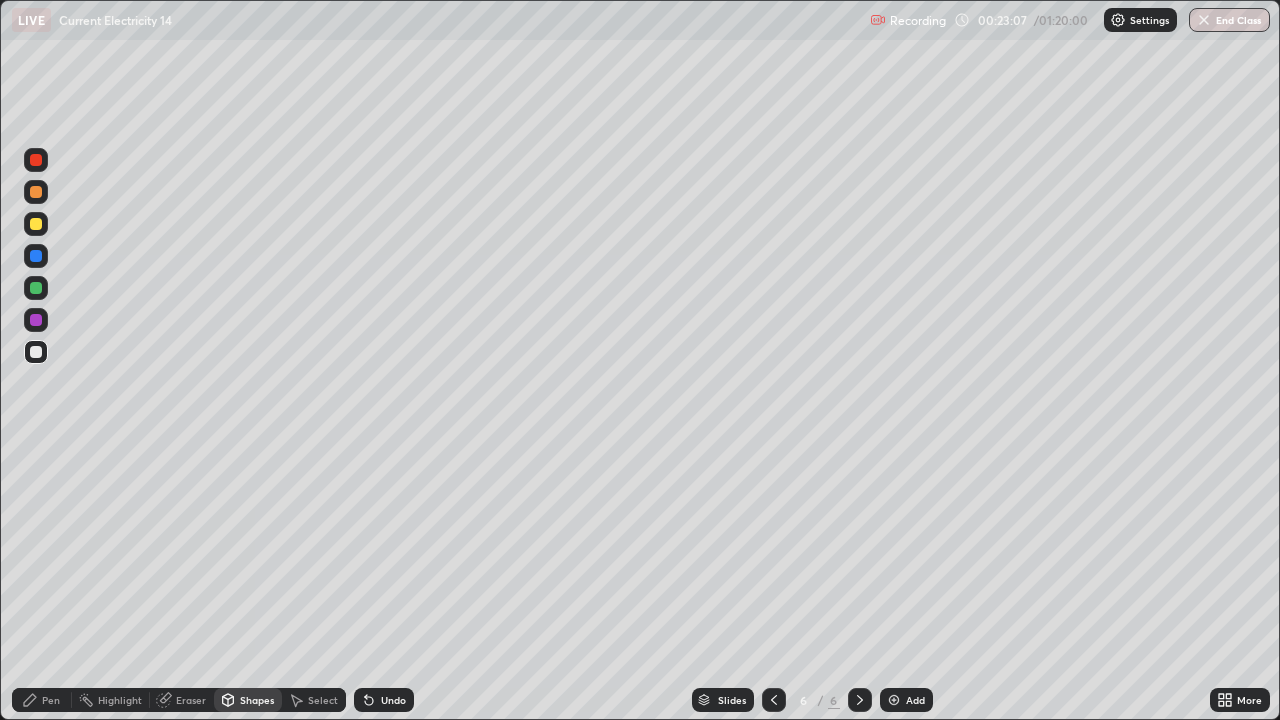 click on "Select" at bounding box center [323, 700] 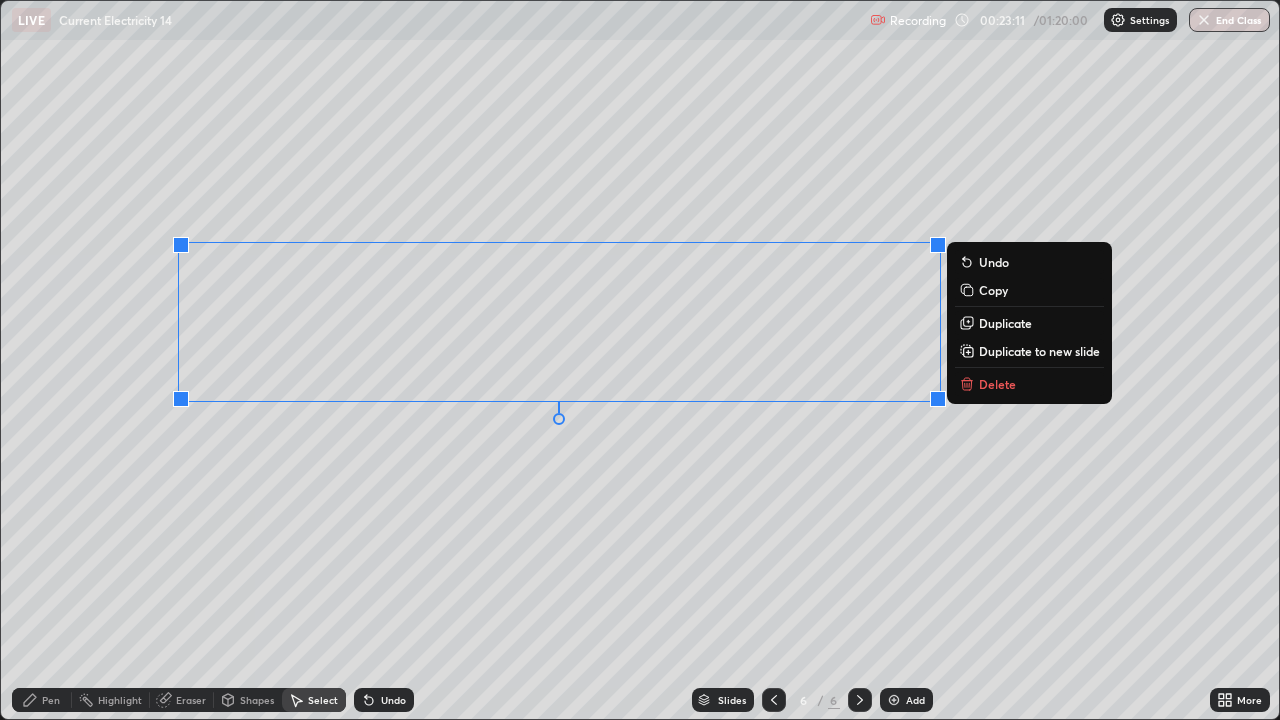 click on "Duplicate to new slide" at bounding box center (1039, 351) 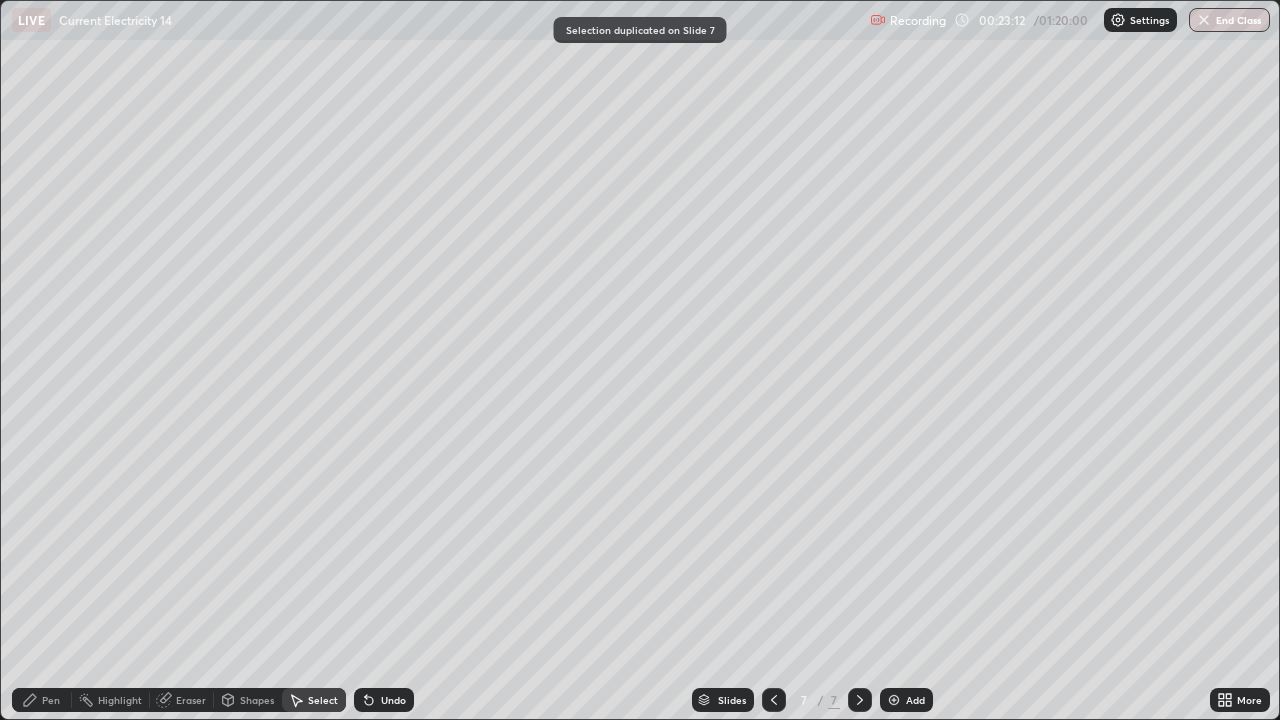 click 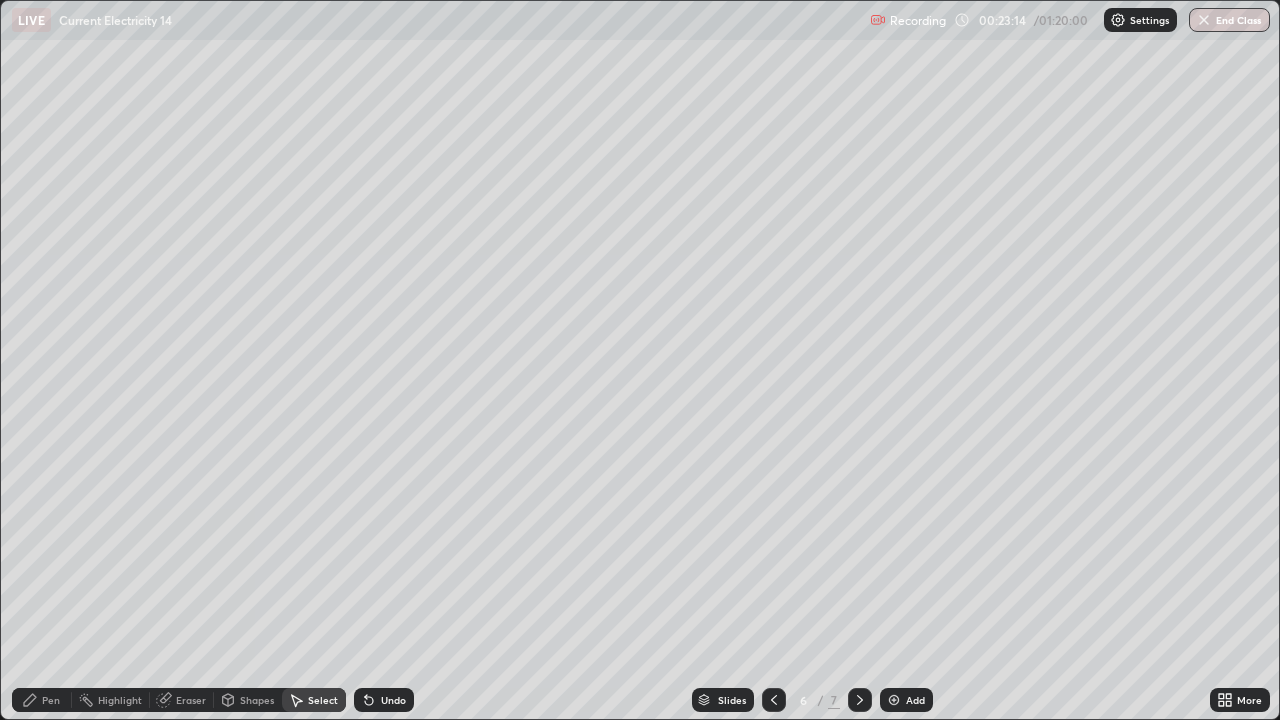 click on "Pen" at bounding box center [51, 700] 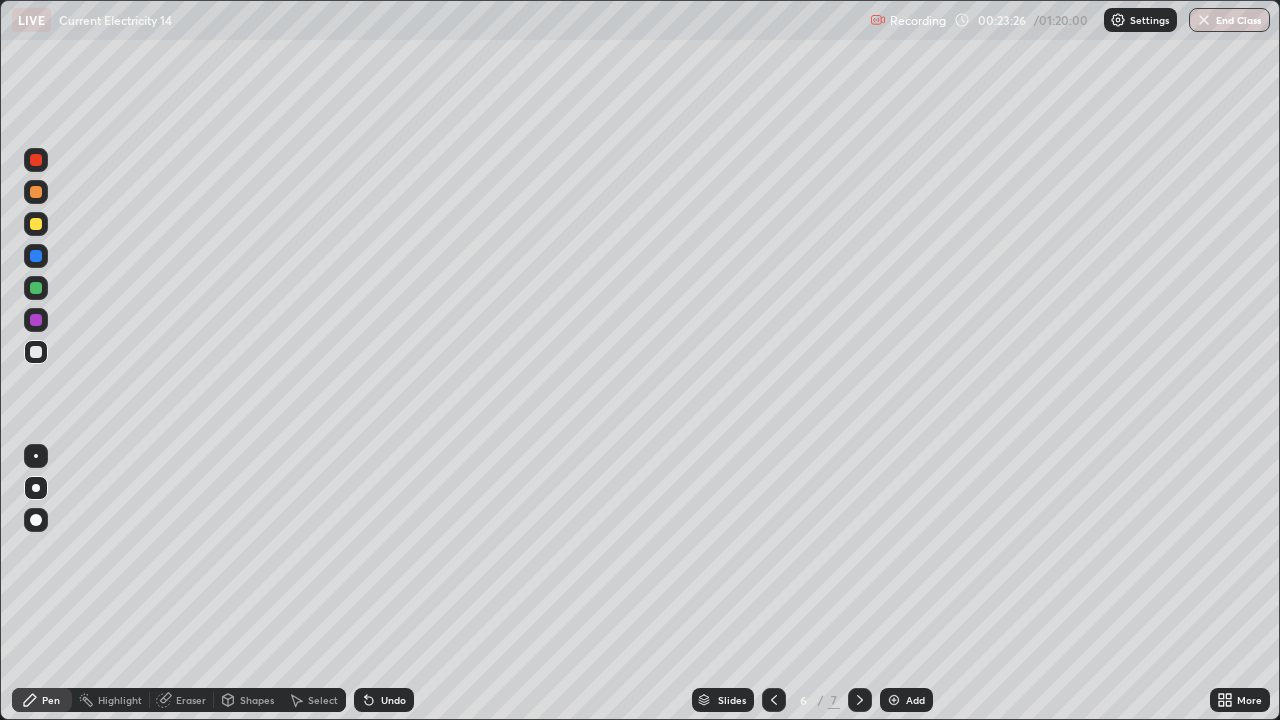 click on "Shapes" at bounding box center [257, 700] 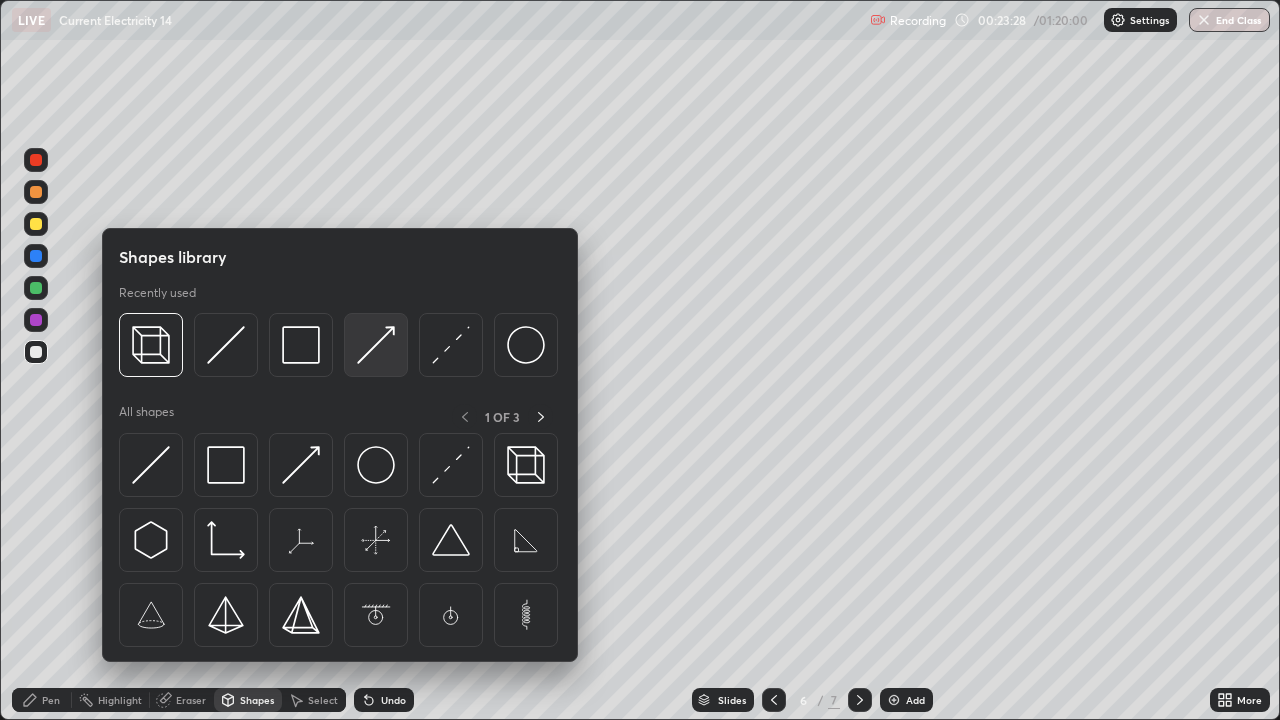 click at bounding box center (376, 345) 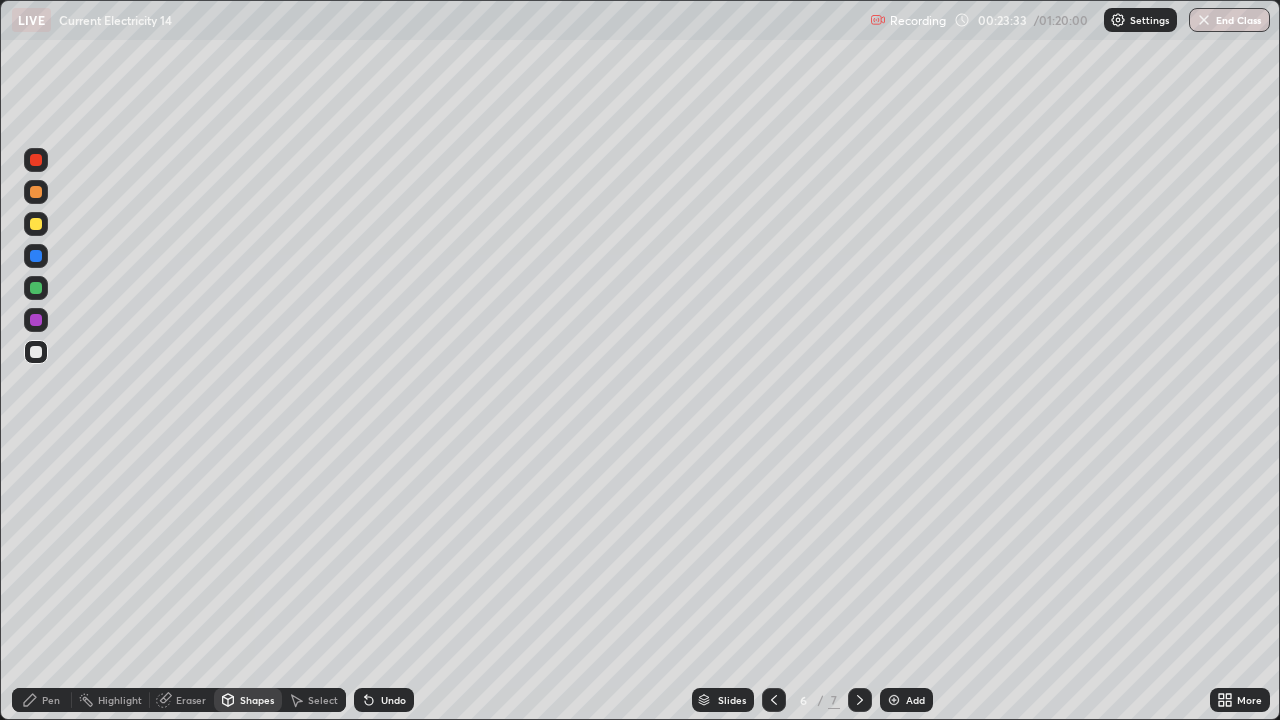 click on "Undo" at bounding box center [393, 700] 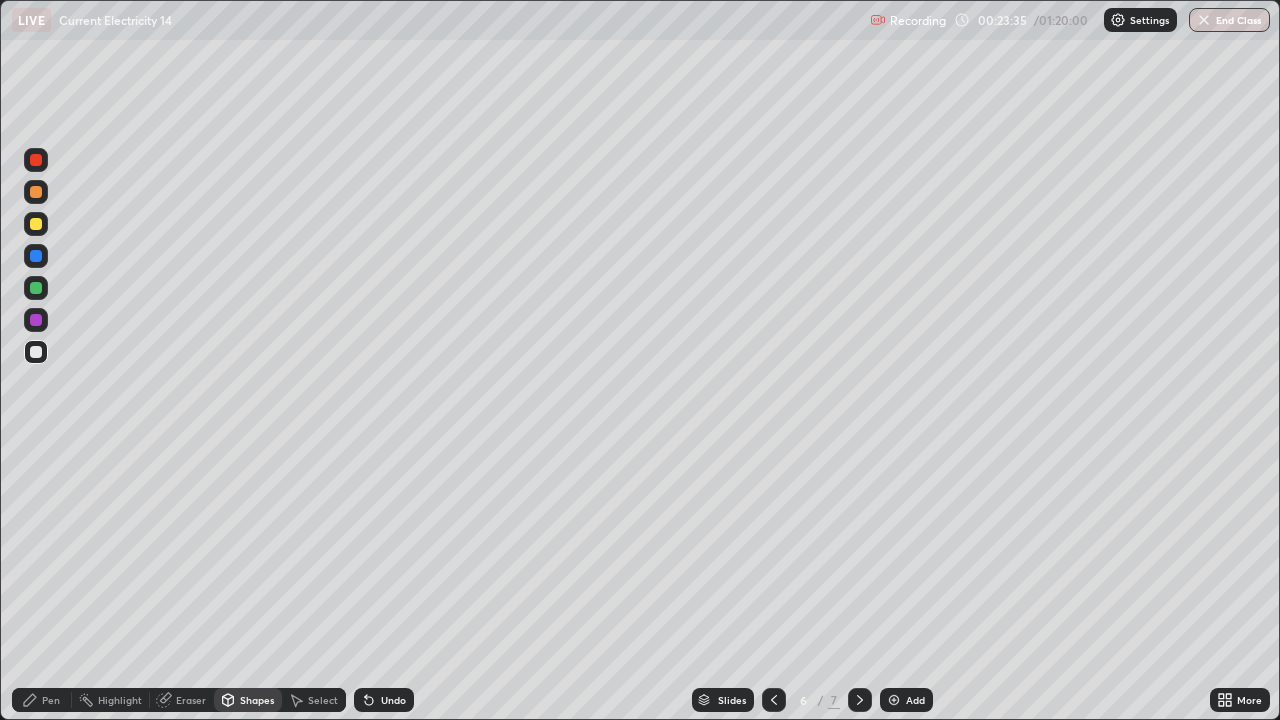 click on "Pen" at bounding box center [42, 700] 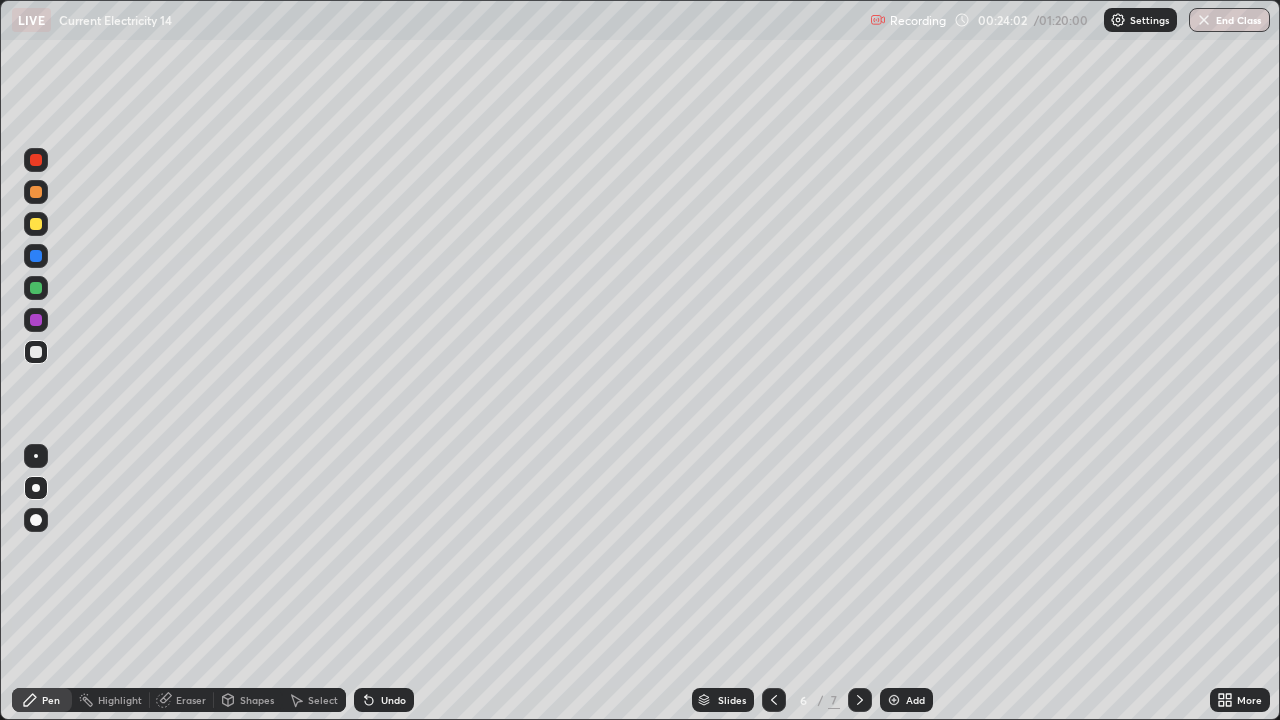click on "Shapes" at bounding box center [257, 700] 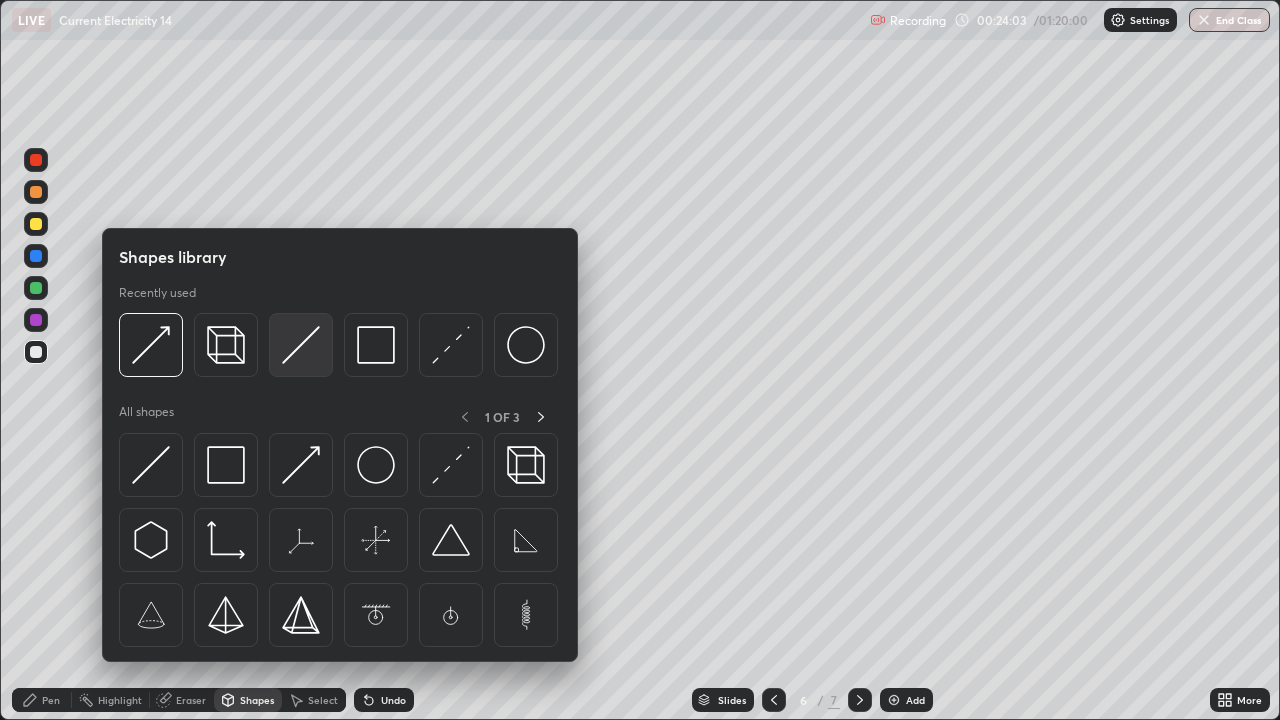 click at bounding box center (301, 345) 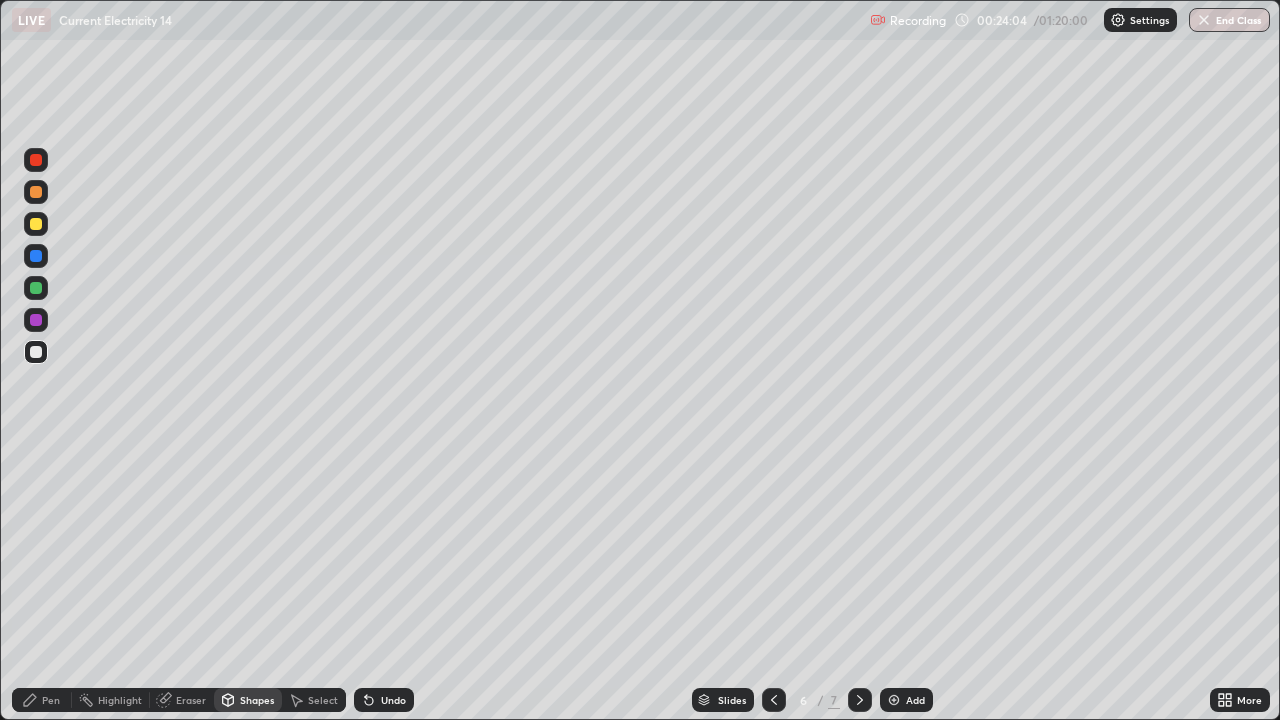 click at bounding box center [36, 288] 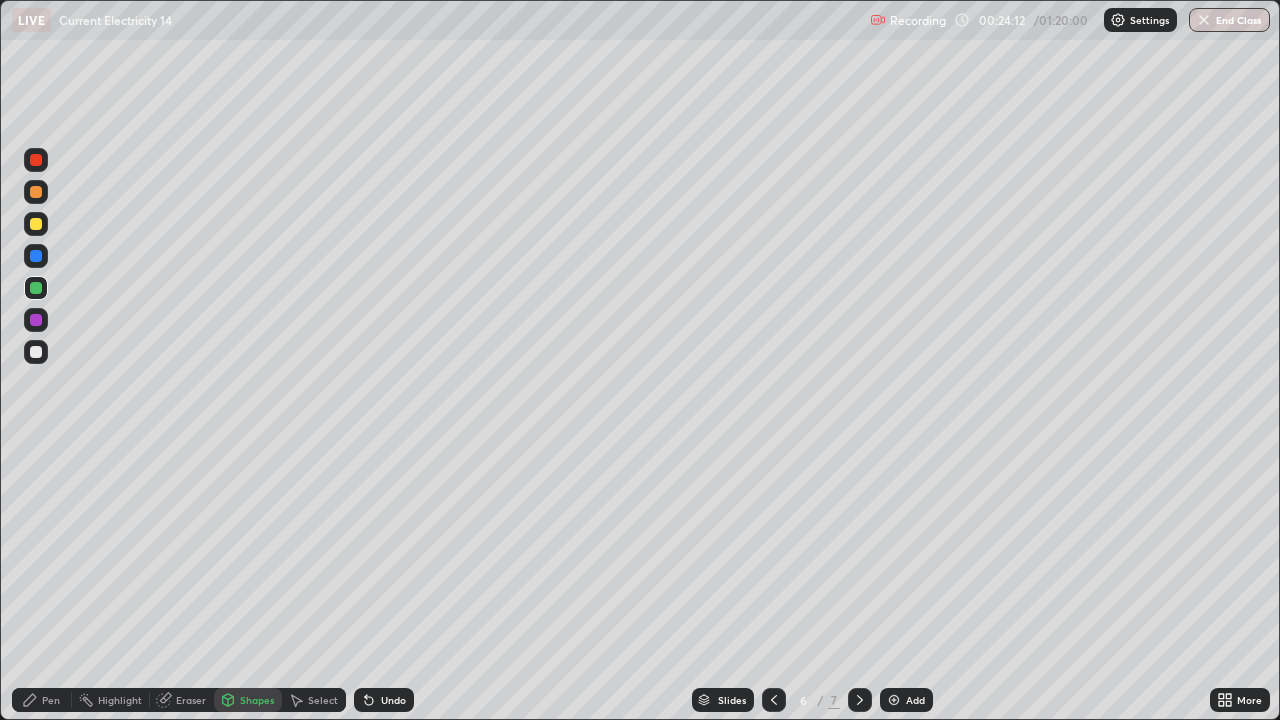 click on "Shapes" at bounding box center (257, 700) 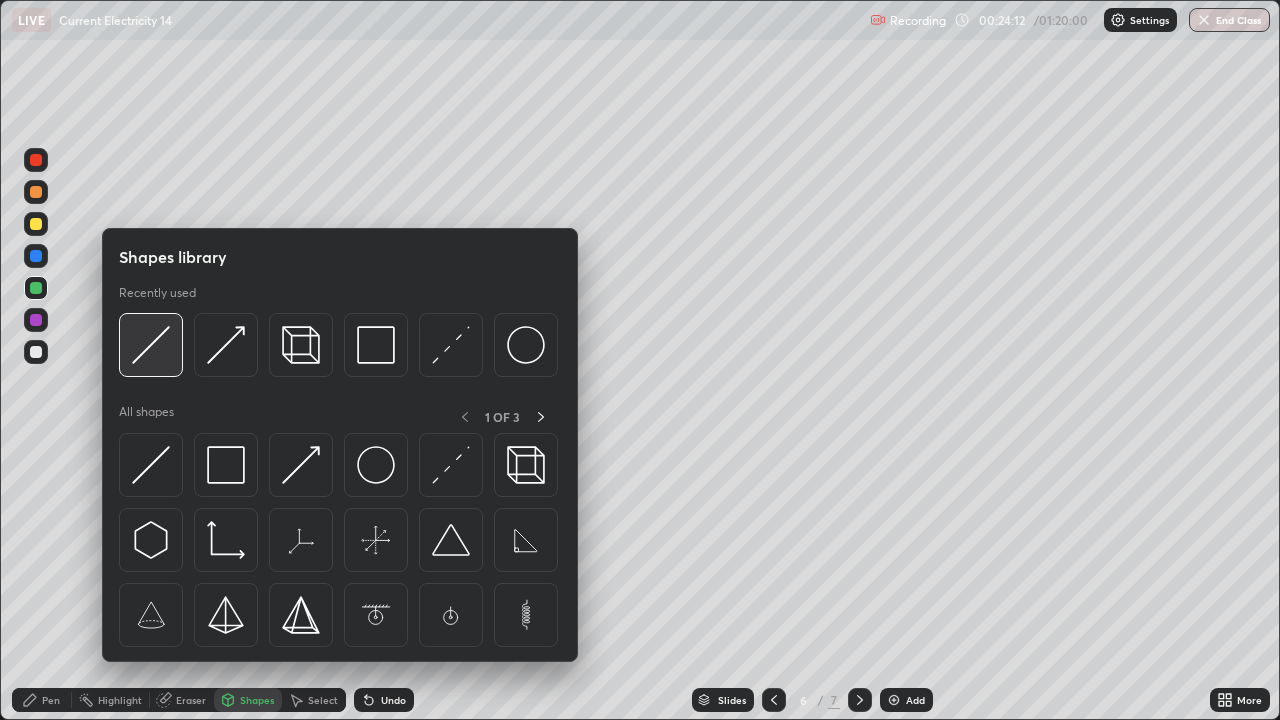 click at bounding box center (151, 345) 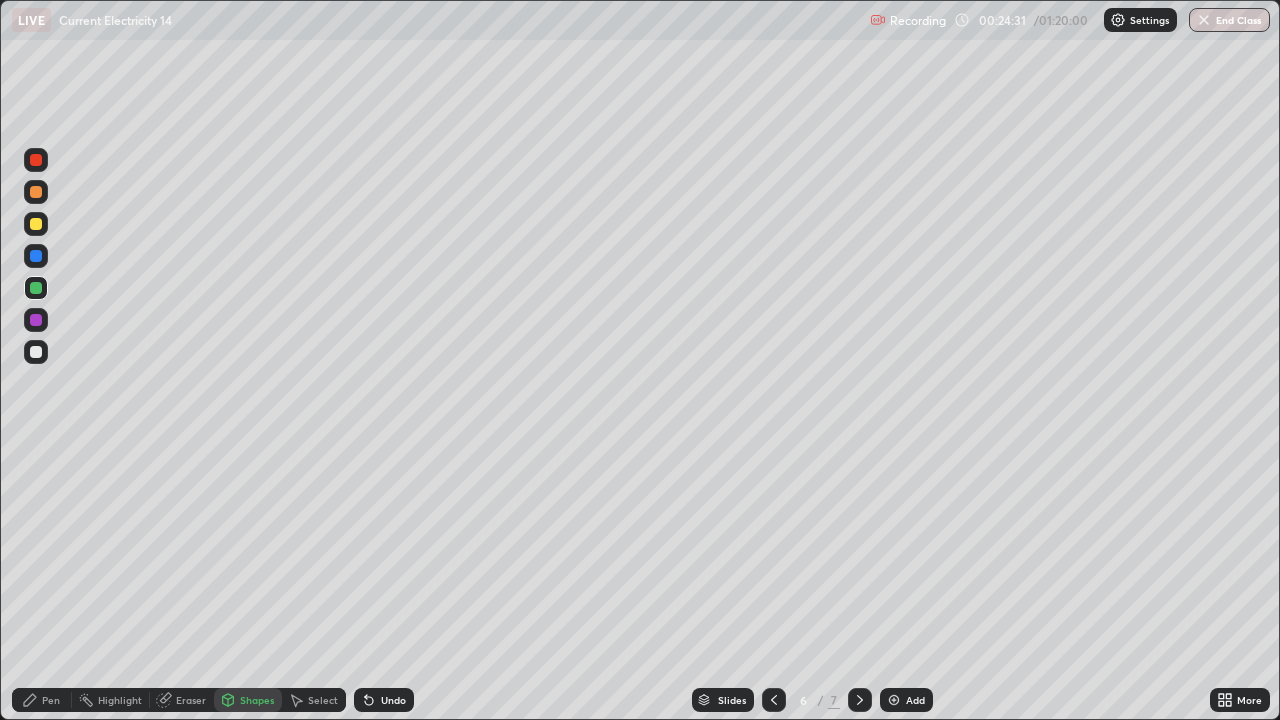 click on "Undo" at bounding box center [393, 700] 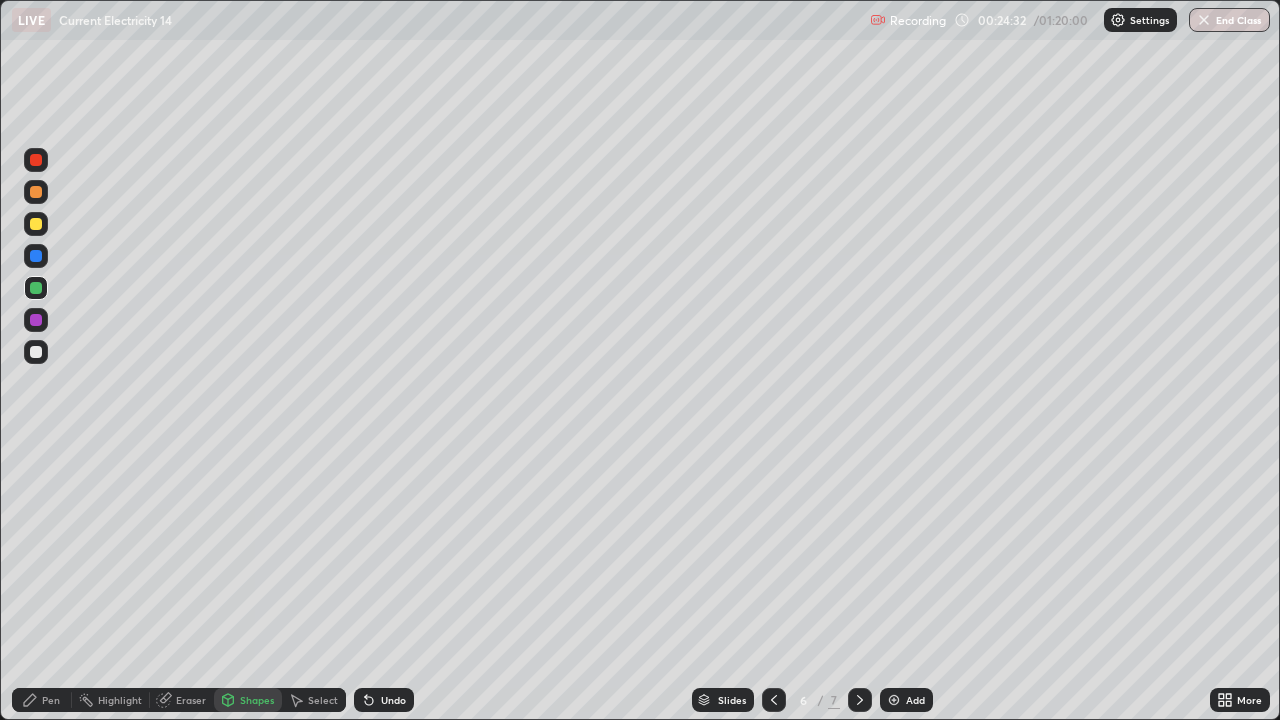 click on "Undo" at bounding box center (393, 700) 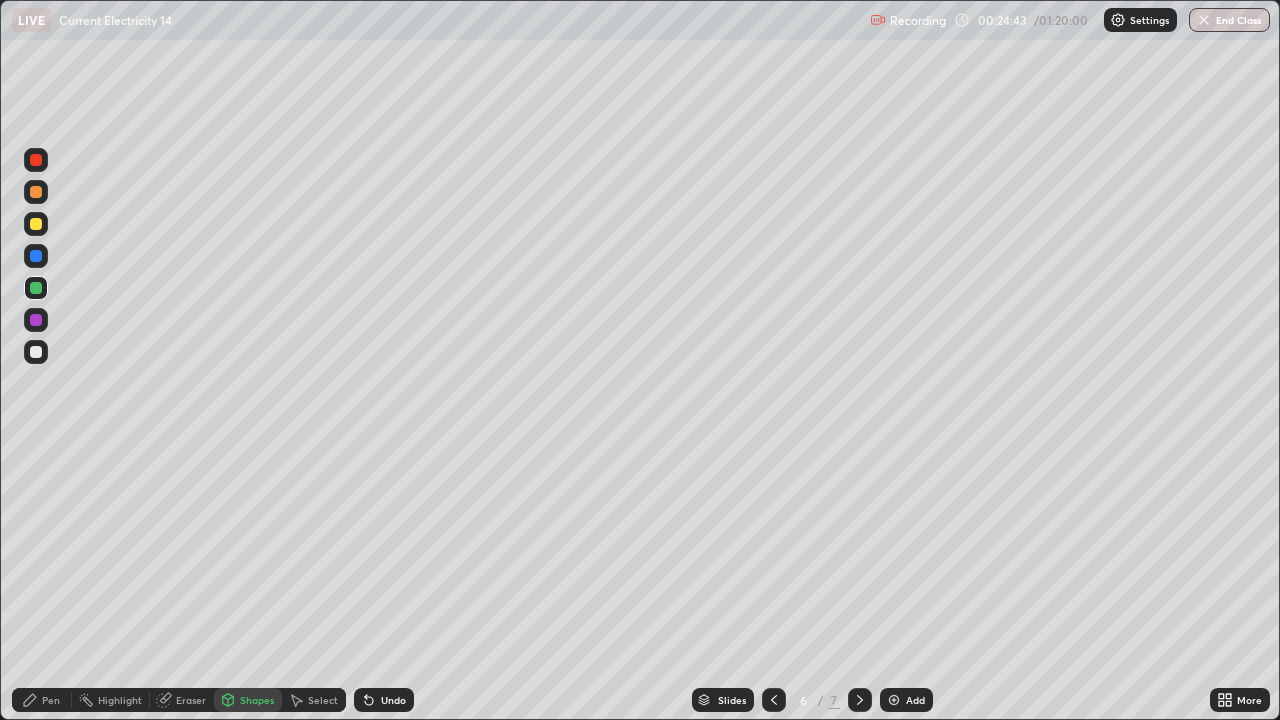click on "Pen" at bounding box center [51, 700] 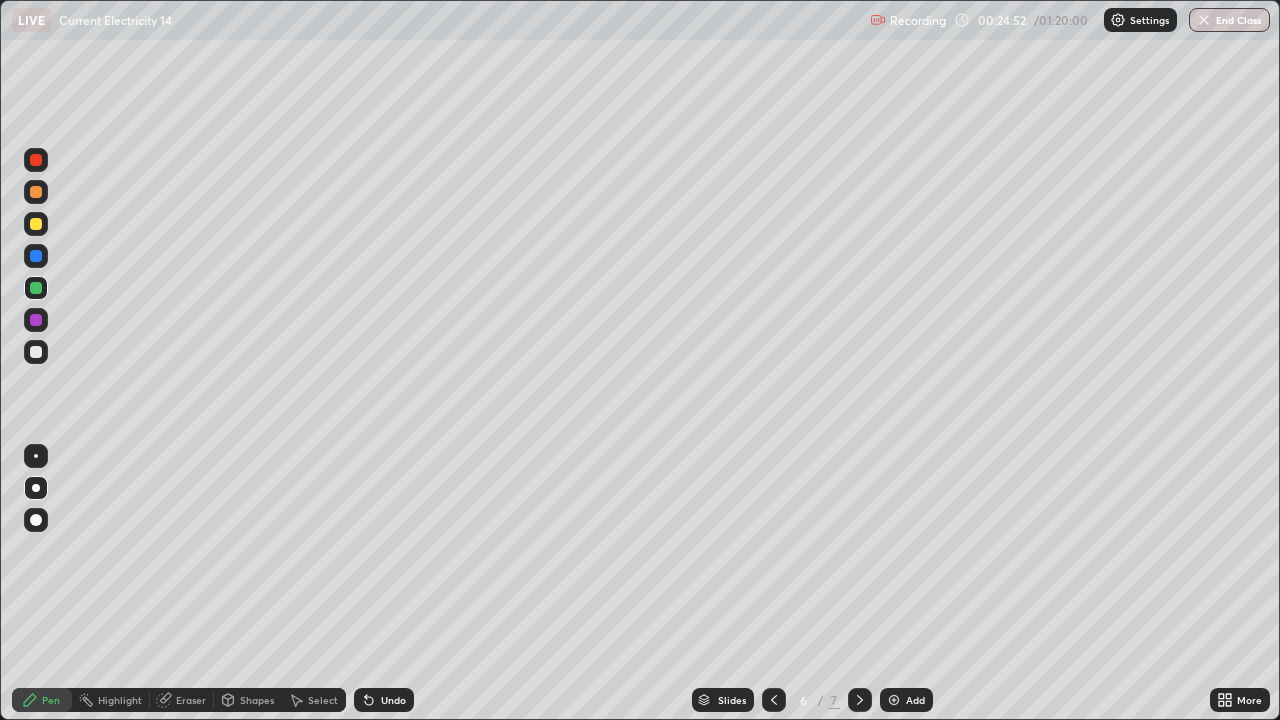 click at bounding box center [36, 352] 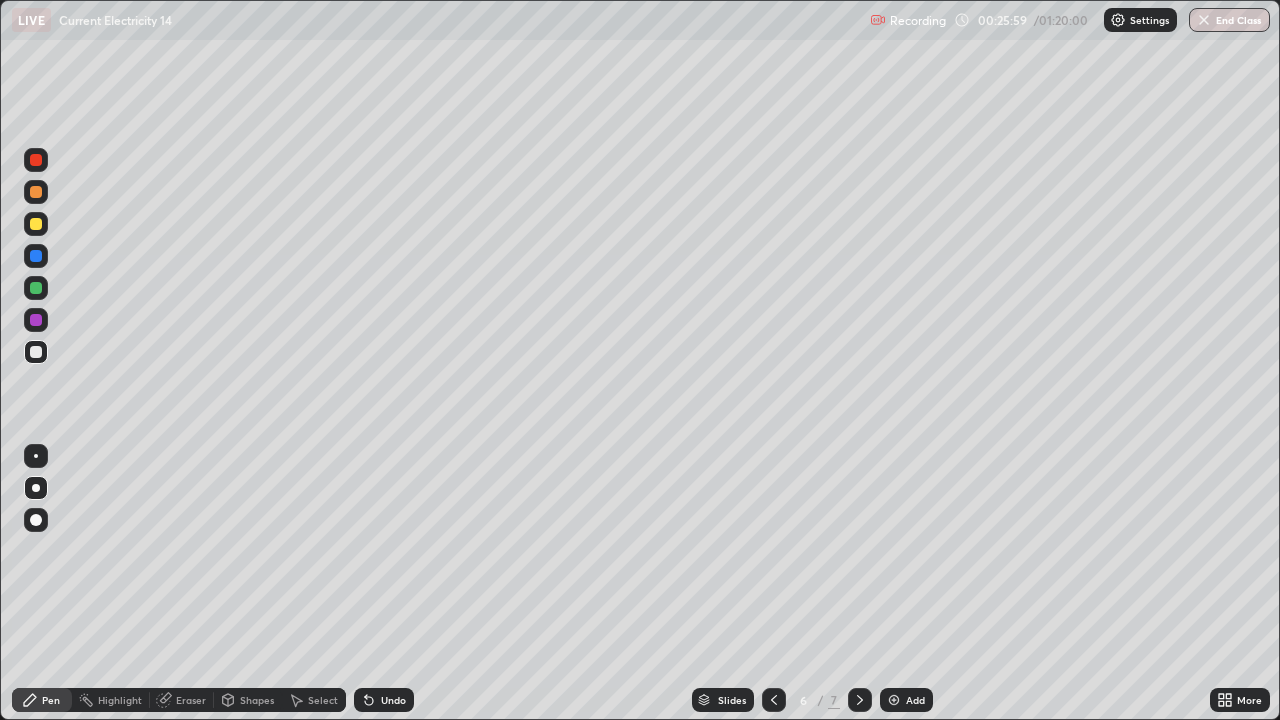 click 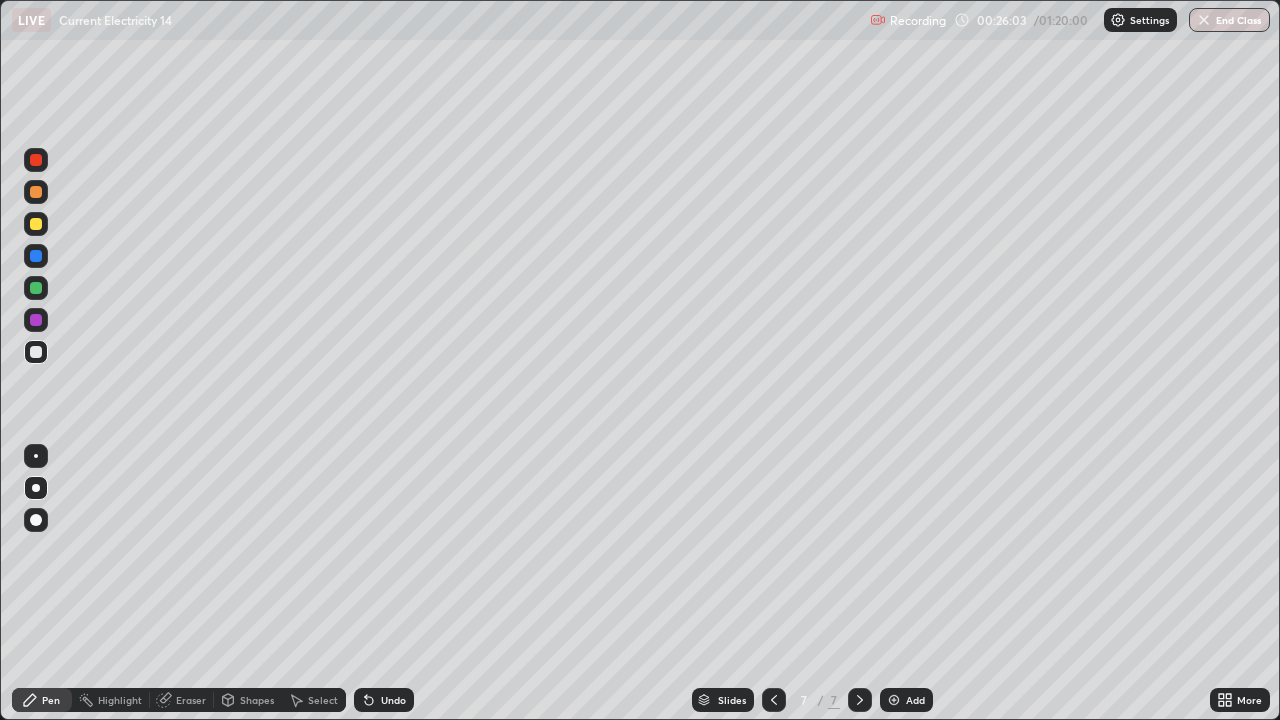 click on "Shapes" at bounding box center [257, 700] 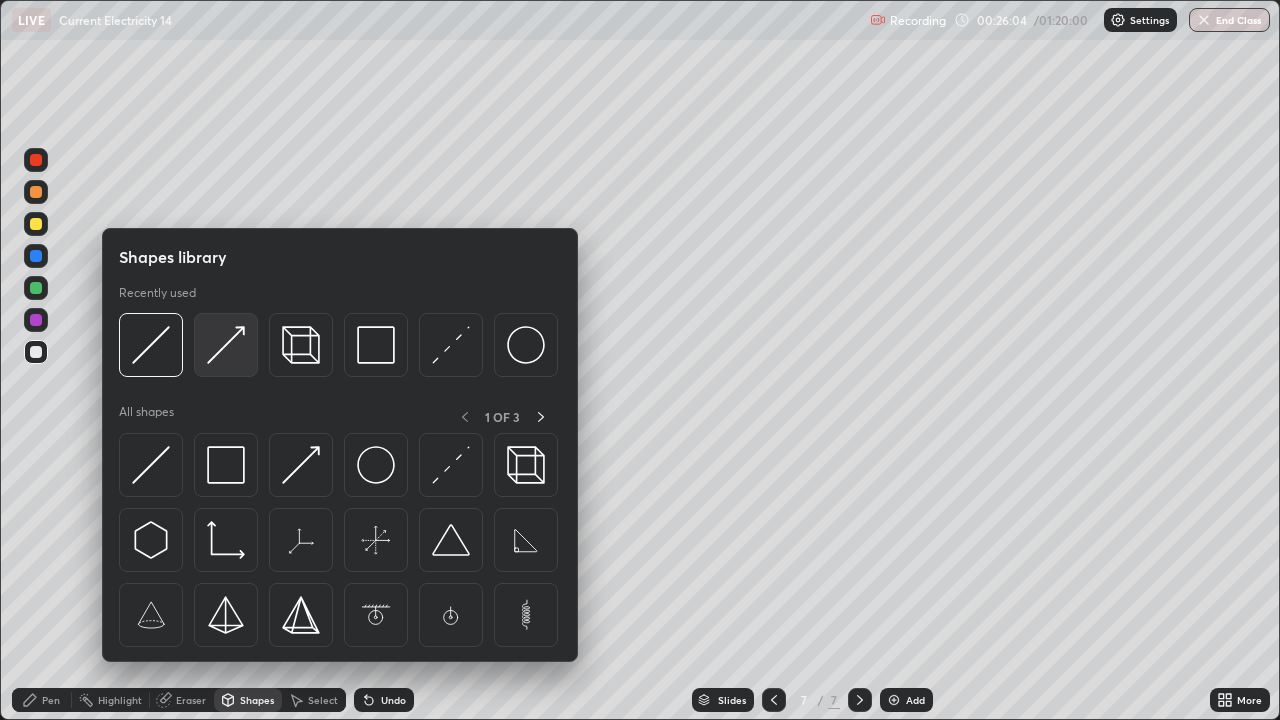 click at bounding box center (226, 345) 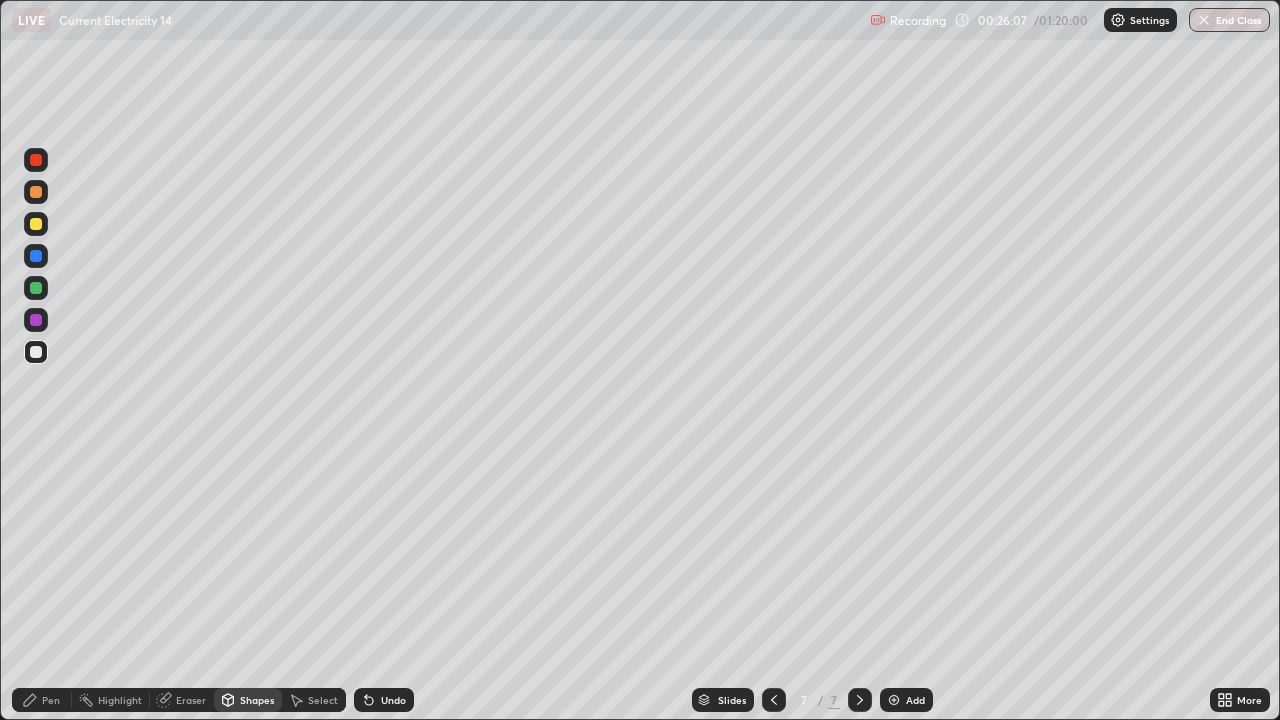 click on "Pen" at bounding box center [42, 700] 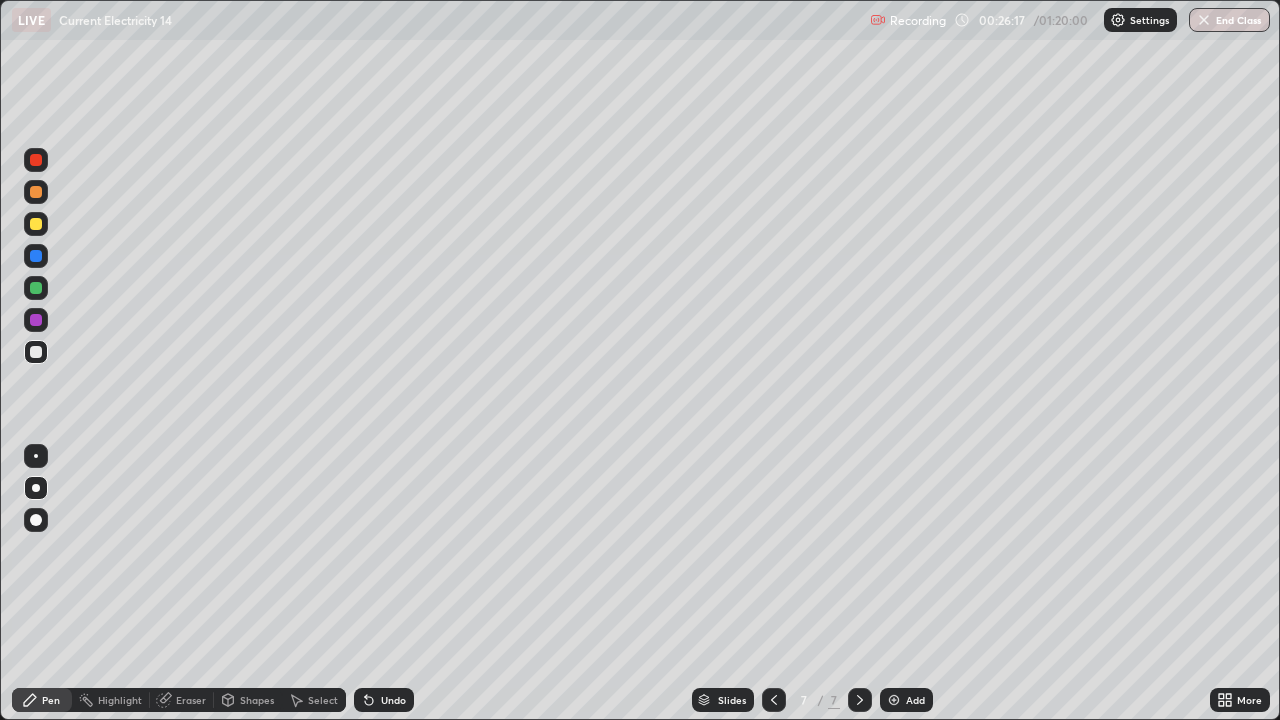 click on "Shapes" at bounding box center [257, 700] 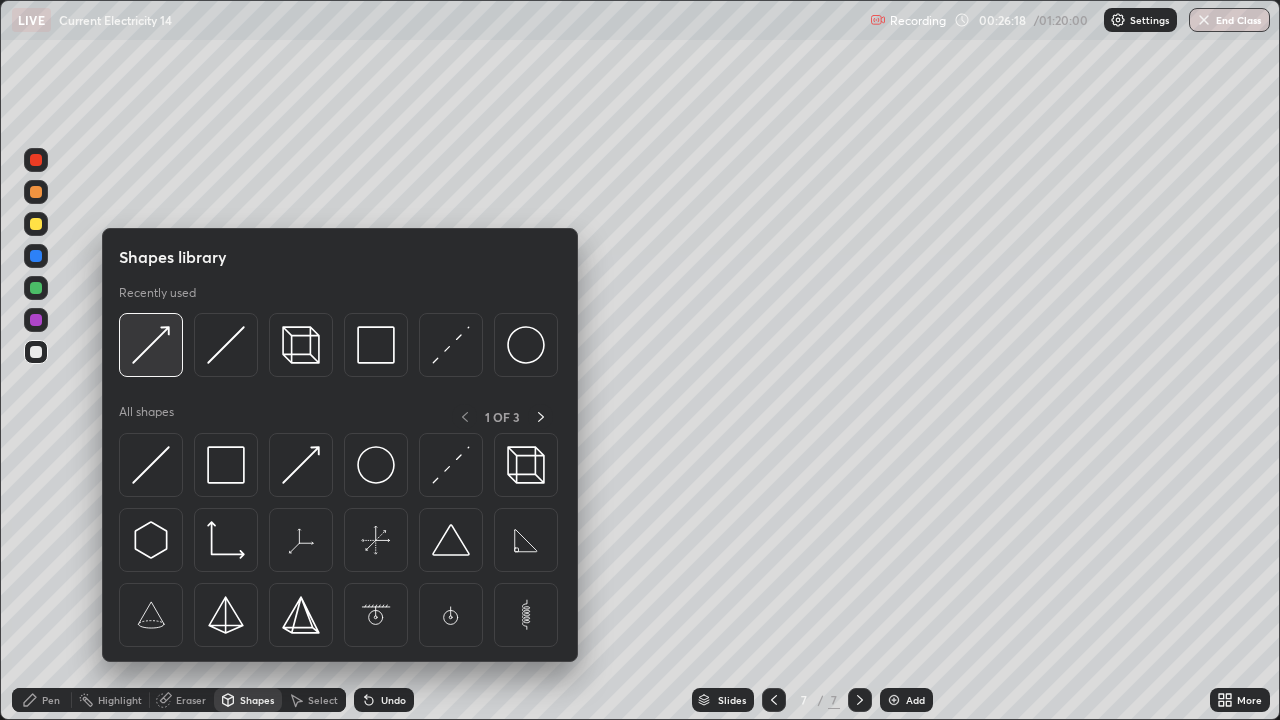 click at bounding box center [151, 345] 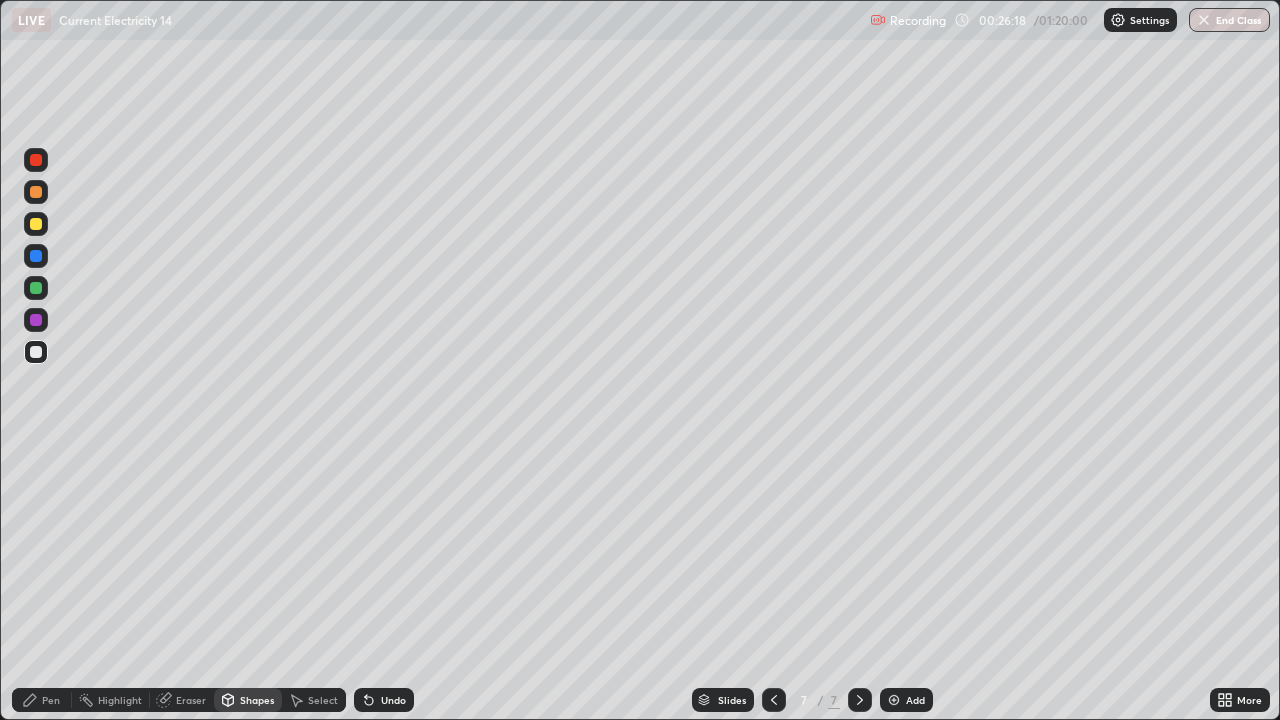 click at bounding box center [36, 288] 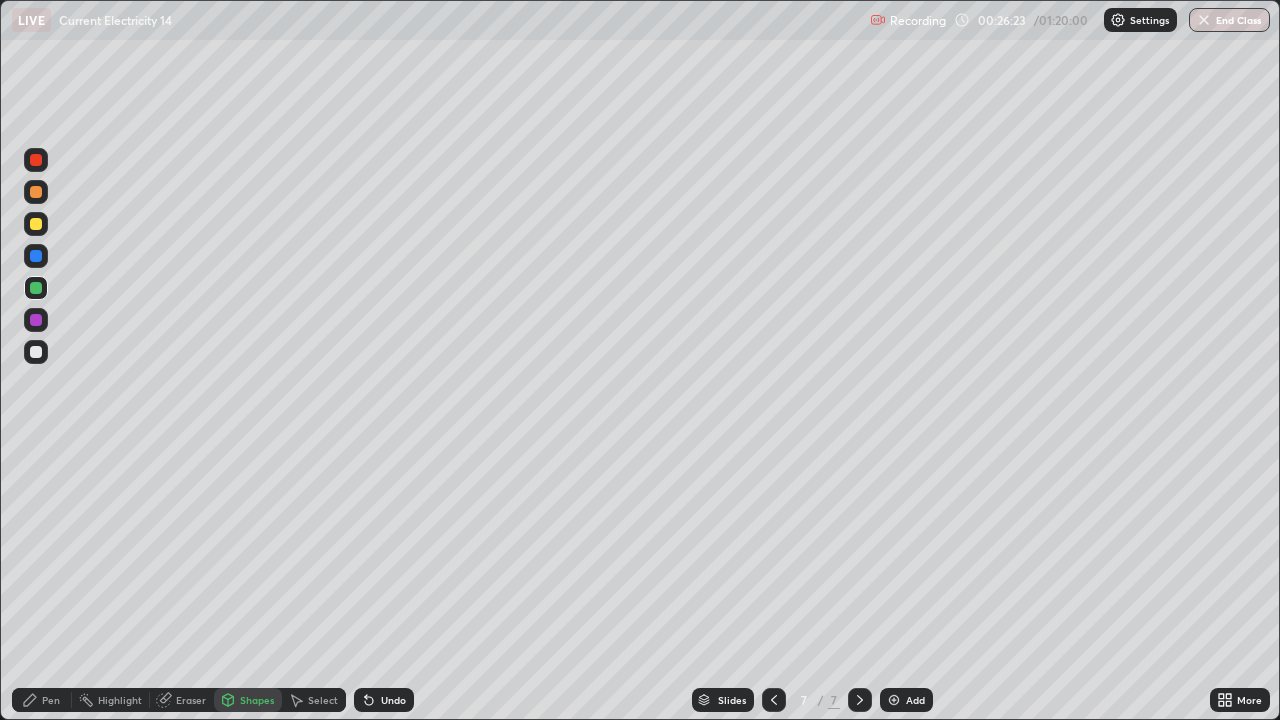 click on "Shapes" at bounding box center [257, 700] 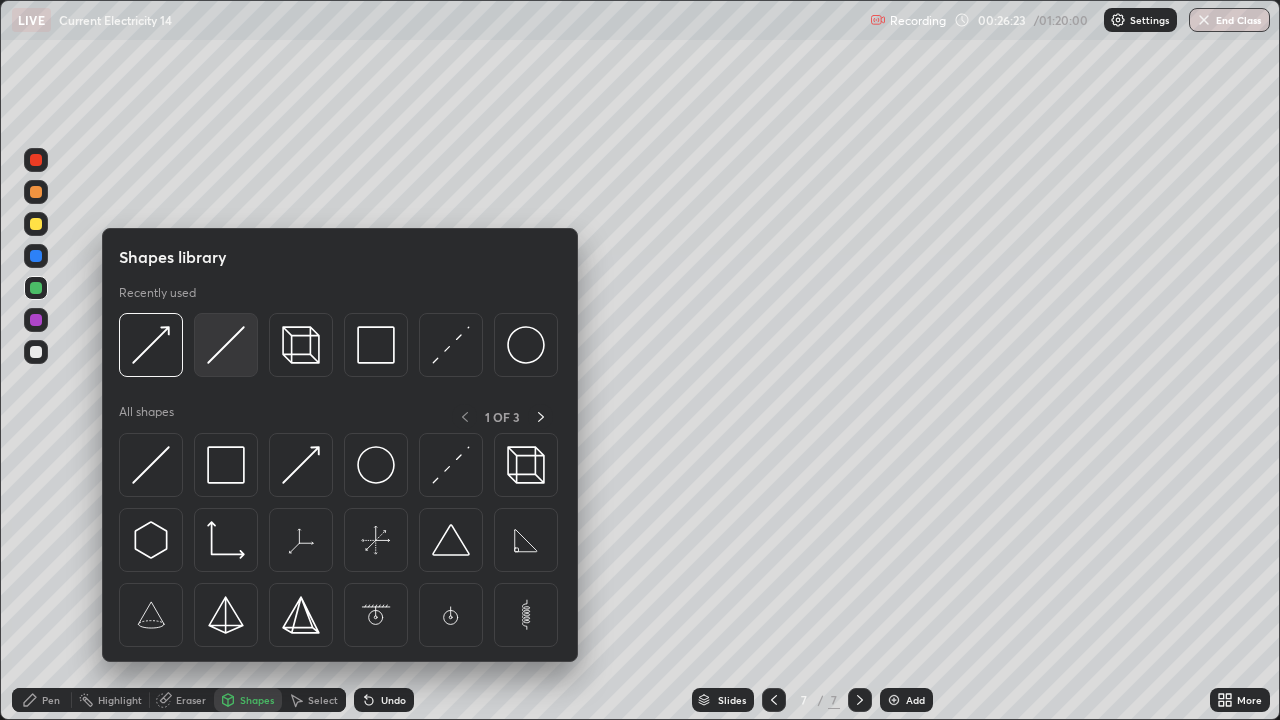 click at bounding box center [226, 345] 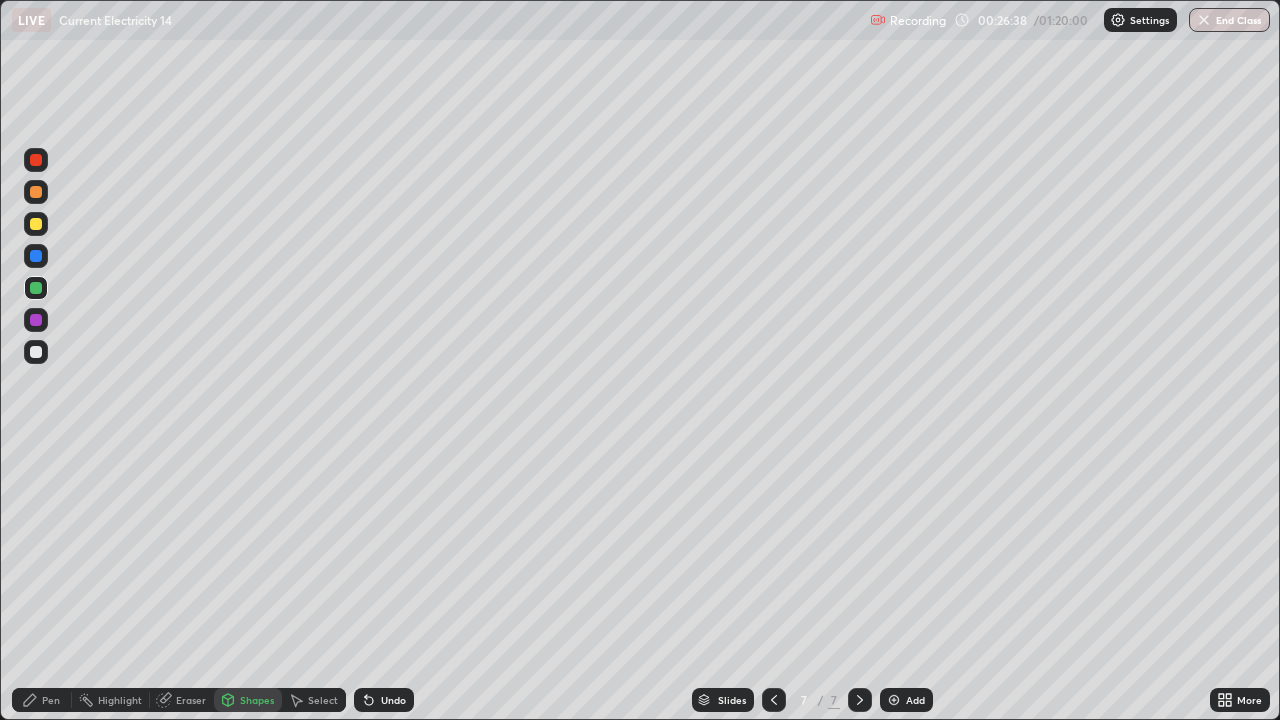 click on "Shapes" at bounding box center [257, 700] 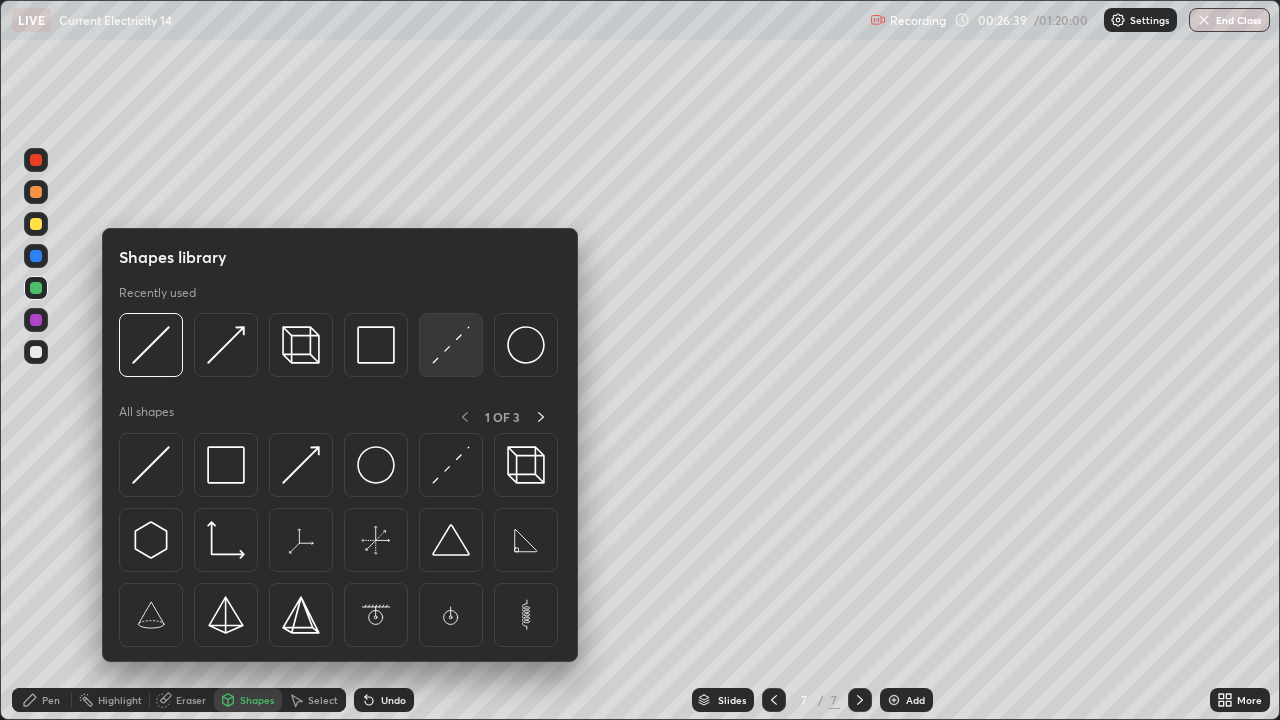 click at bounding box center [451, 345] 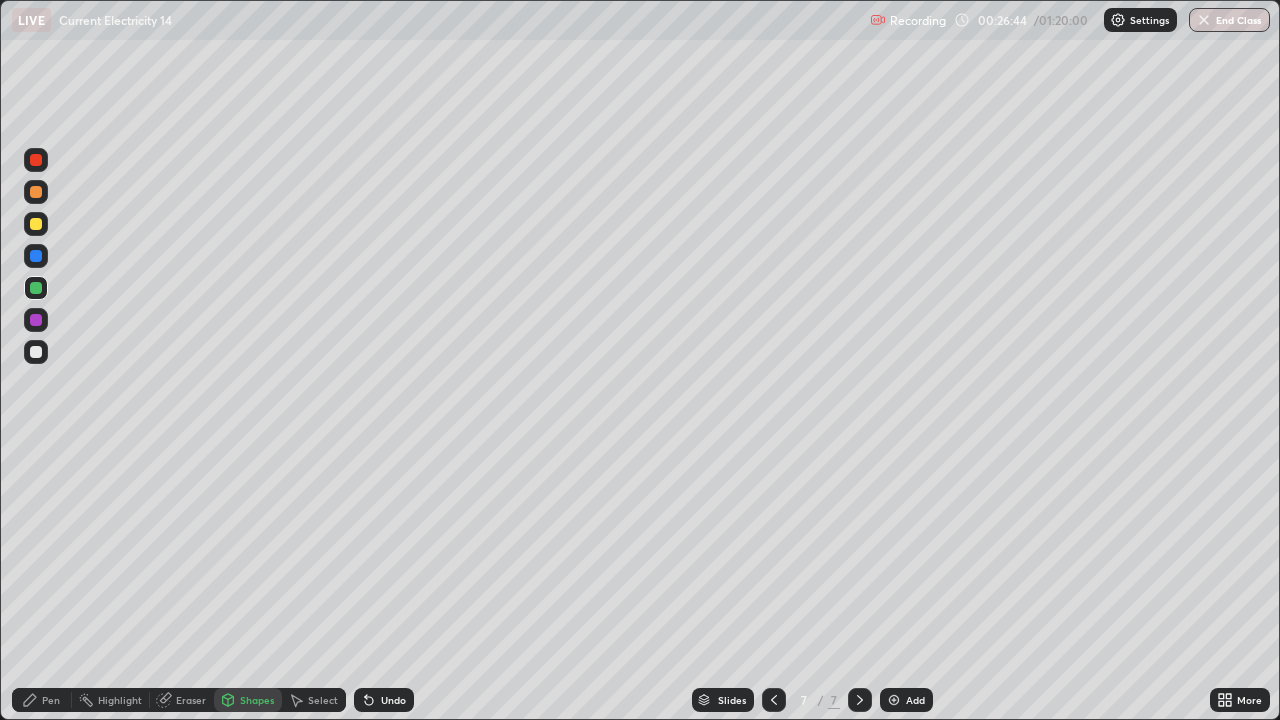 click 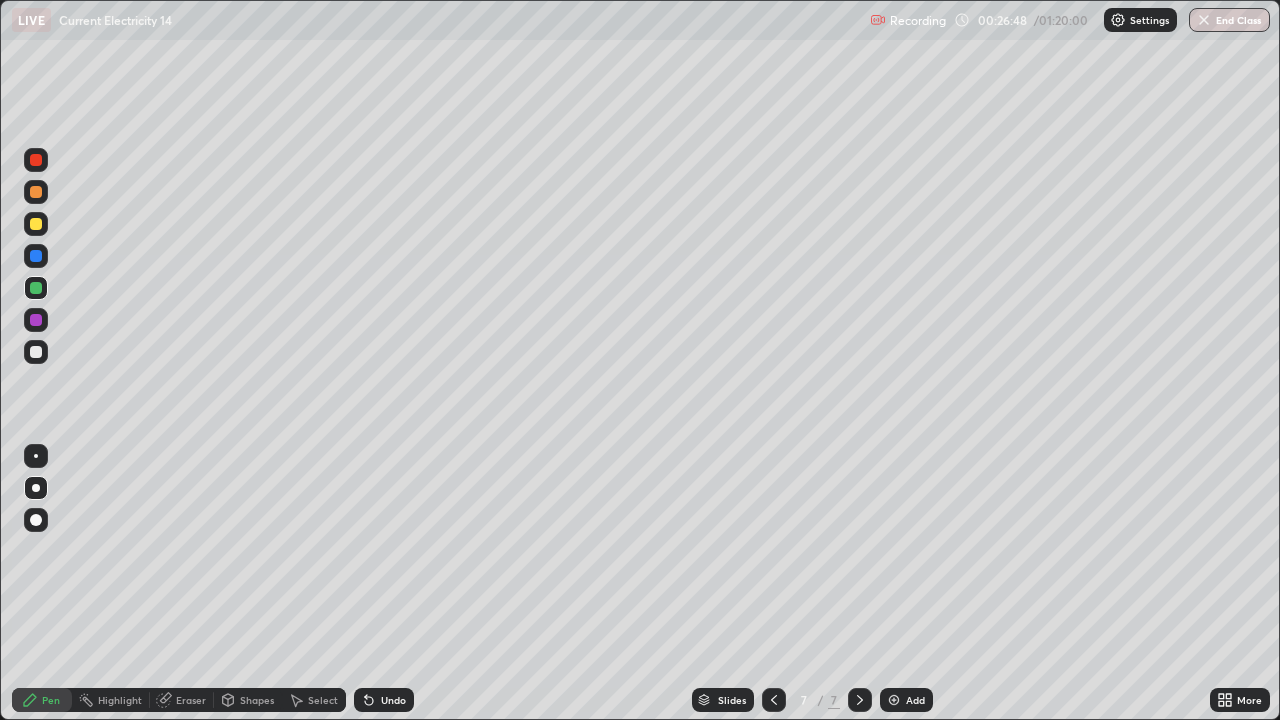click at bounding box center [36, 352] 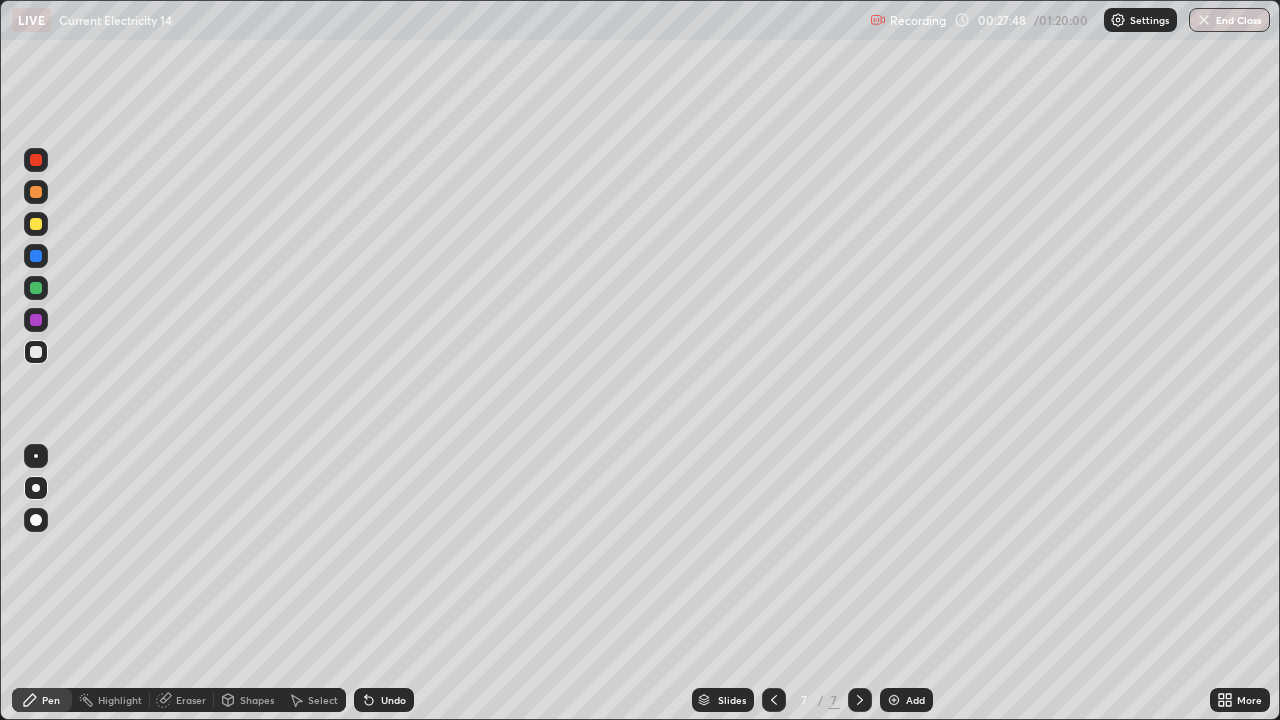 click at bounding box center (894, 700) 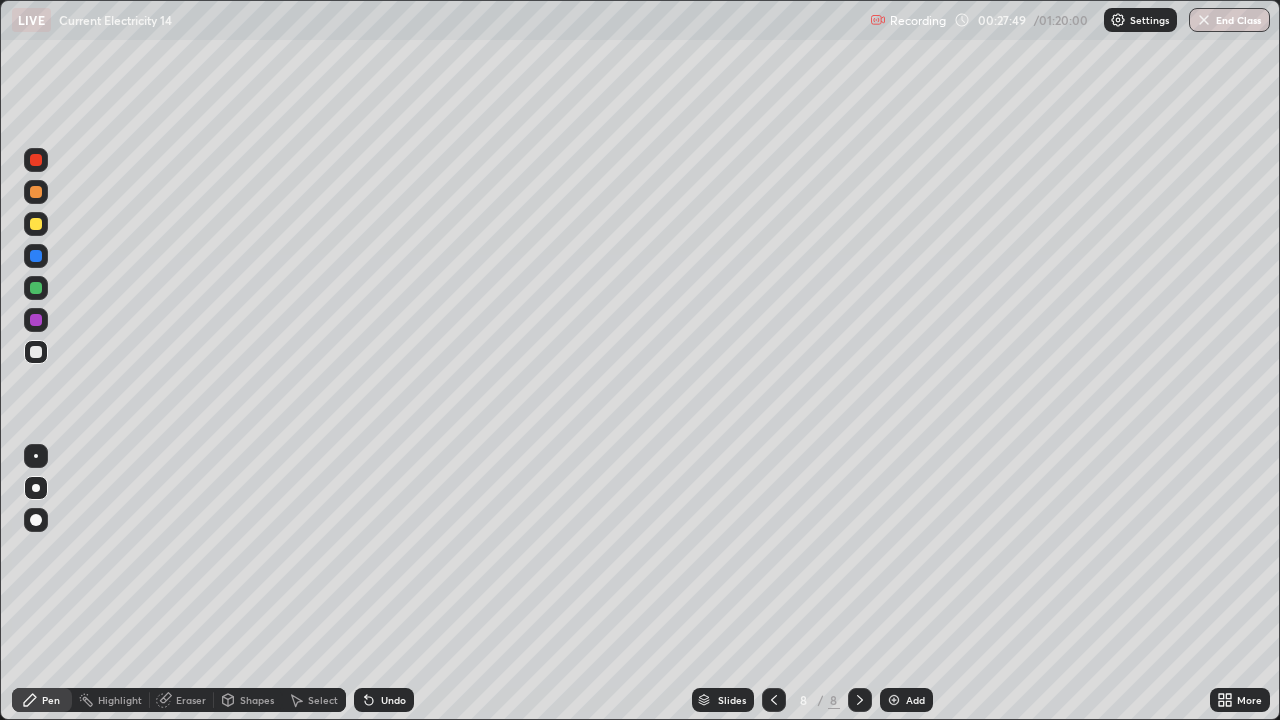 click on "Shapes" at bounding box center (257, 700) 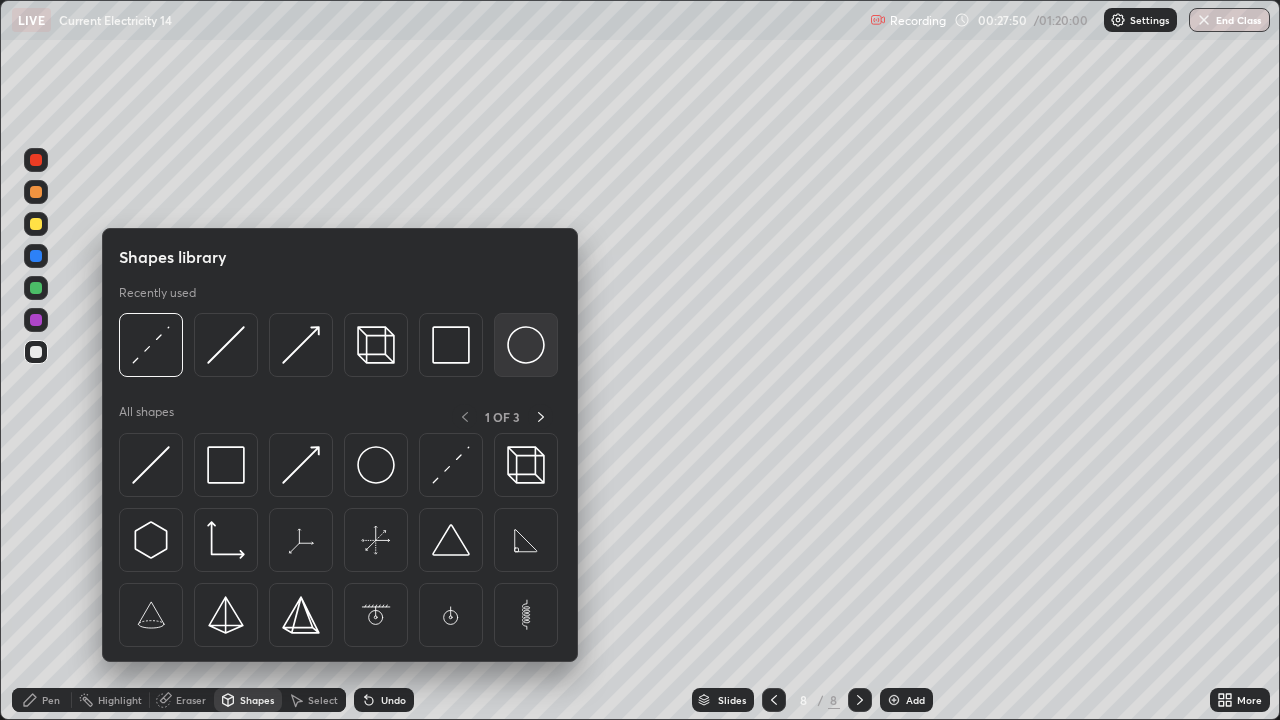 click at bounding box center [526, 345] 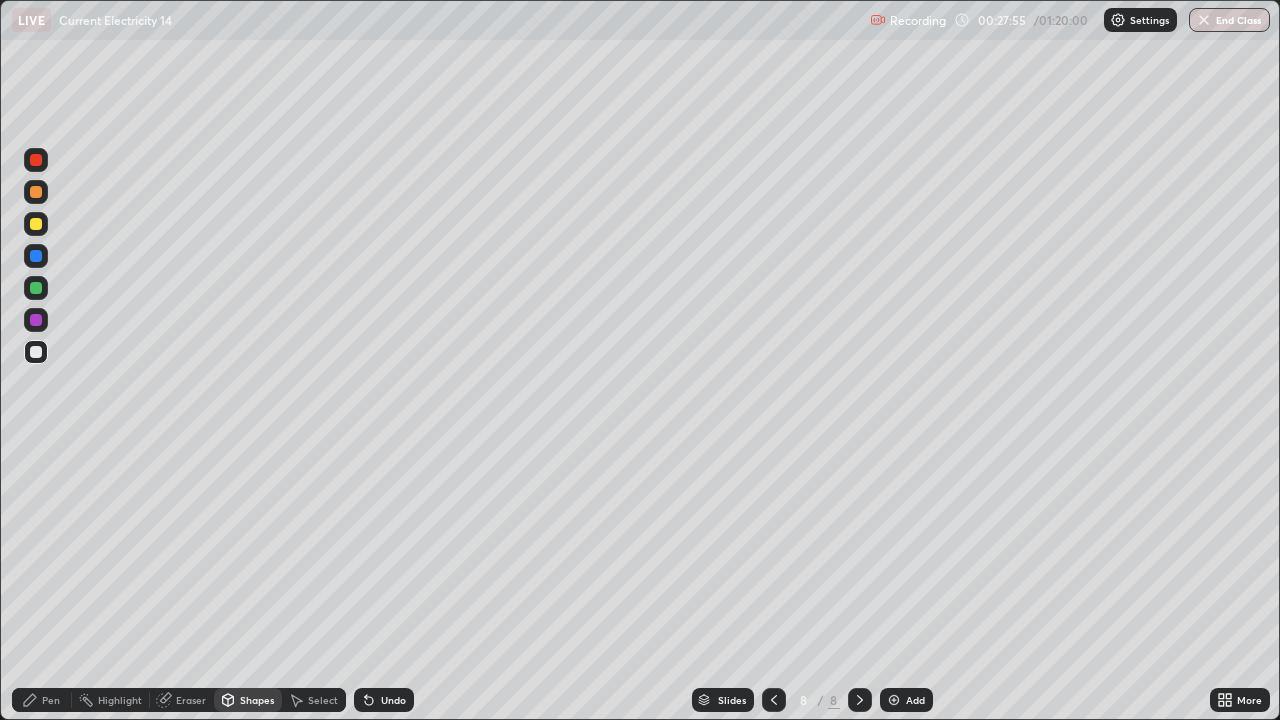 click on "Shapes" at bounding box center (257, 700) 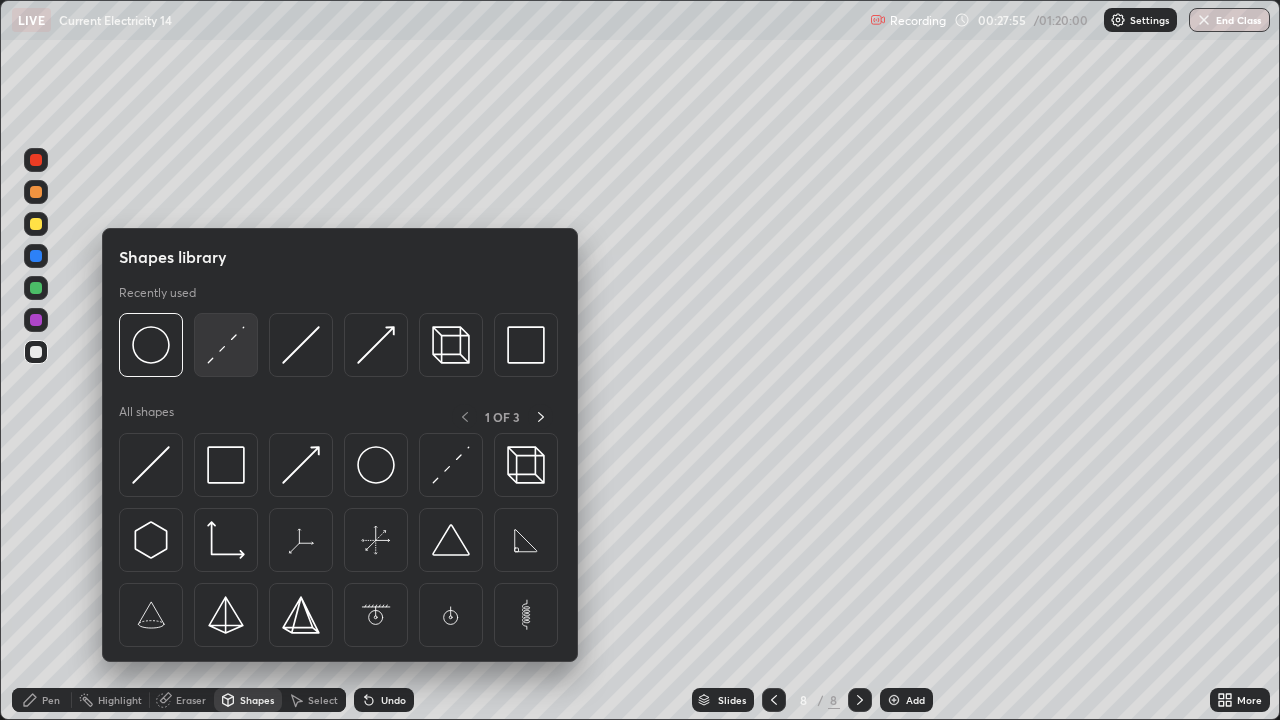 click at bounding box center (226, 345) 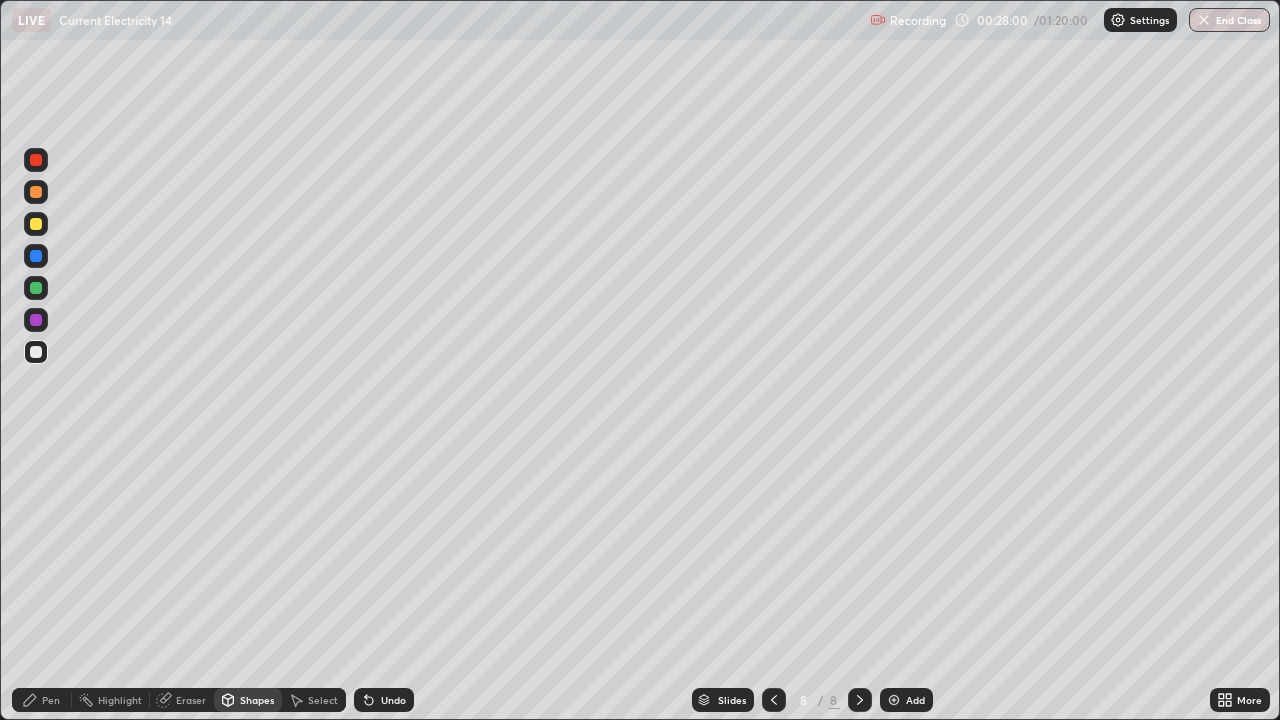 click on "Pen" at bounding box center [51, 700] 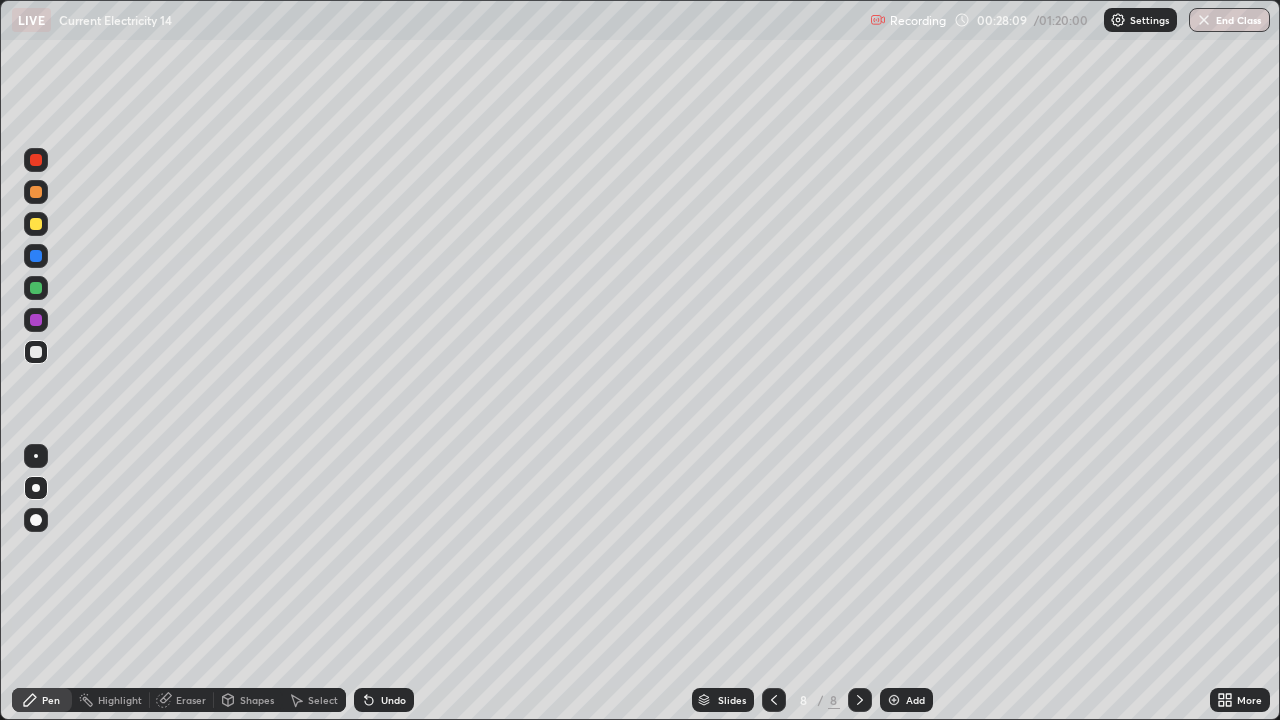 click at bounding box center [36, 288] 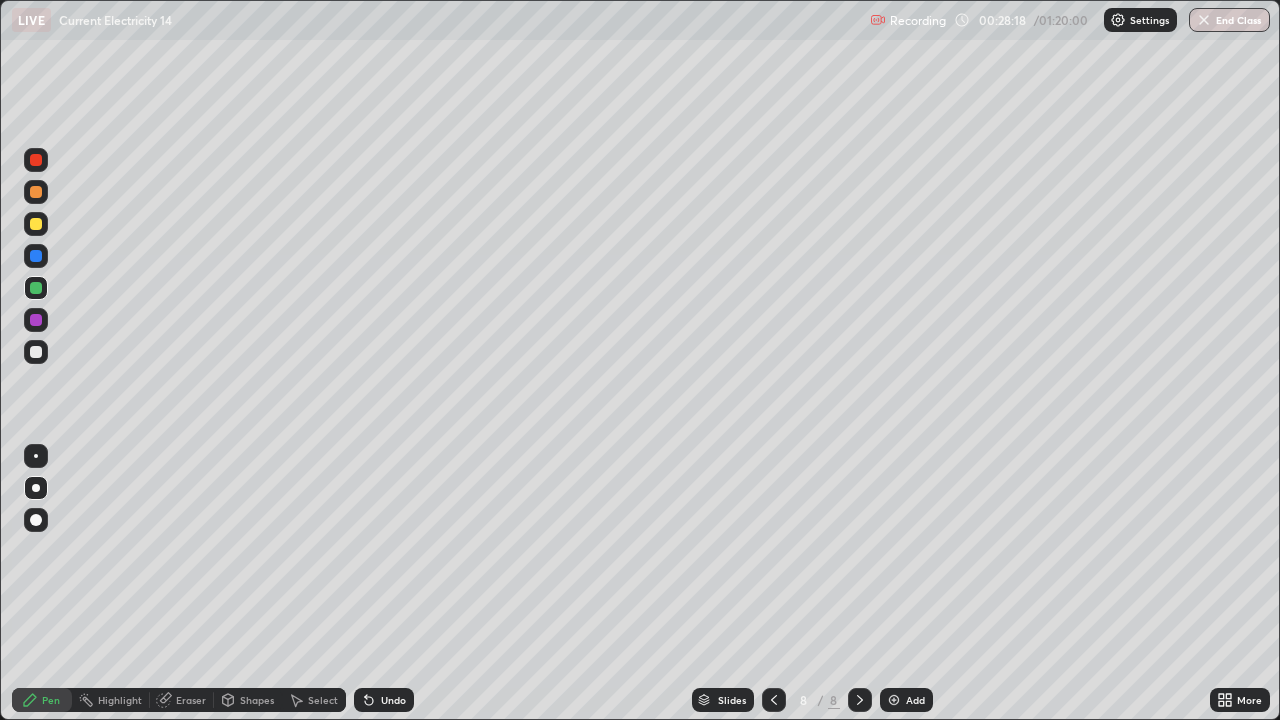 click on "Shapes" at bounding box center (257, 700) 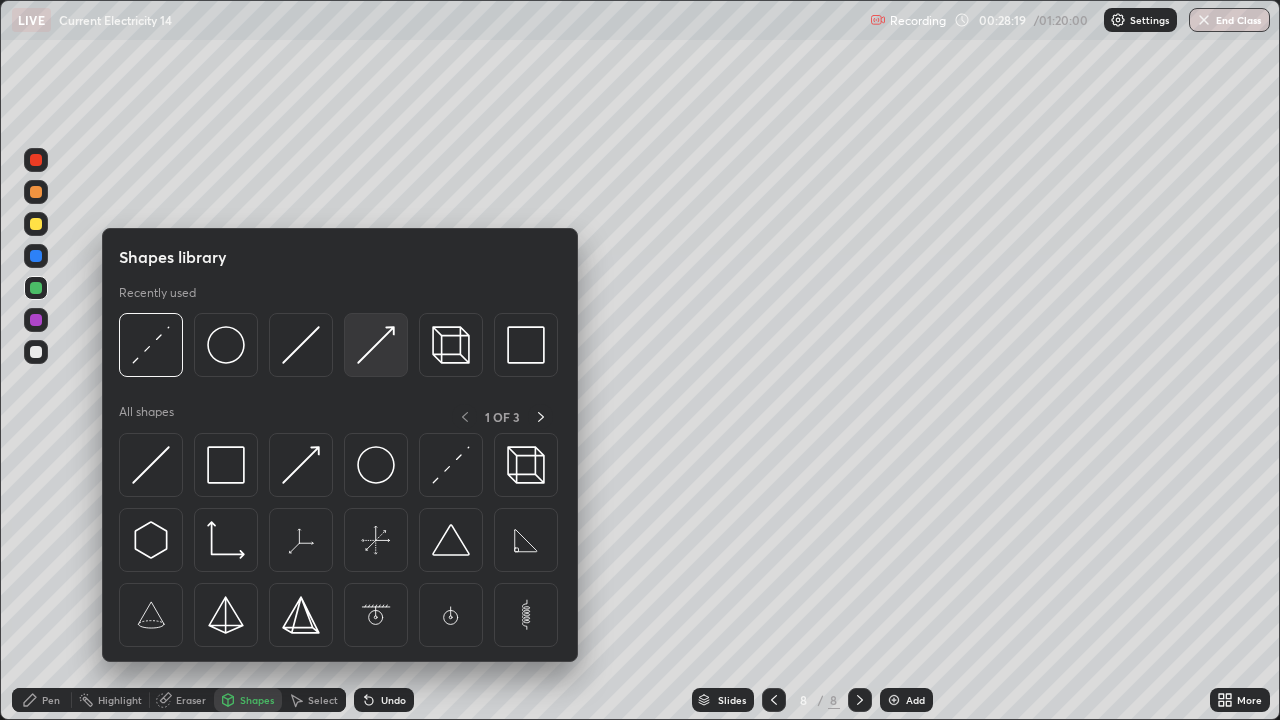 click at bounding box center (376, 345) 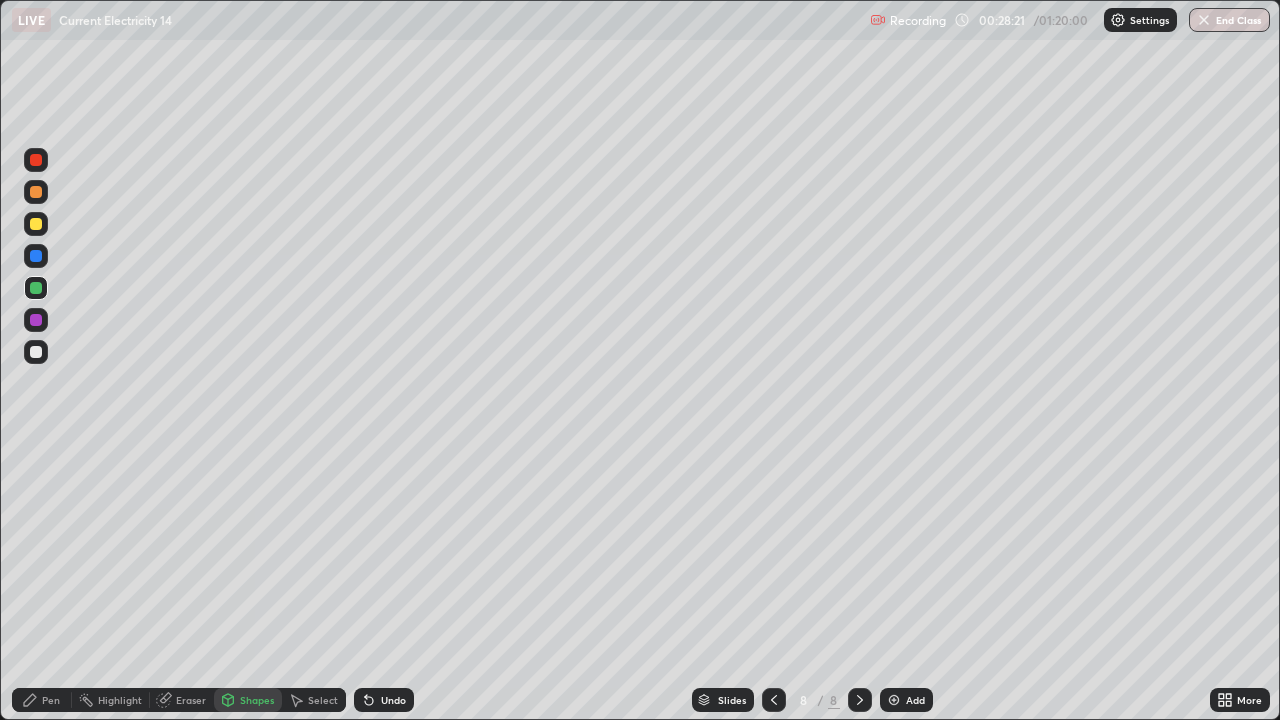 click on "Pen" at bounding box center (51, 700) 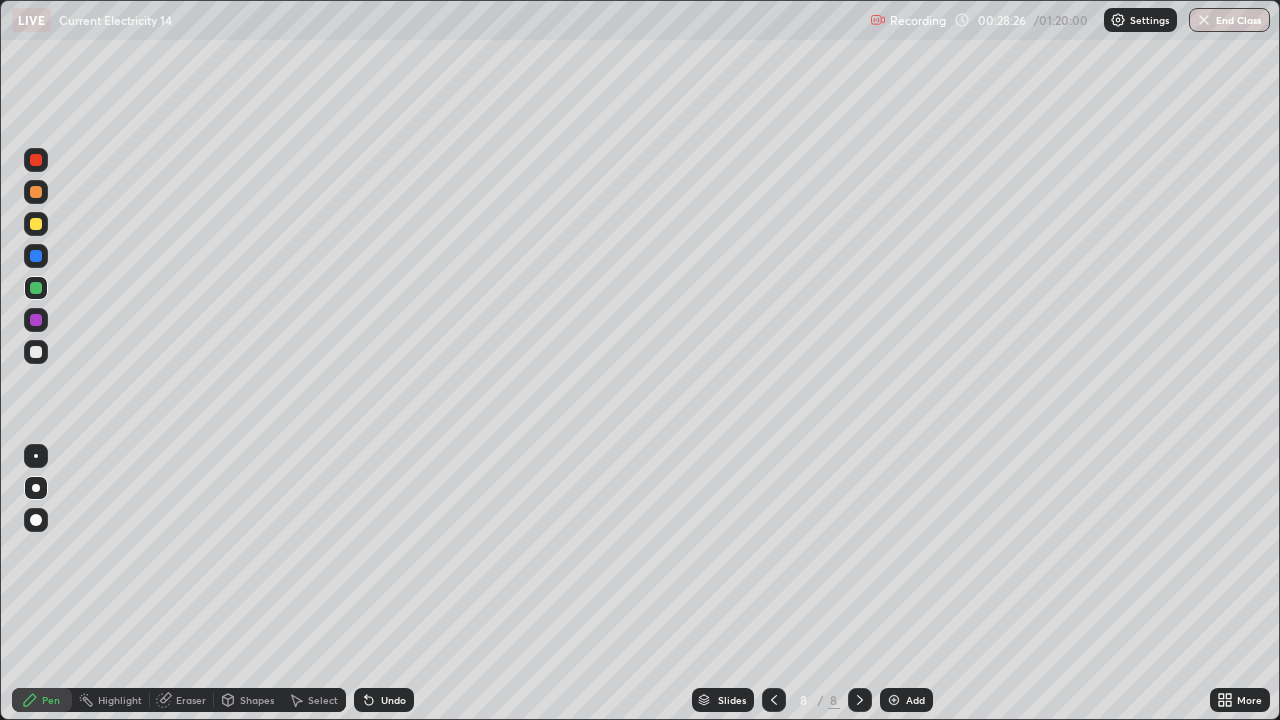 click at bounding box center (36, 352) 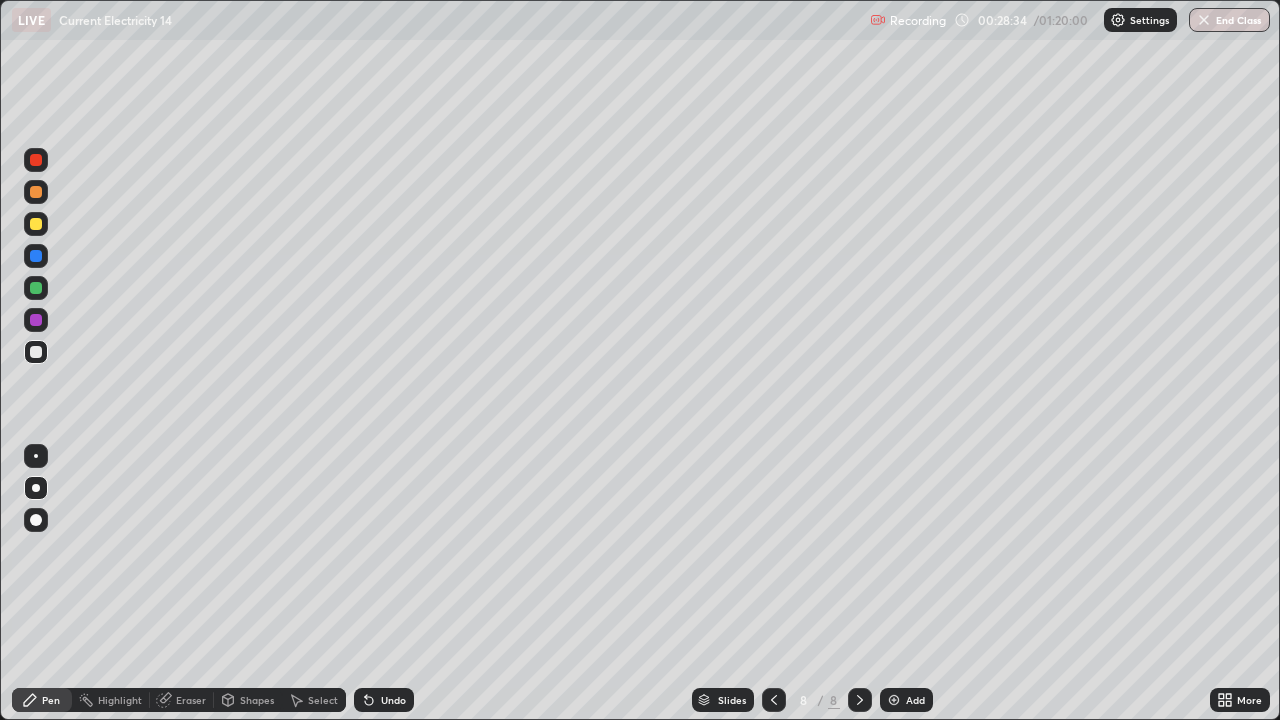 click on "Shapes" at bounding box center [257, 700] 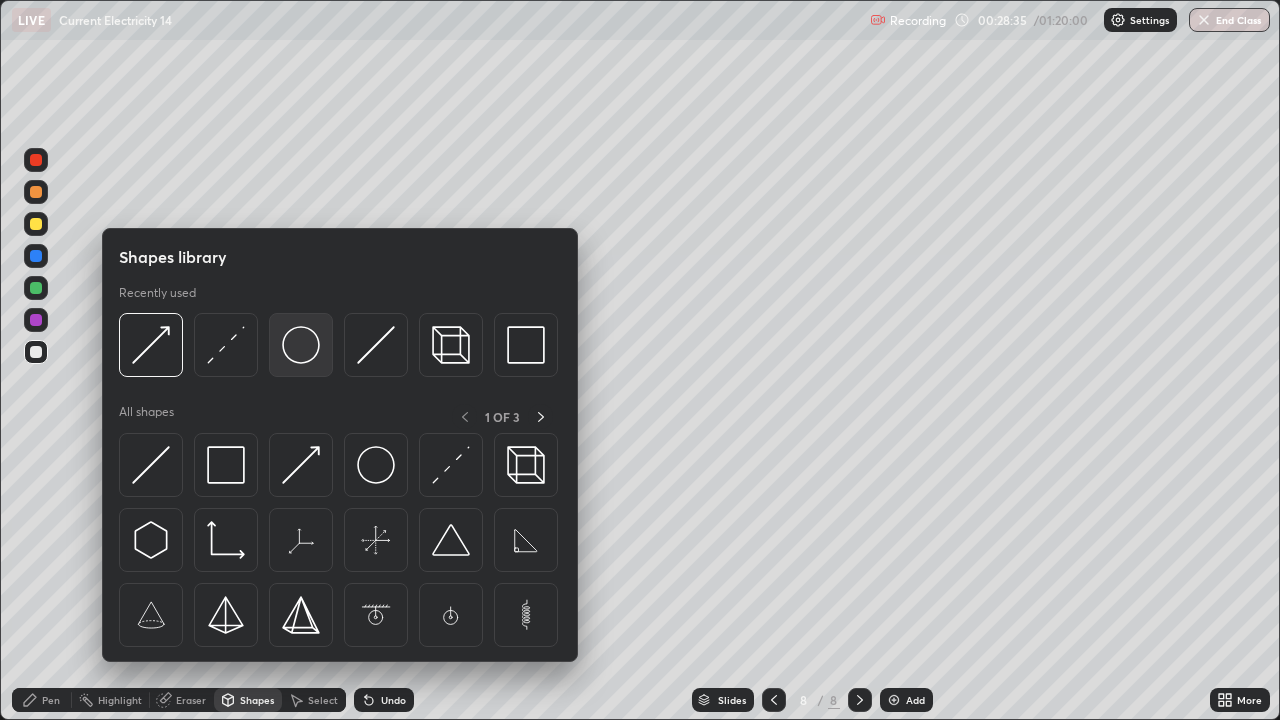 click at bounding box center [301, 345] 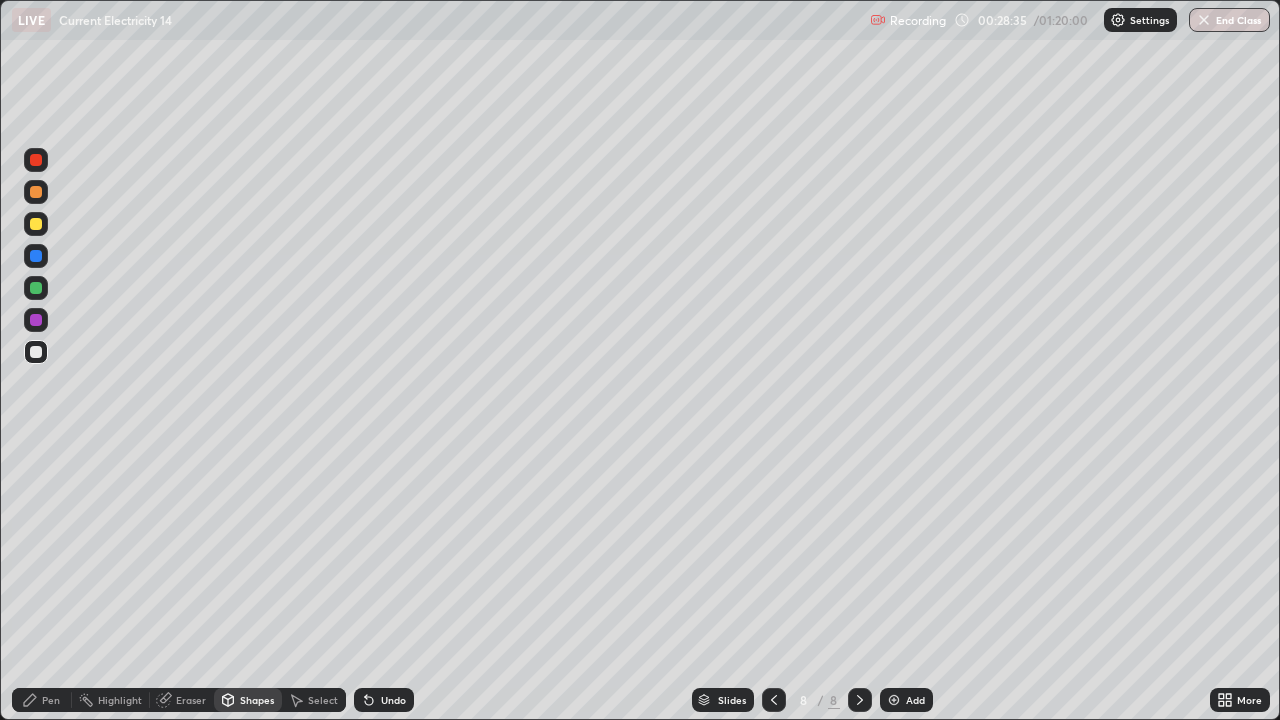 click at bounding box center (36, 224) 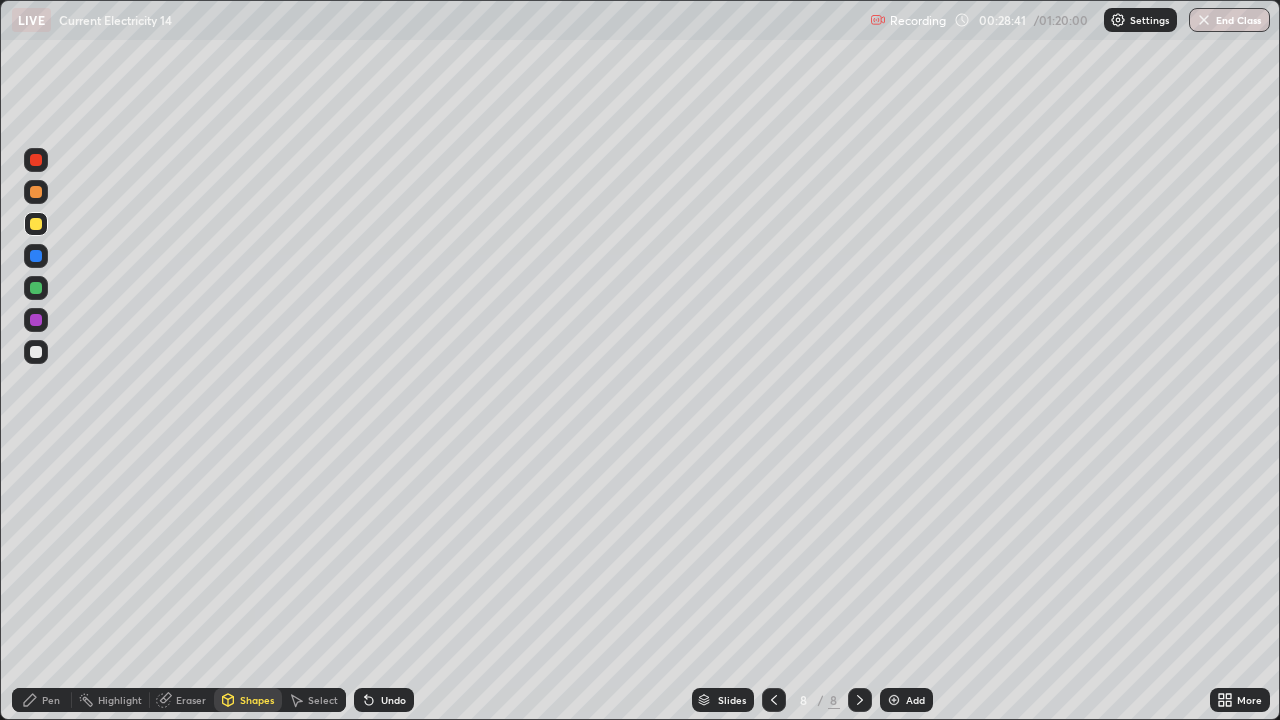 click on "Shapes" at bounding box center [257, 700] 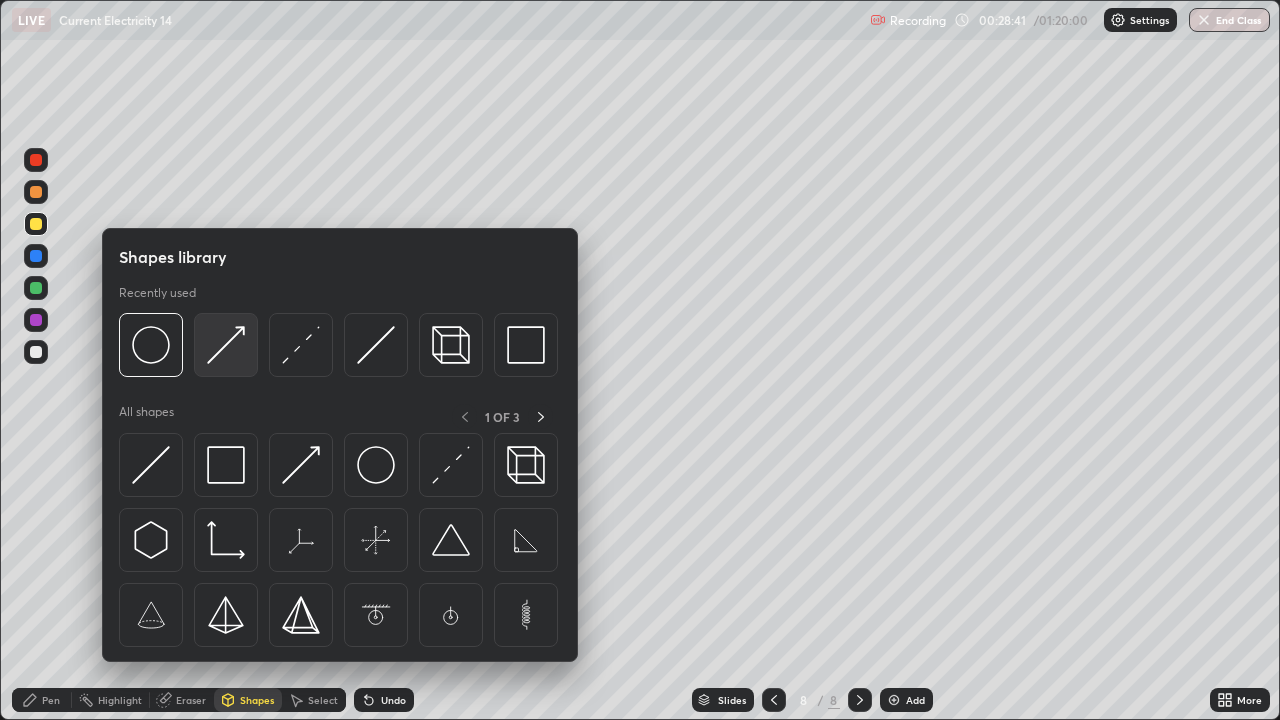 click at bounding box center (226, 345) 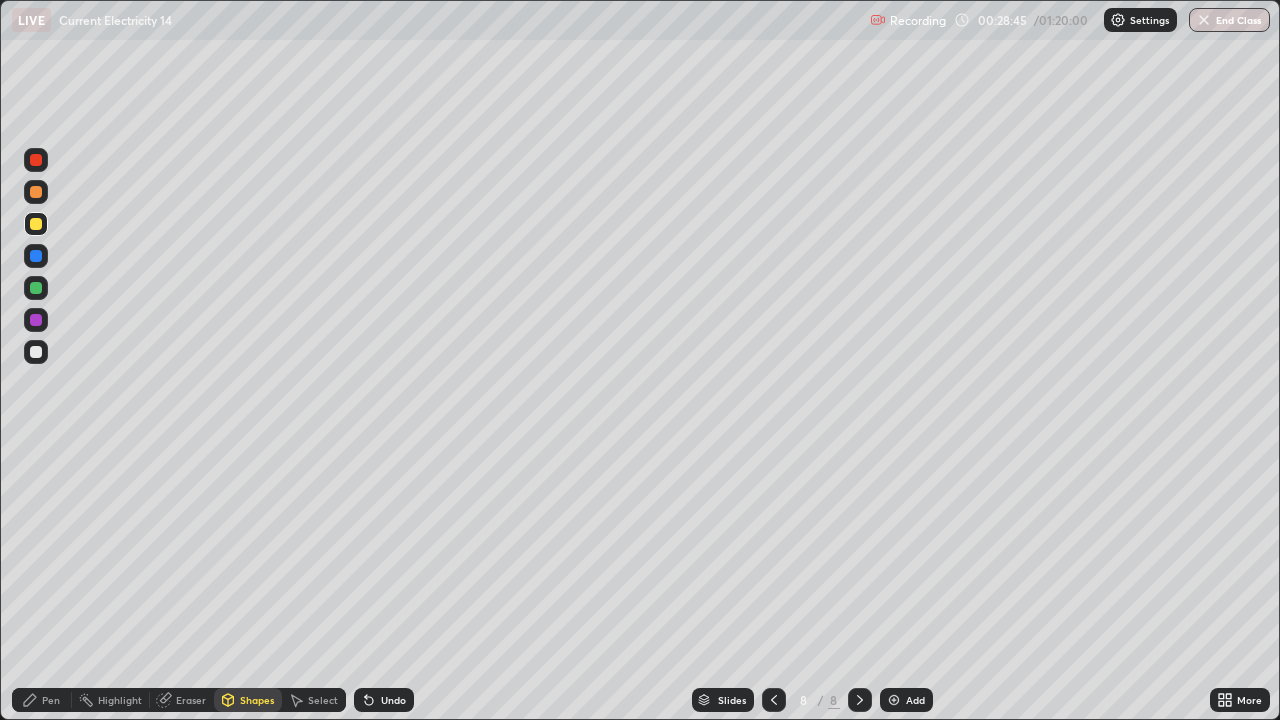 click on "Pen" at bounding box center [42, 700] 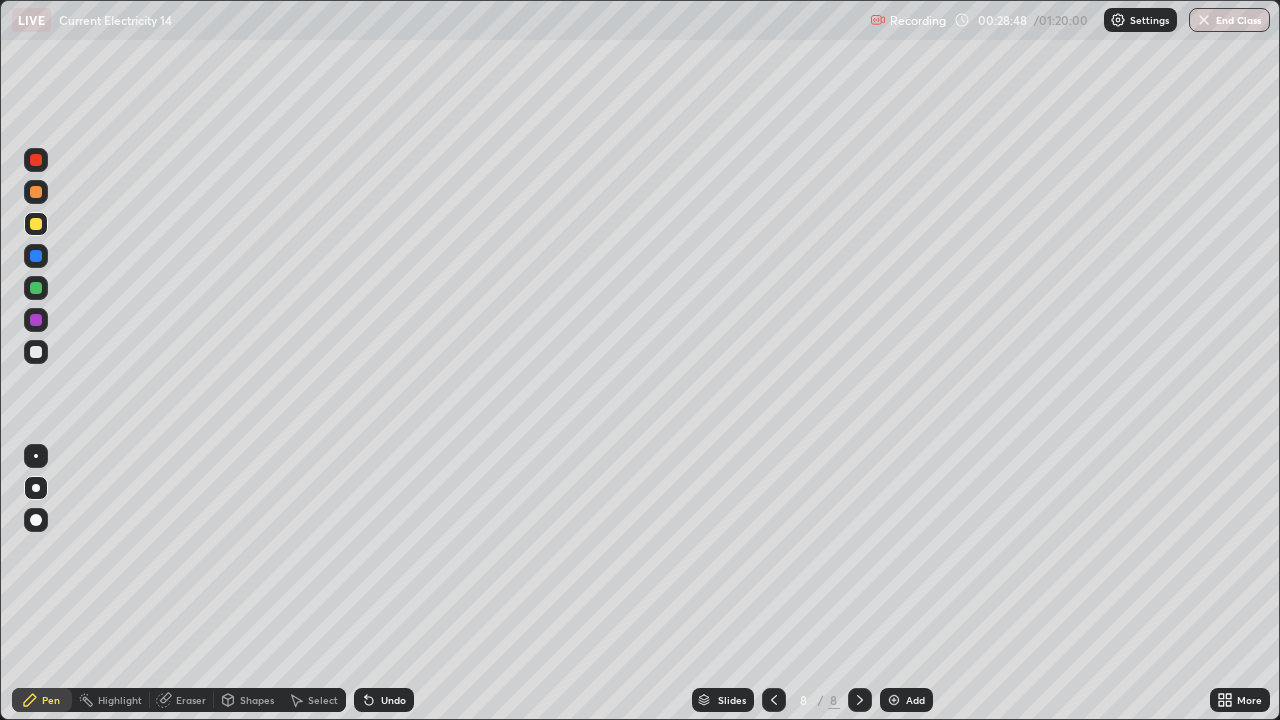 click at bounding box center [36, 352] 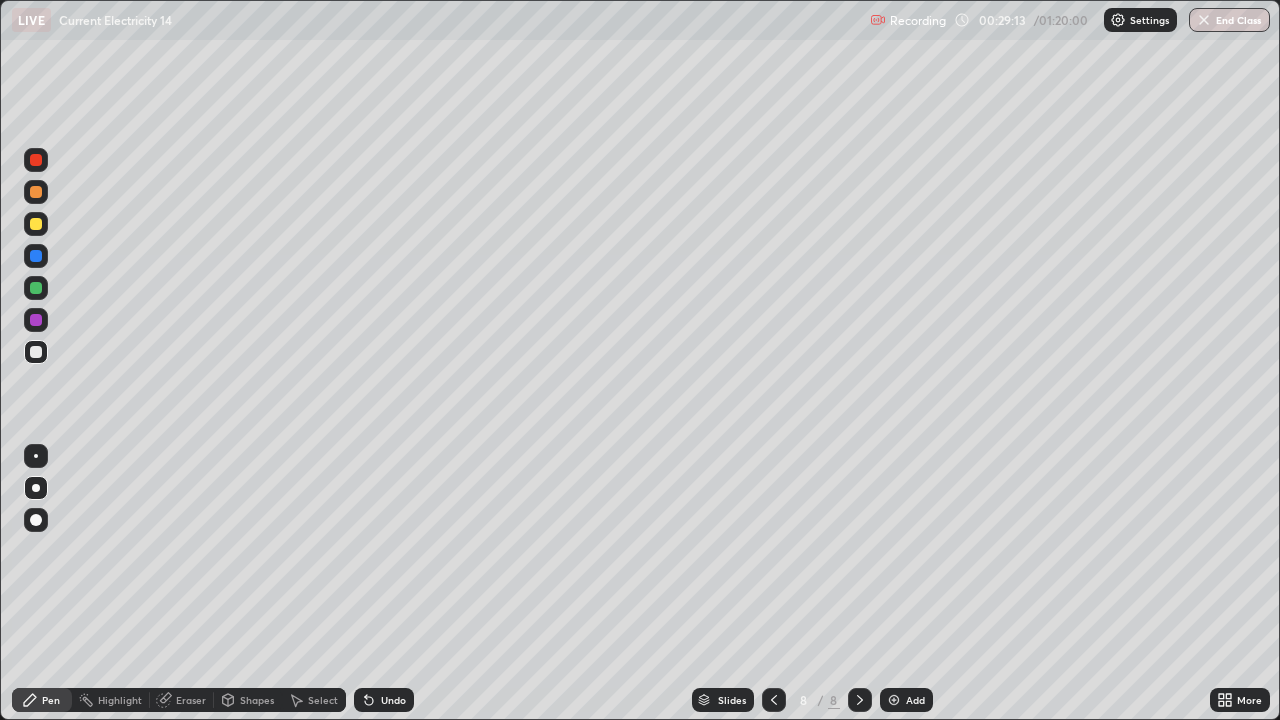 click on "Undo" at bounding box center (393, 700) 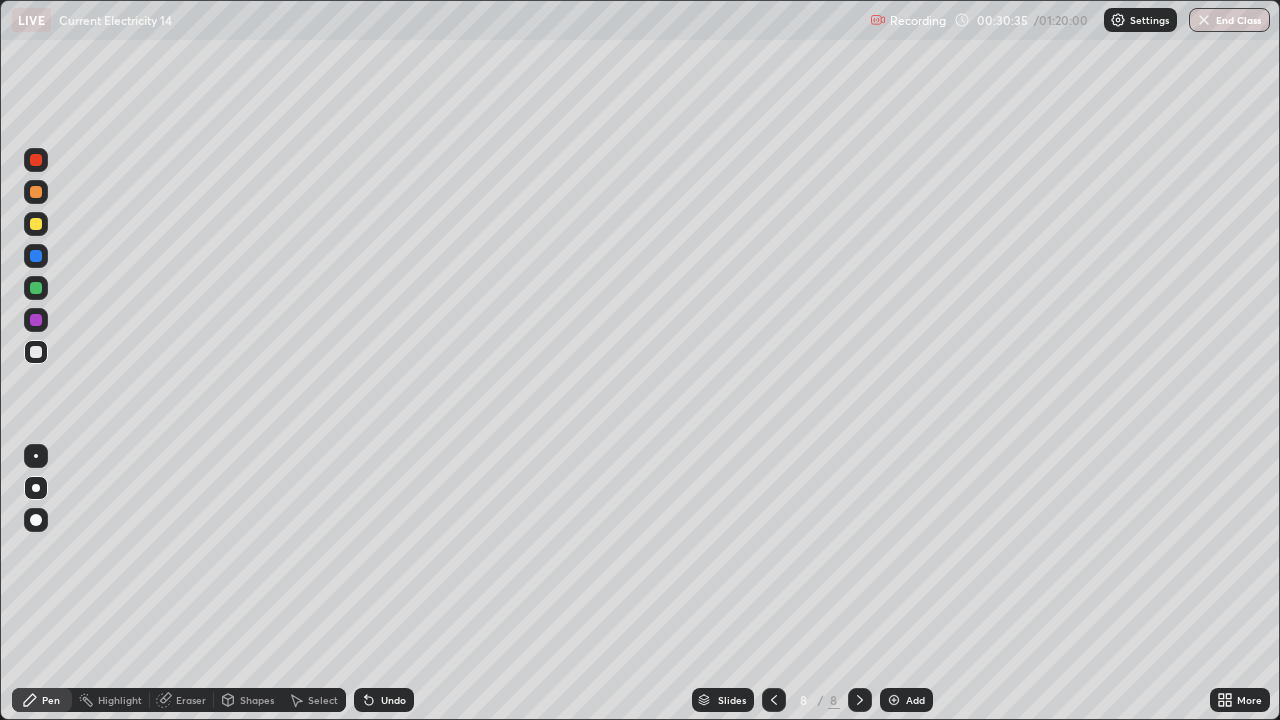 click at bounding box center (774, 700) 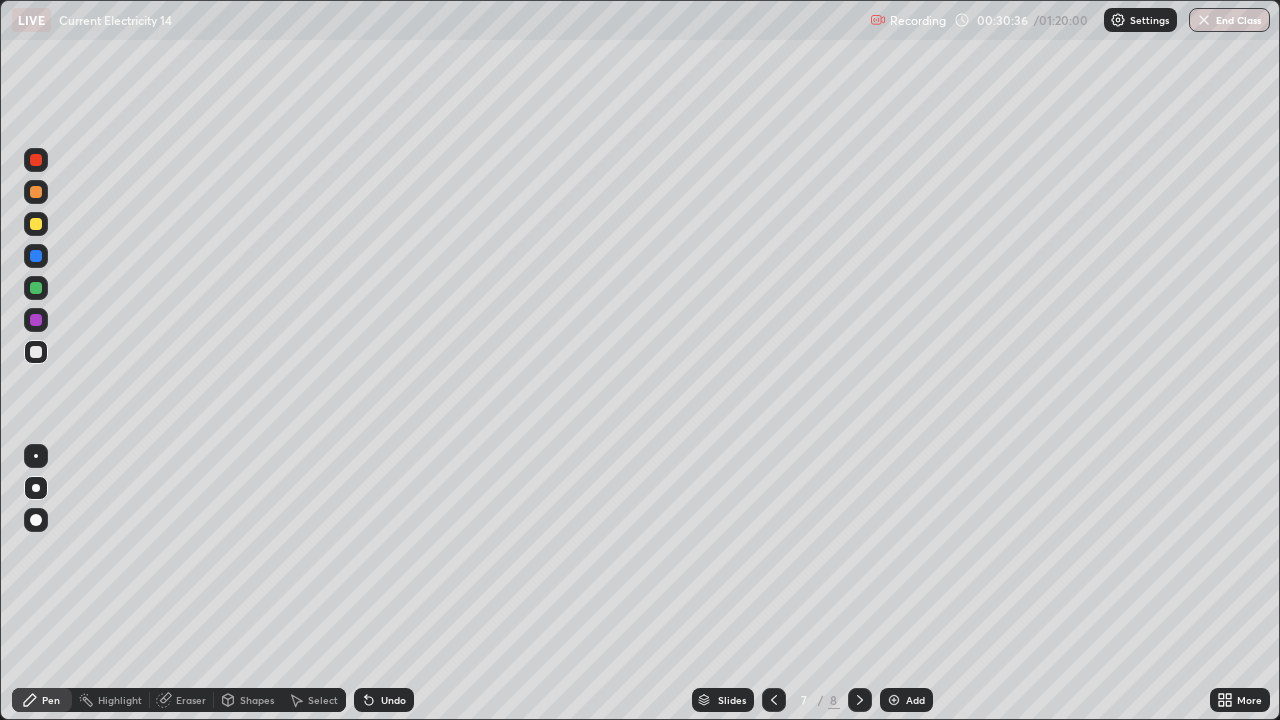 click 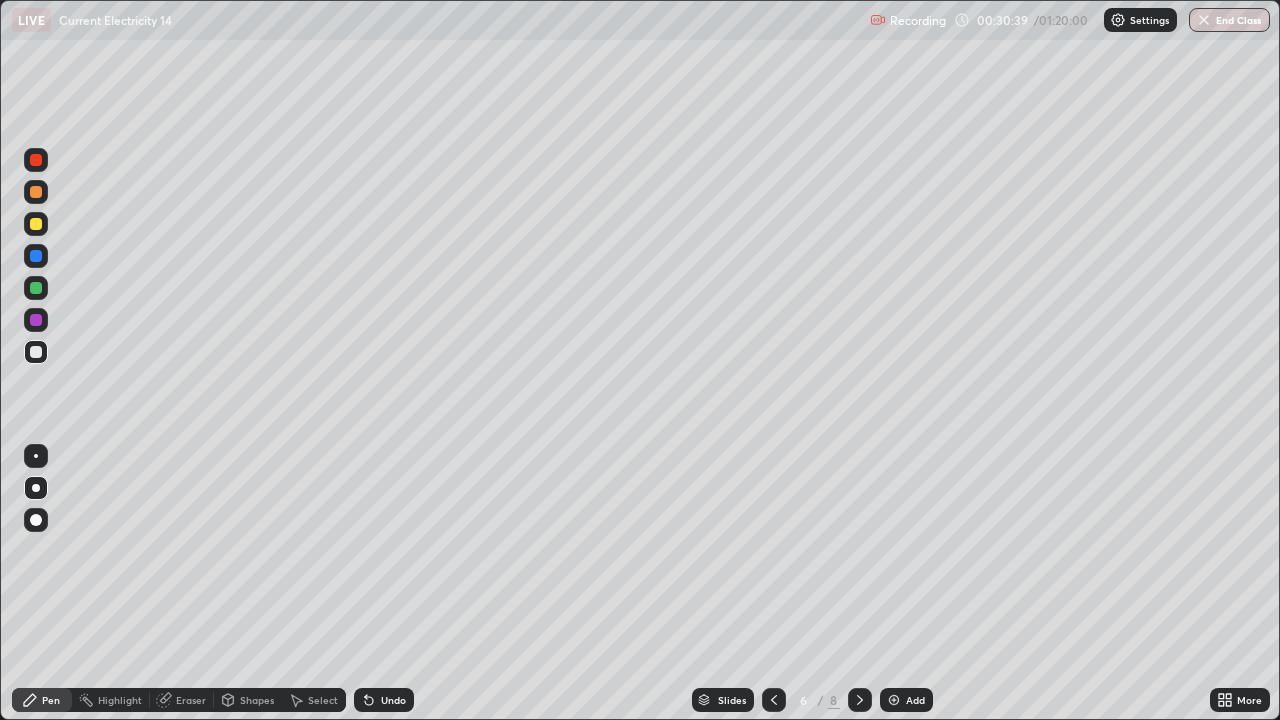 click 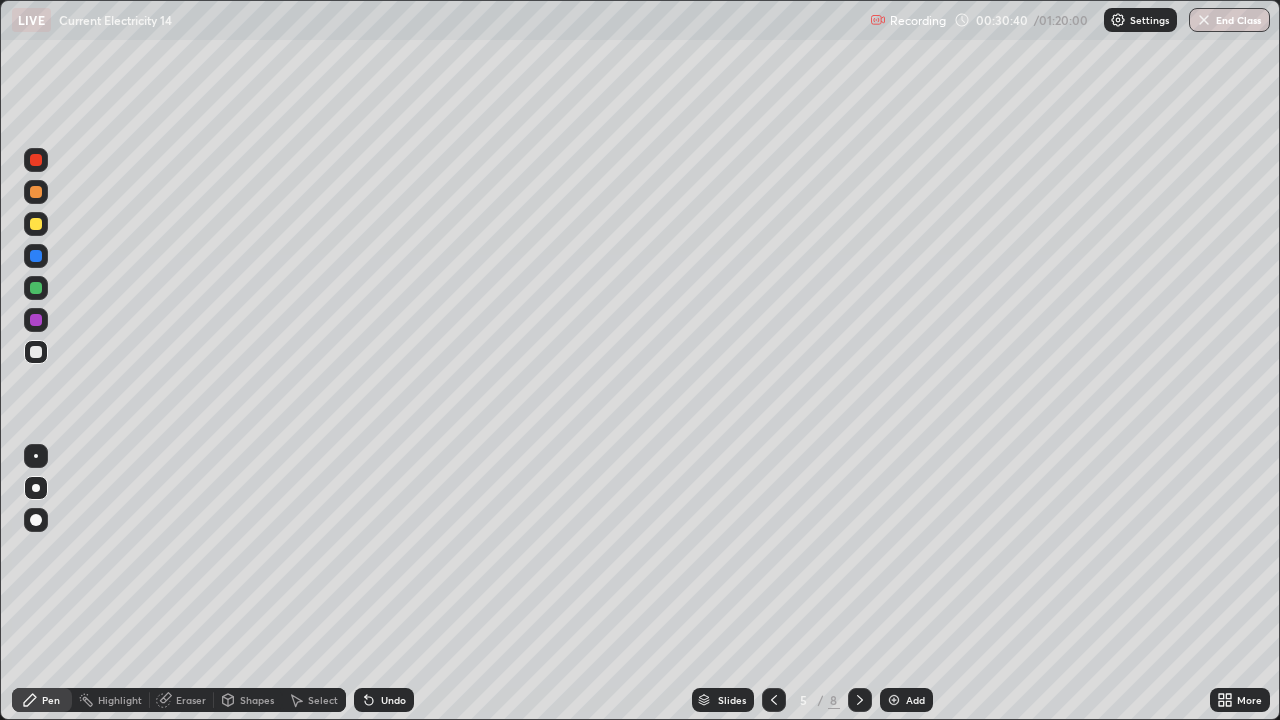 click 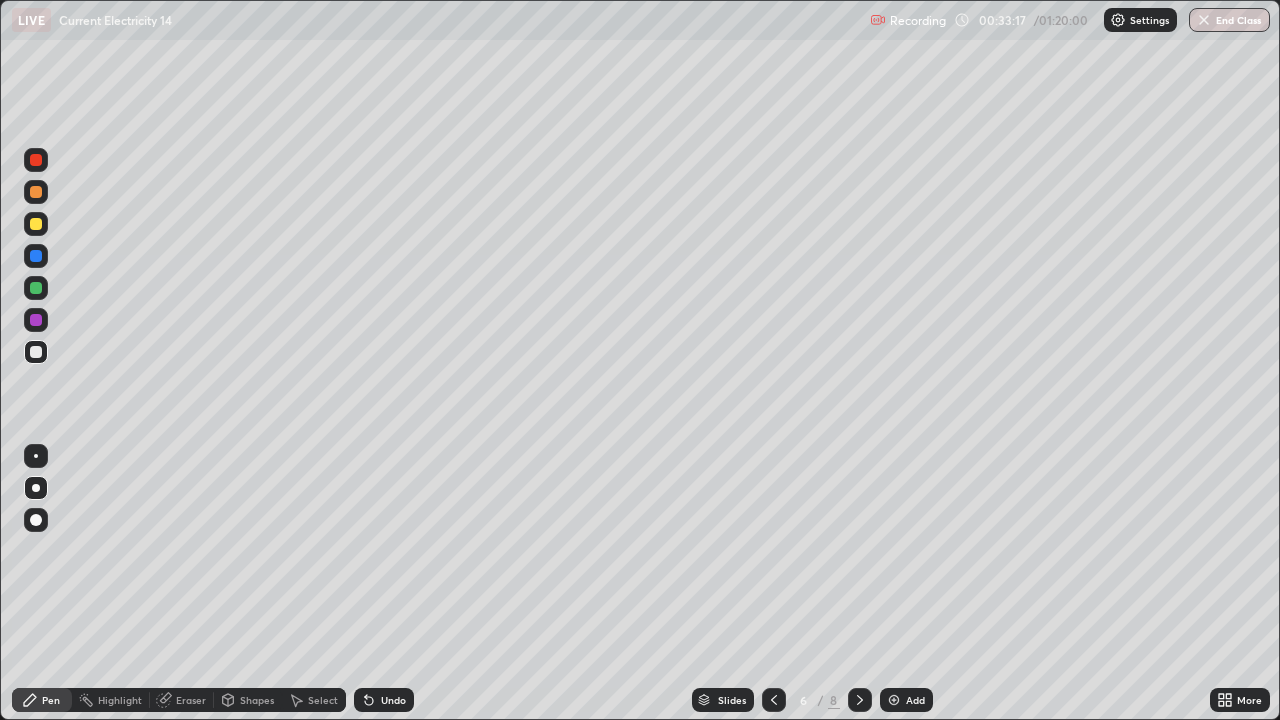 click at bounding box center (860, 700) 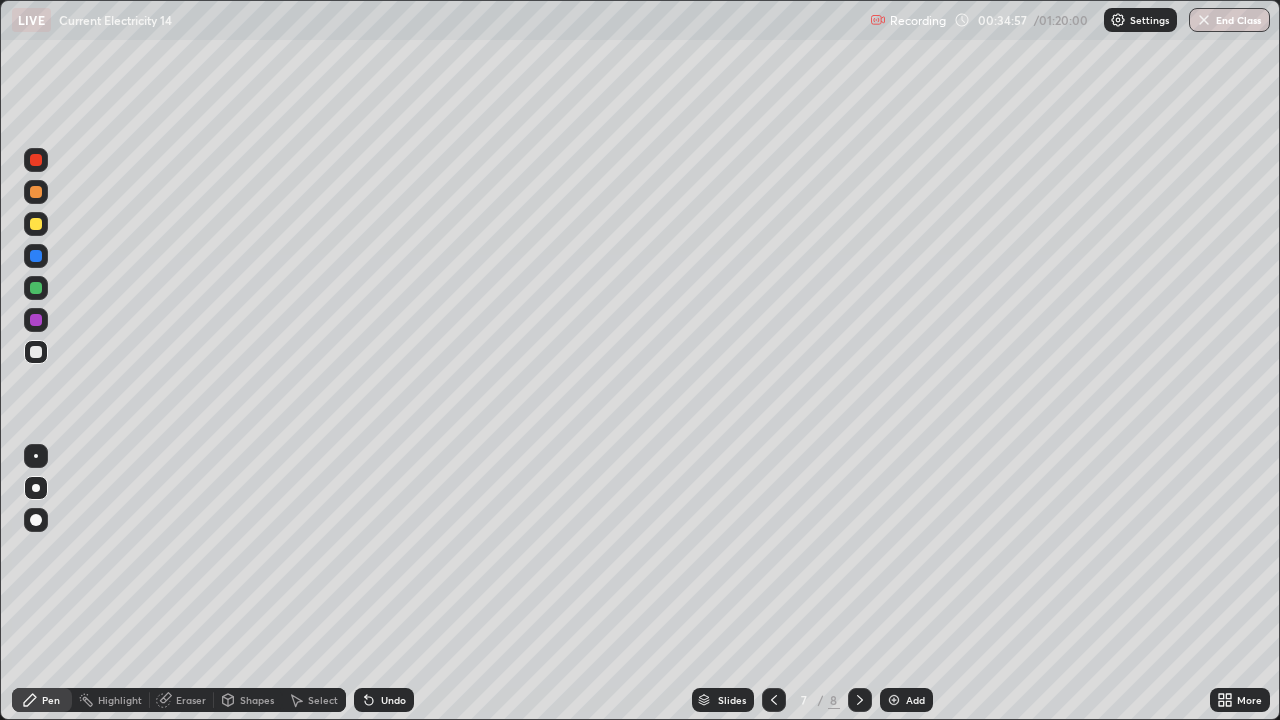 click 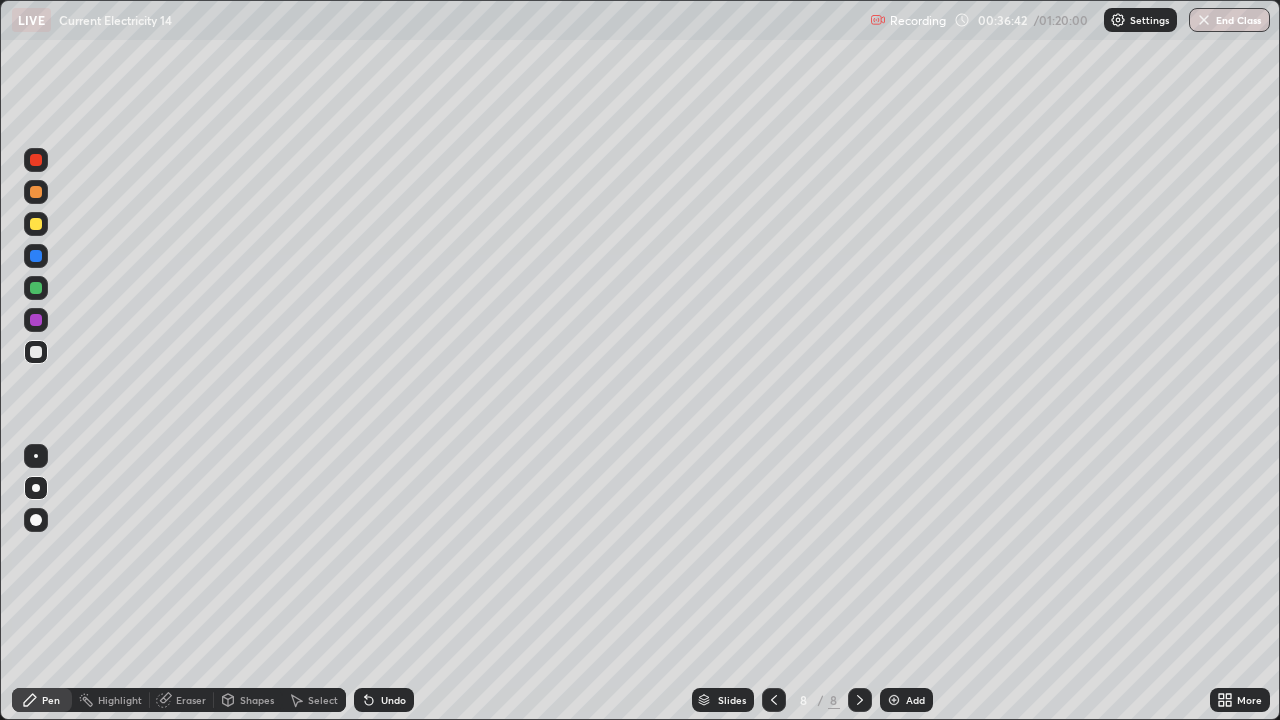 click on "Add" at bounding box center (906, 700) 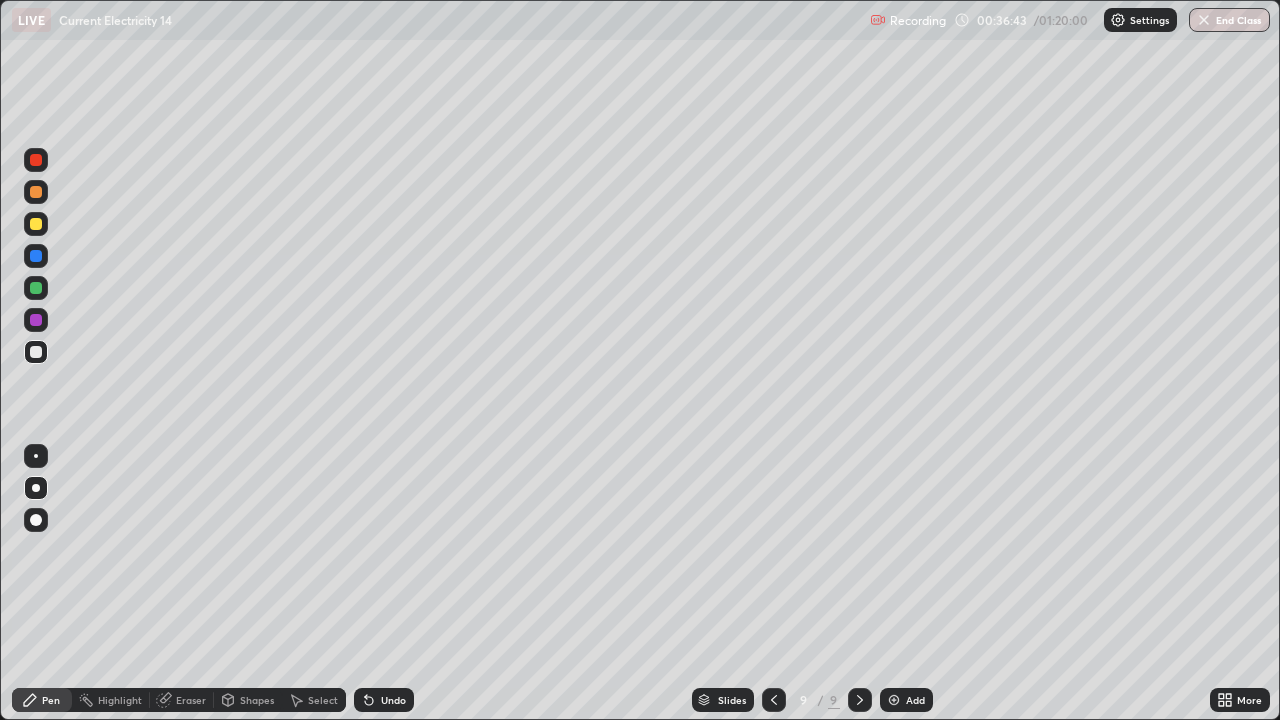 click on "Shapes" at bounding box center (248, 700) 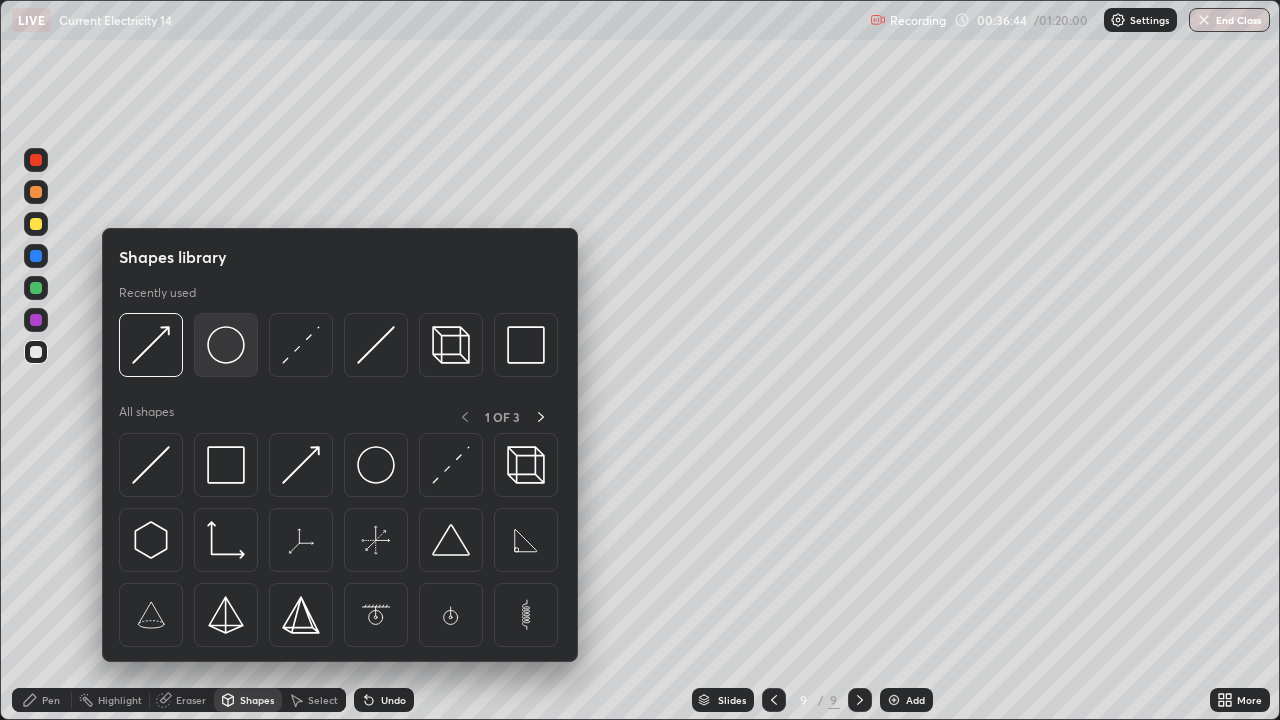 click at bounding box center [226, 345] 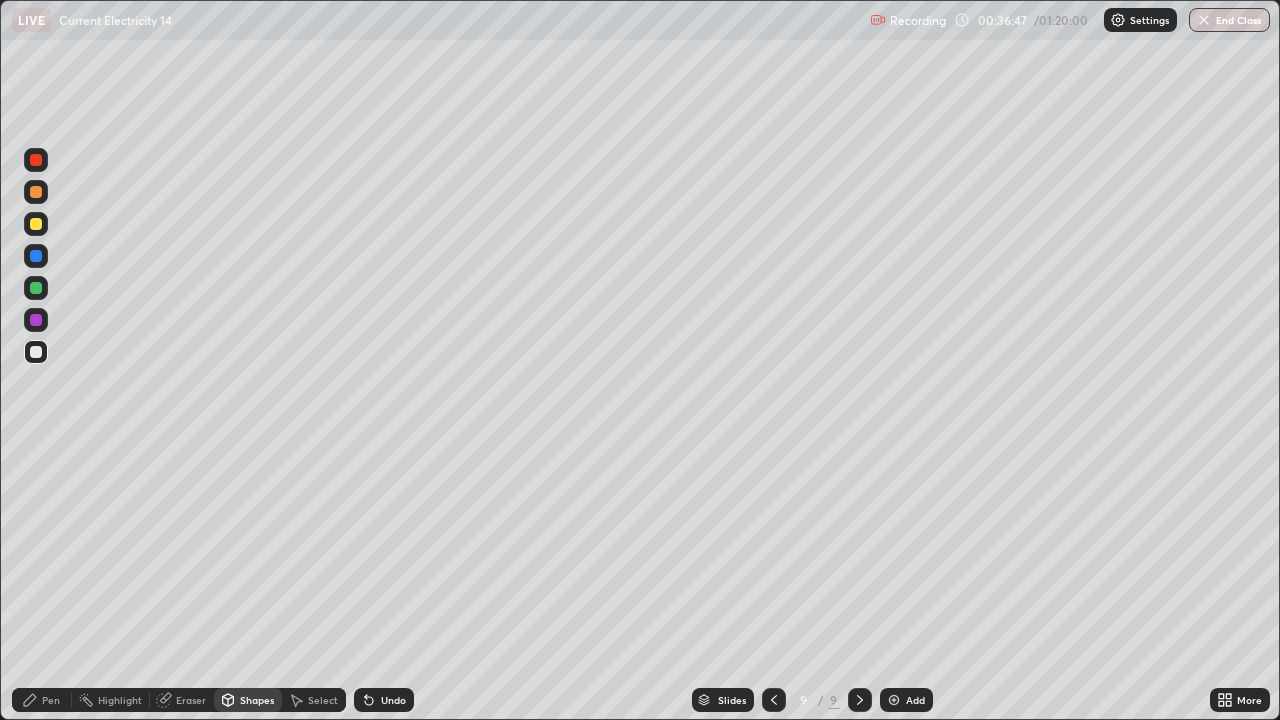 click 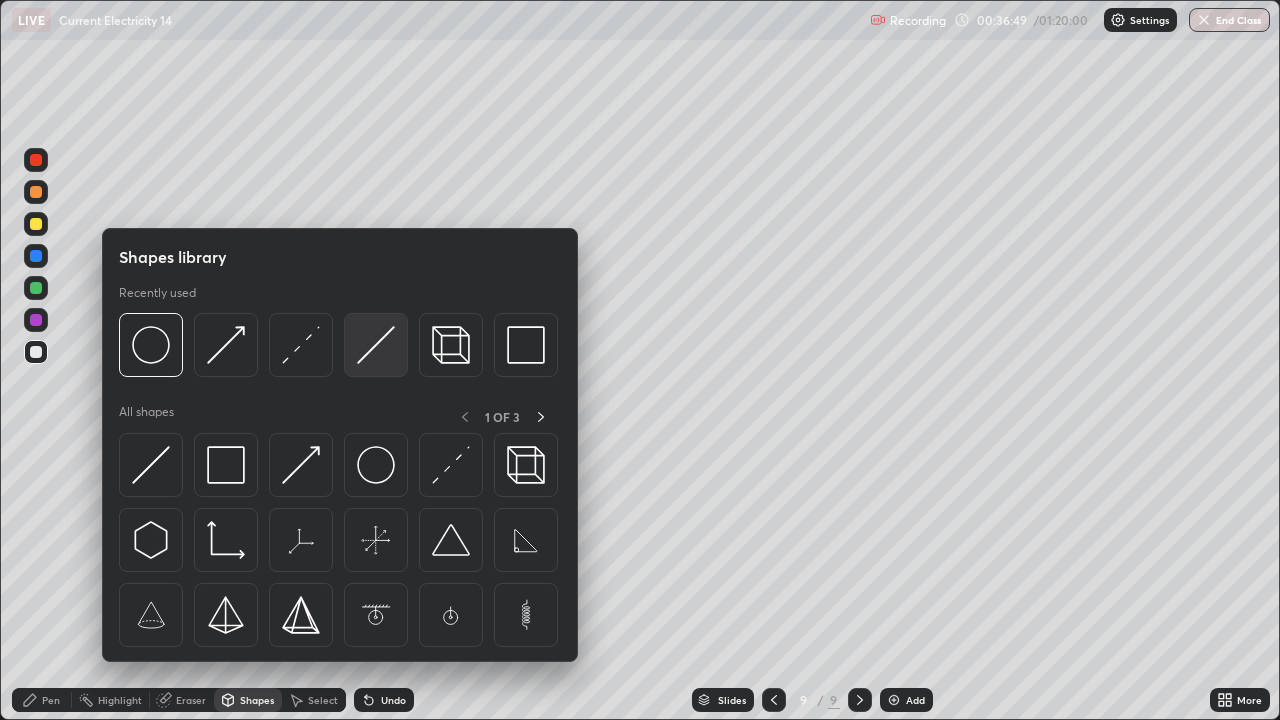 click at bounding box center [376, 345] 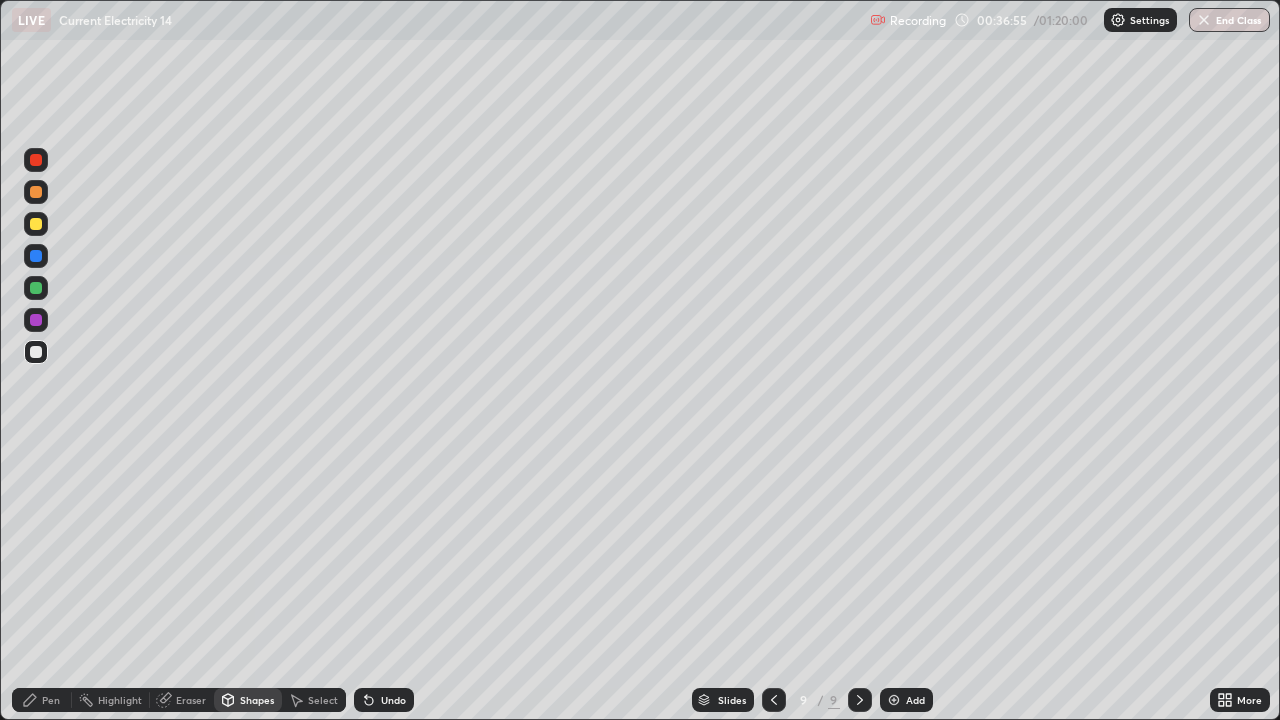 click on "Shapes" at bounding box center [257, 700] 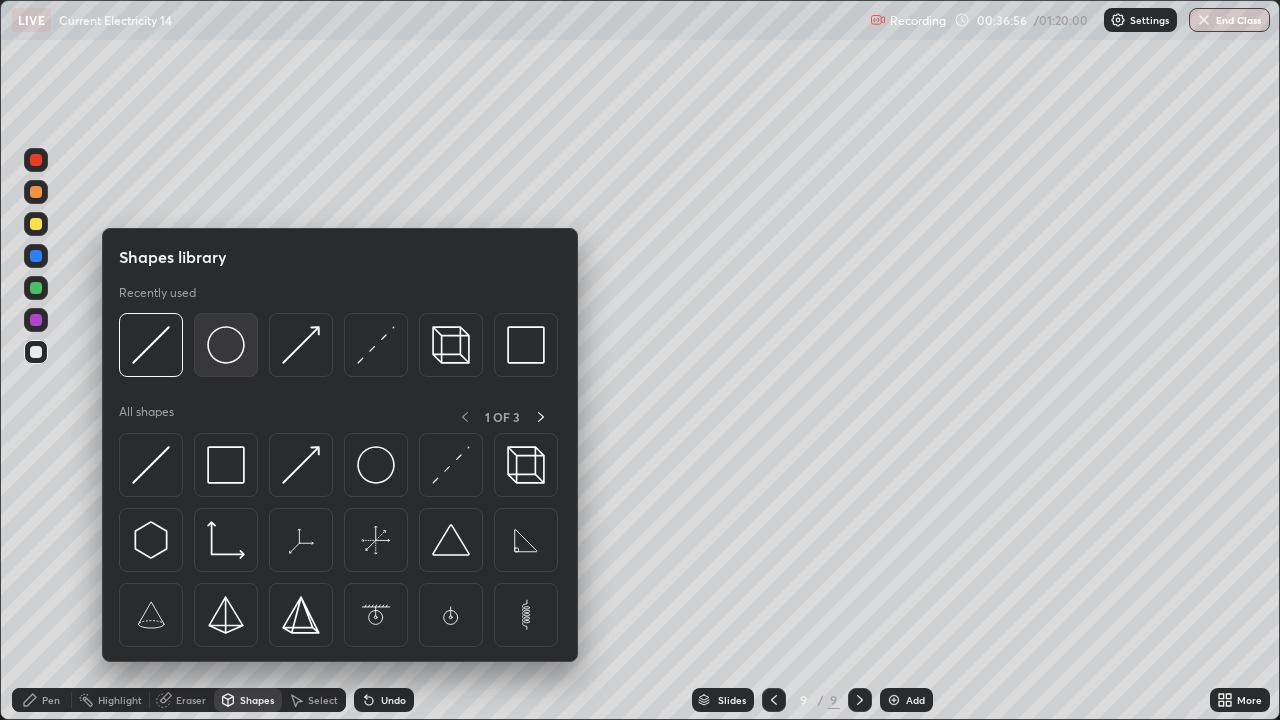click at bounding box center [226, 345] 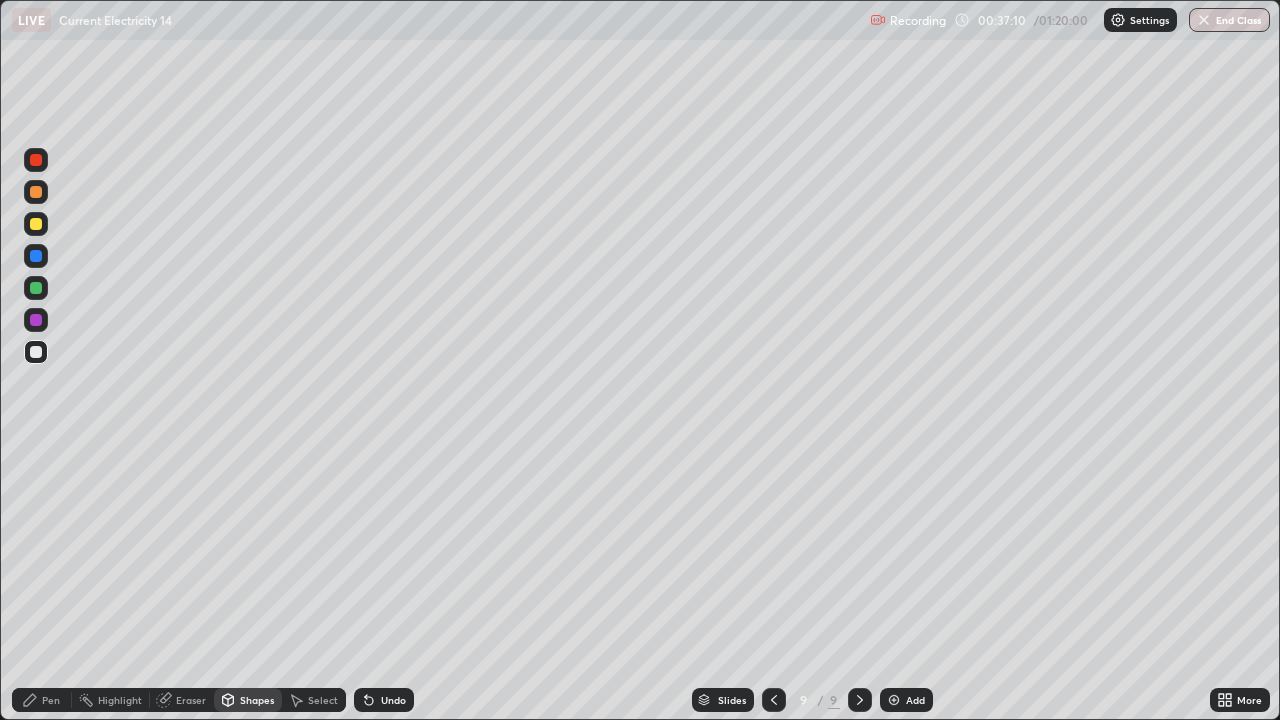 click on "Shapes" at bounding box center [257, 700] 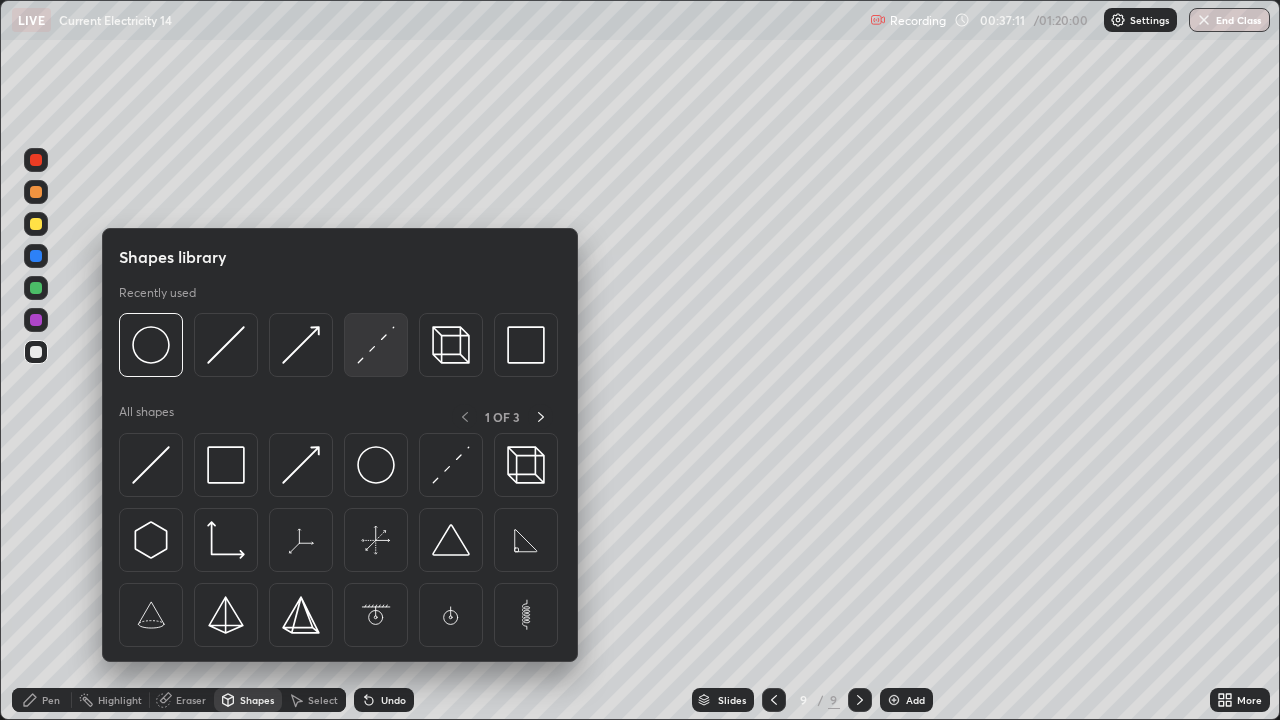 click at bounding box center (376, 345) 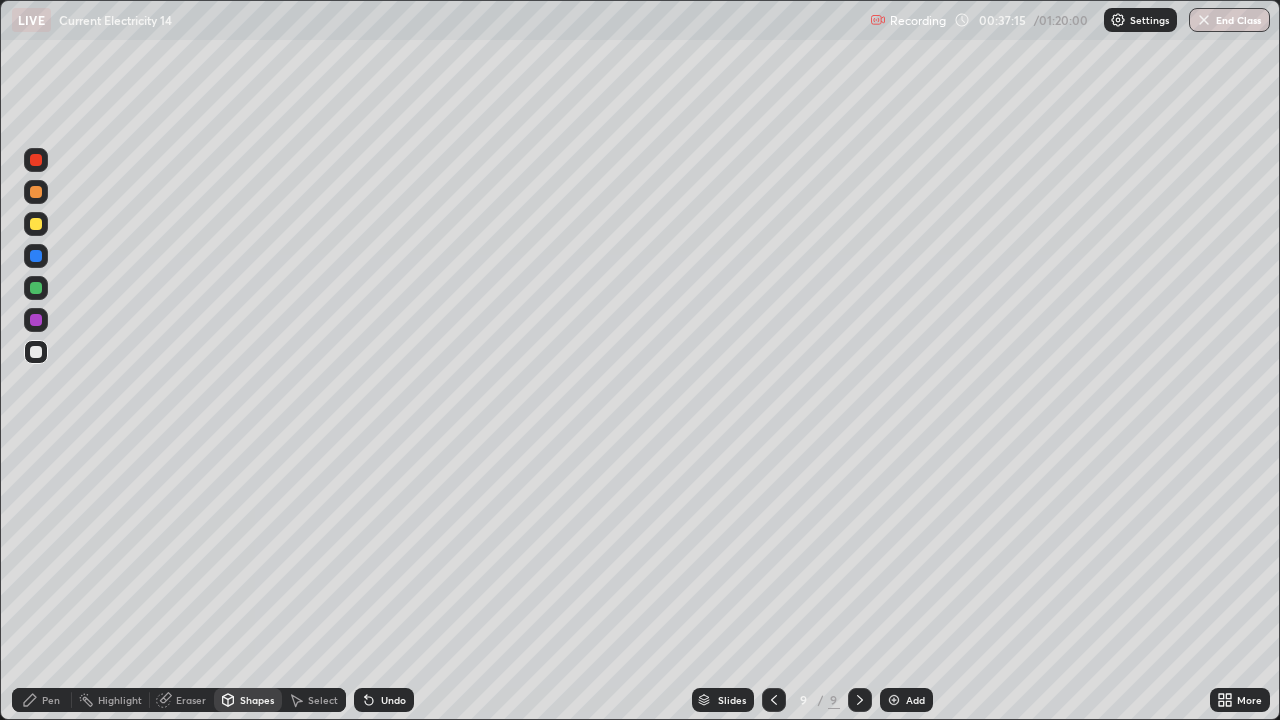 click on "Shapes" at bounding box center (257, 700) 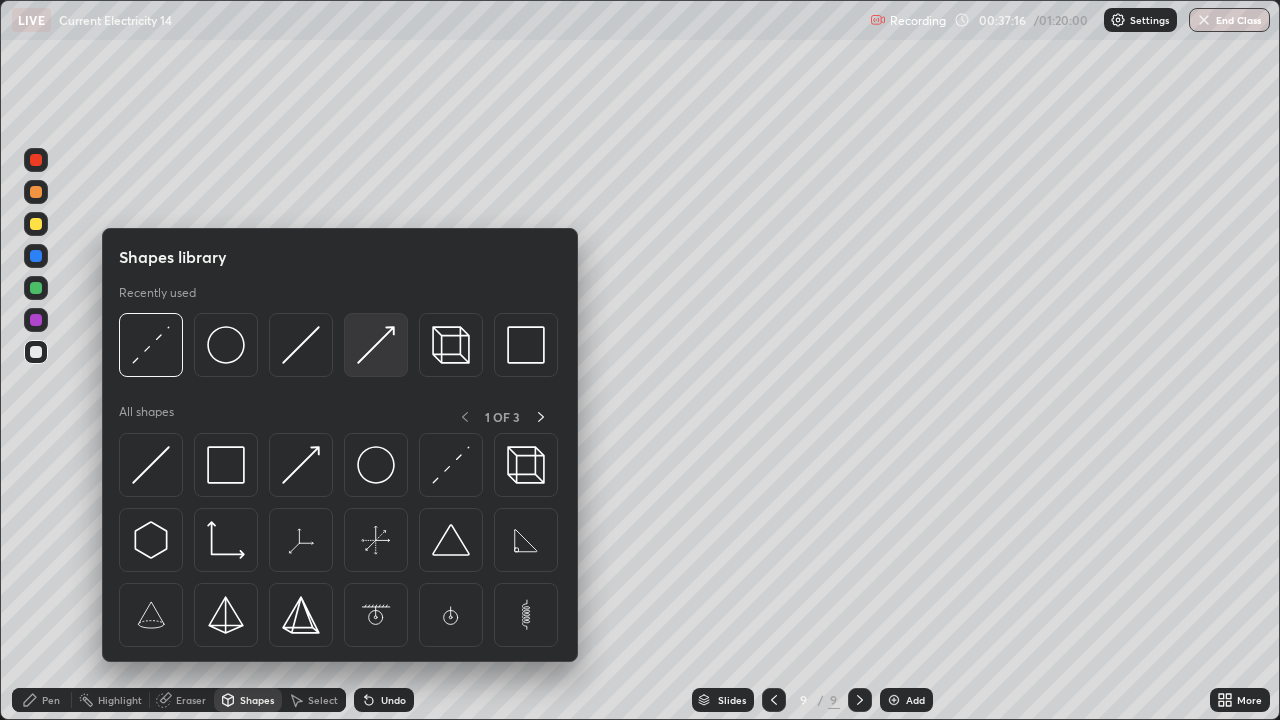 click at bounding box center (376, 345) 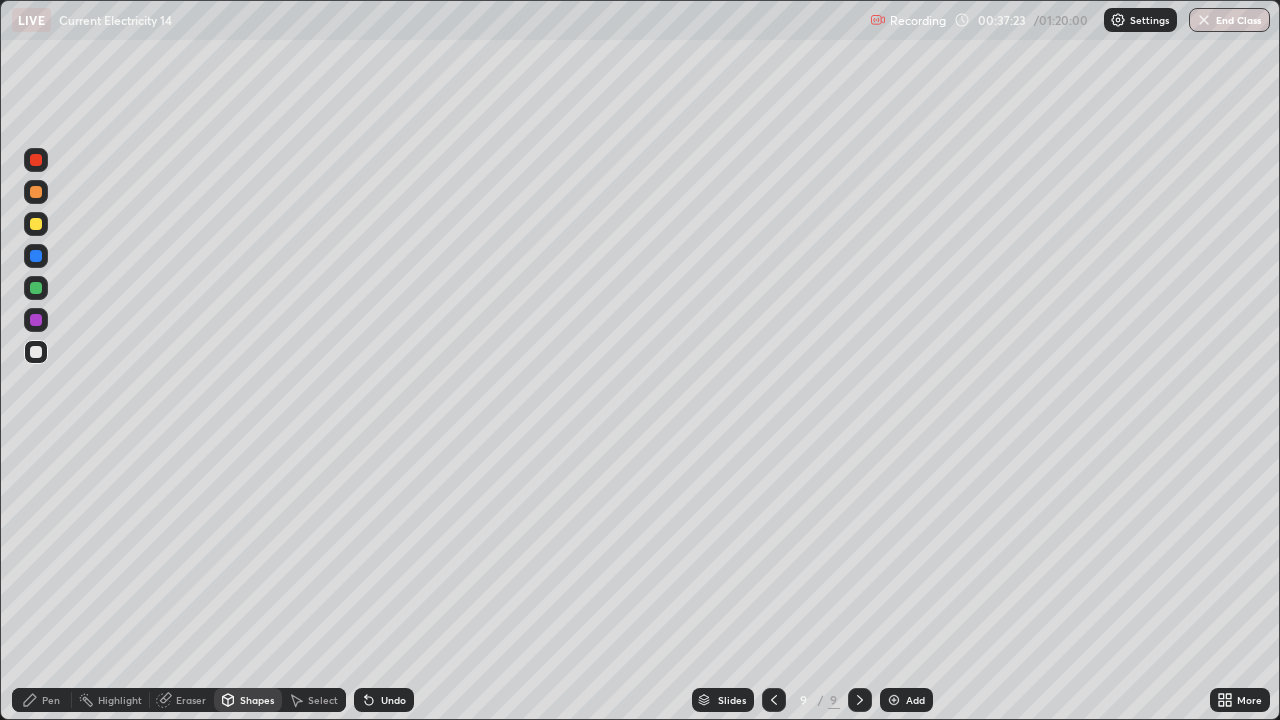 click on "Pen" at bounding box center [42, 700] 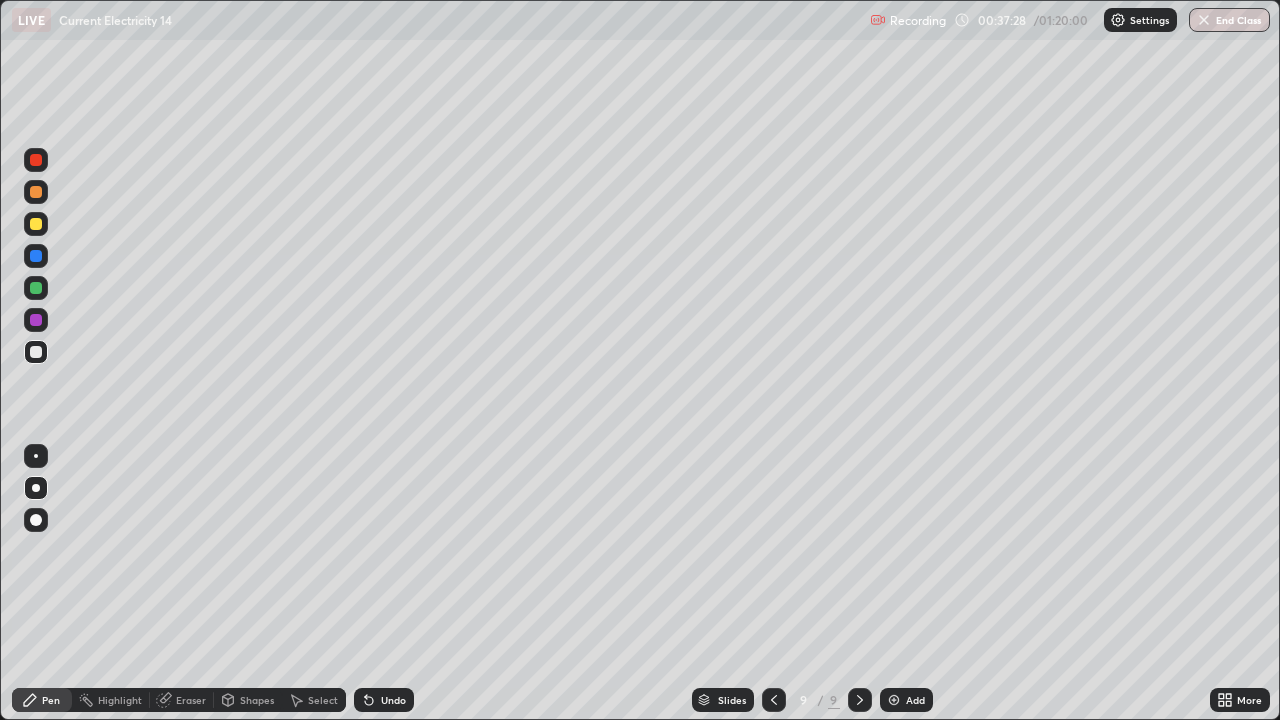click on "Shapes" at bounding box center (257, 700) 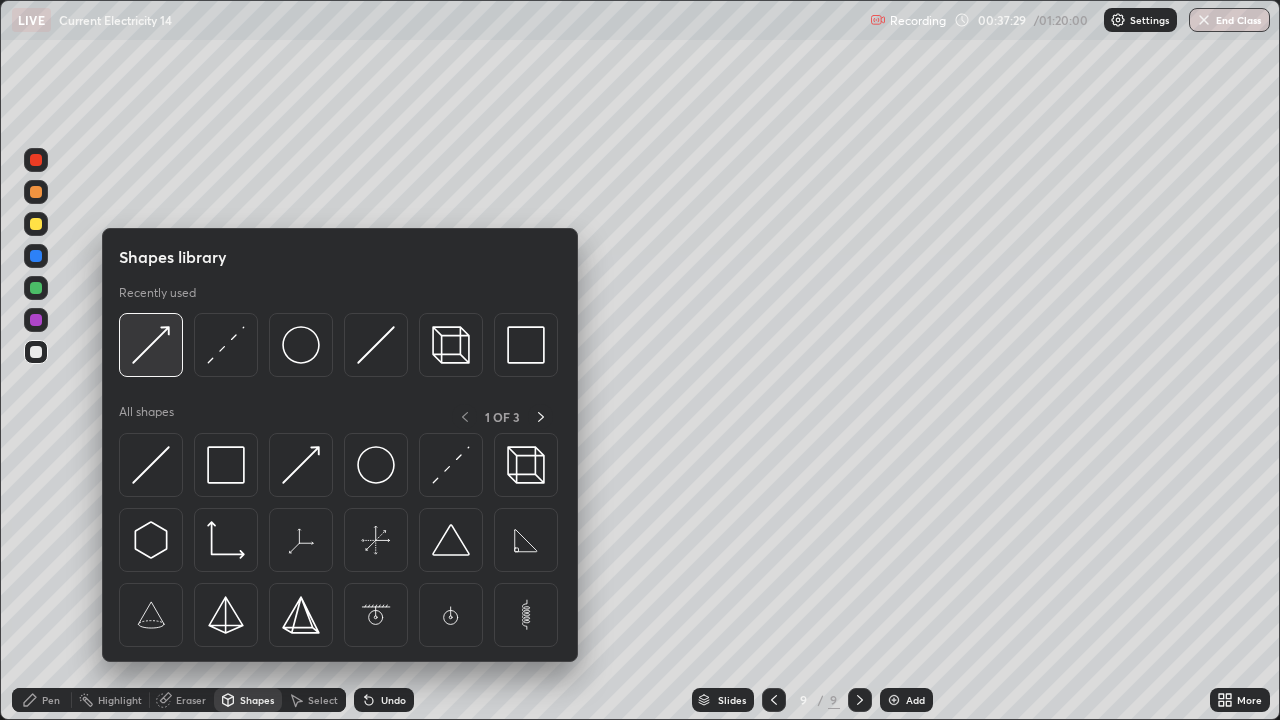 click at bounding box center [151, 345] 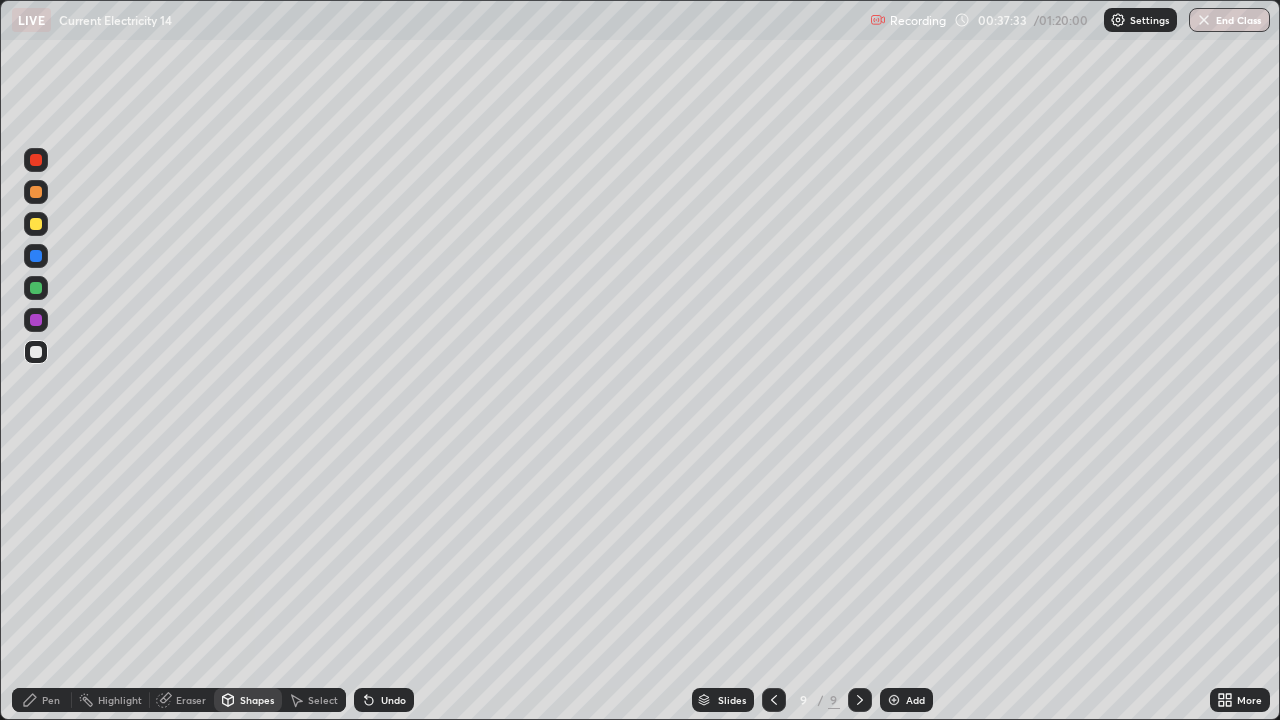 click on "Pen" at bounding box center [51, 700] 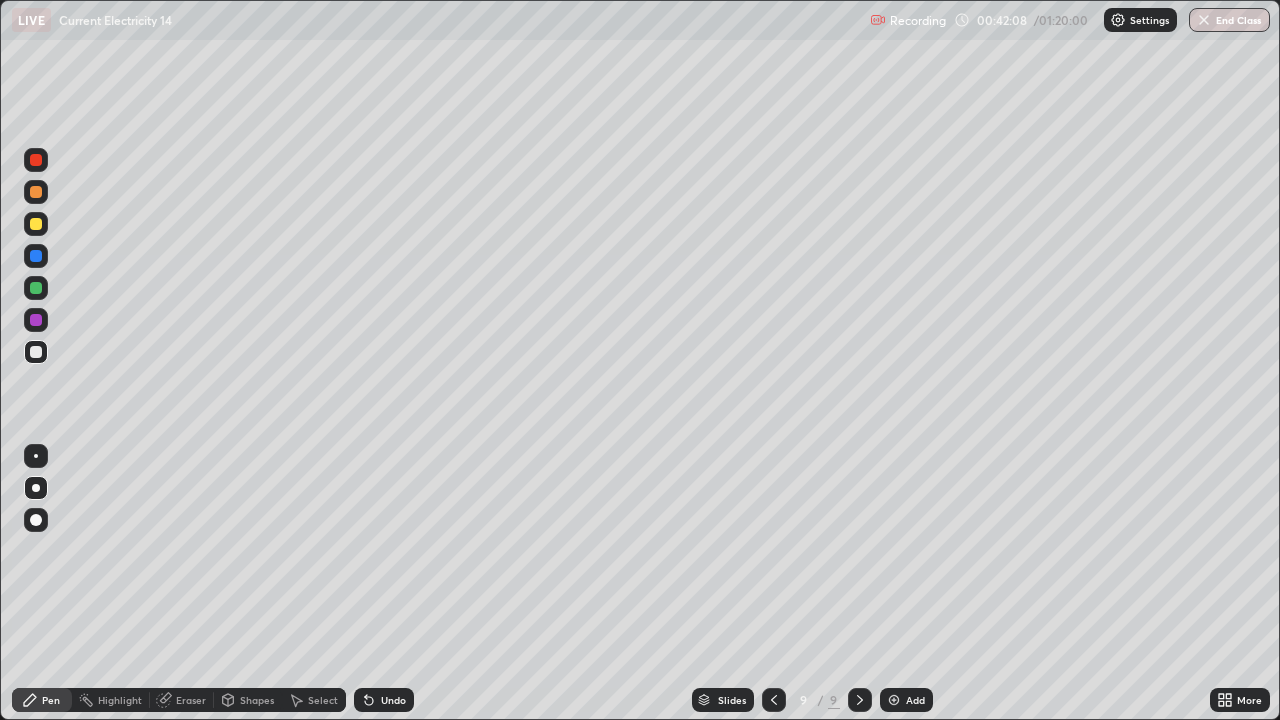 click on "Shapes" at bounding box center (248, 700) 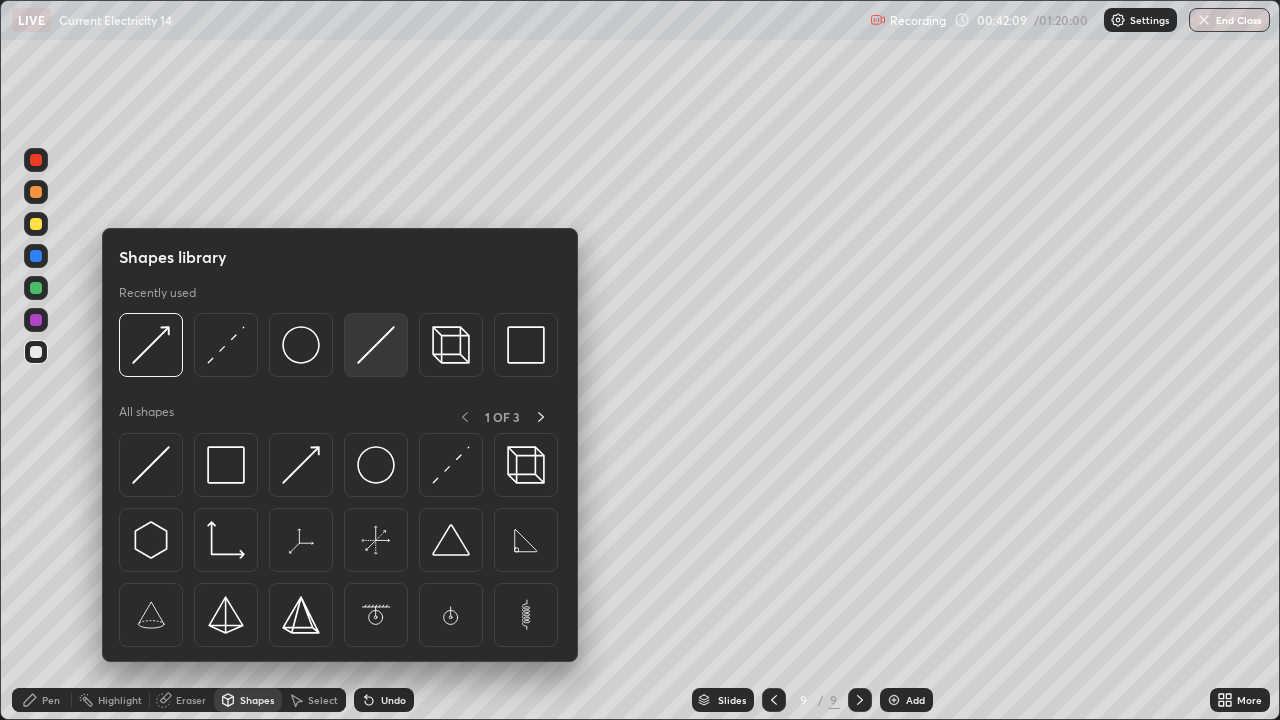 click at bounding box center [376, 345] 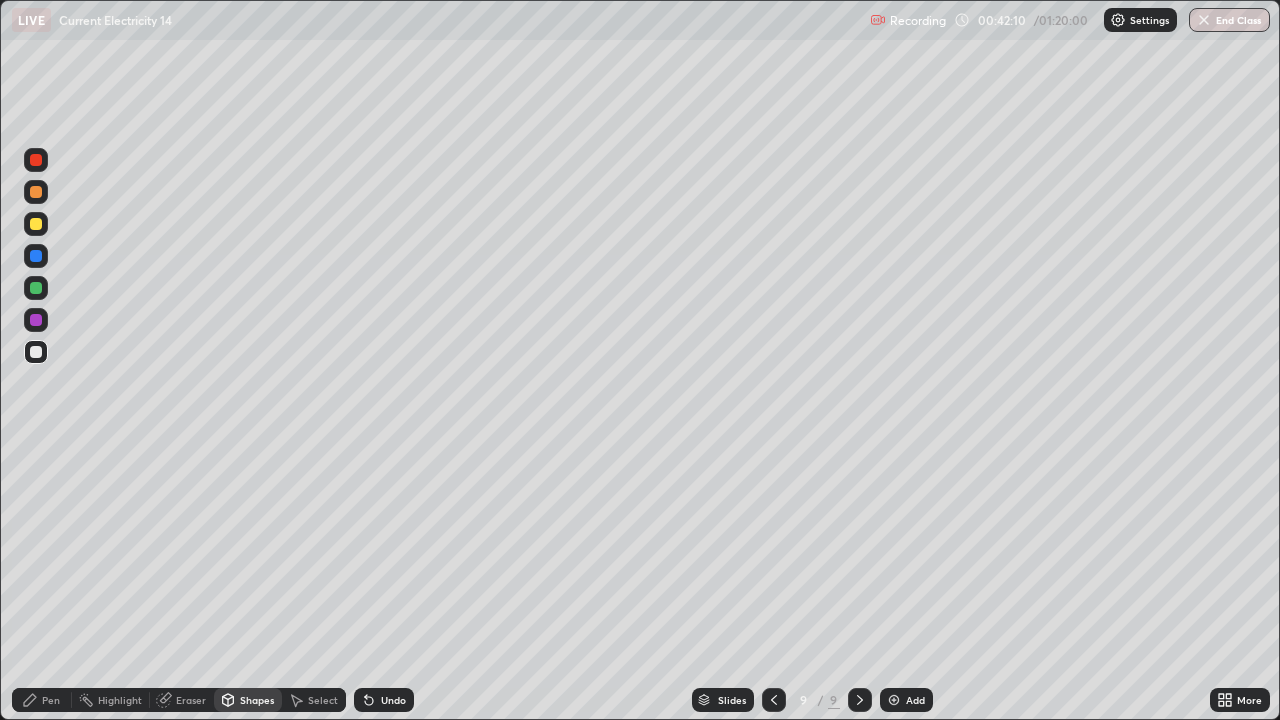 click at bounding box center [36, 224] 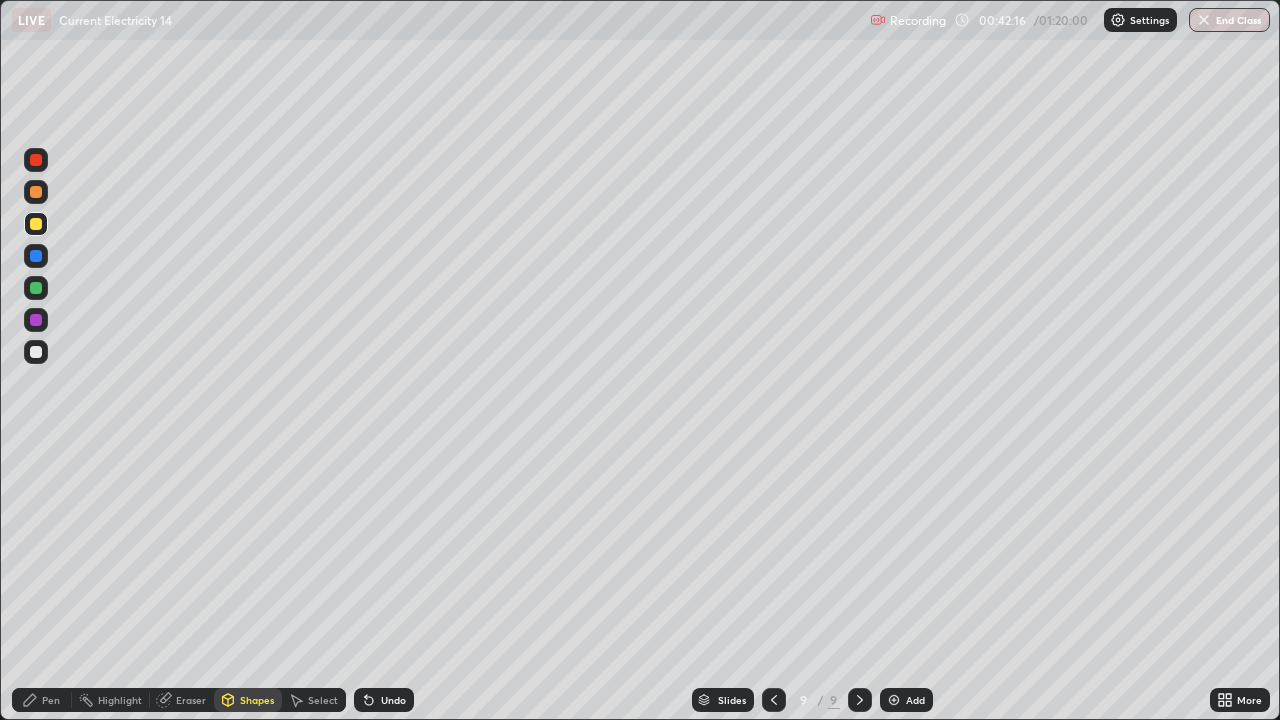 click on "Shapes" at bounding box center (257, 700) 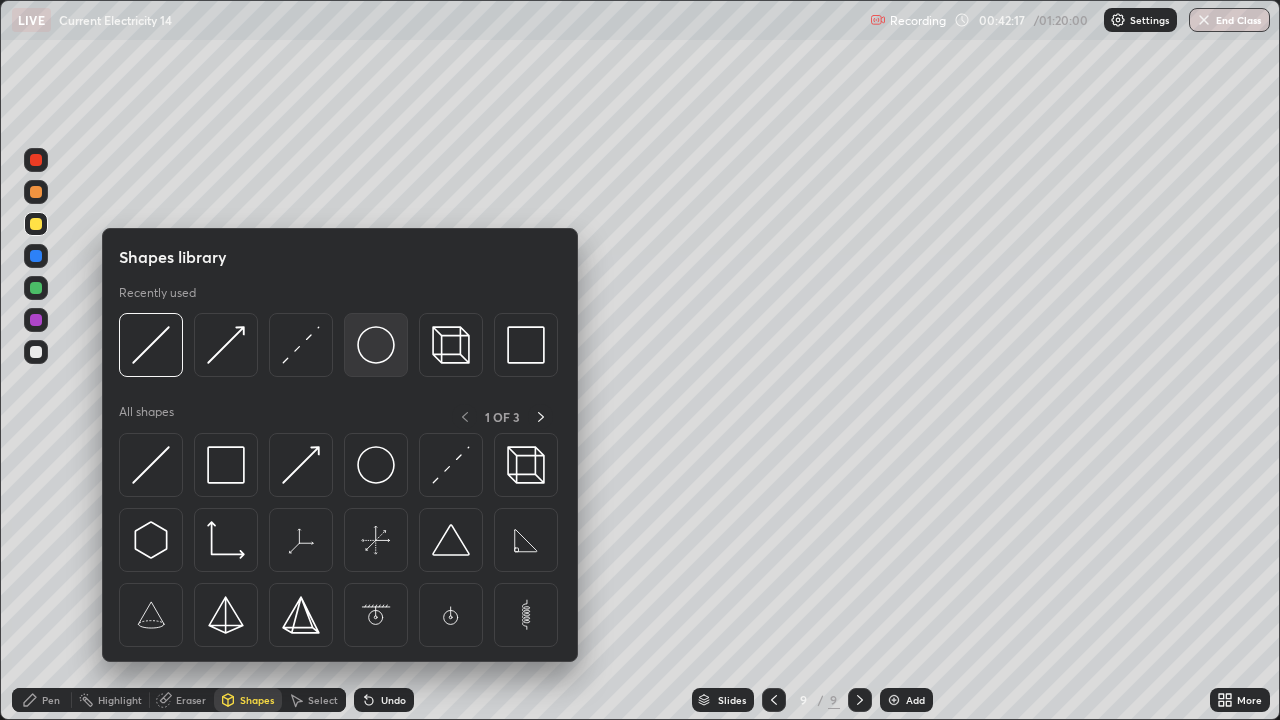 click at bounding box center (376, 345) 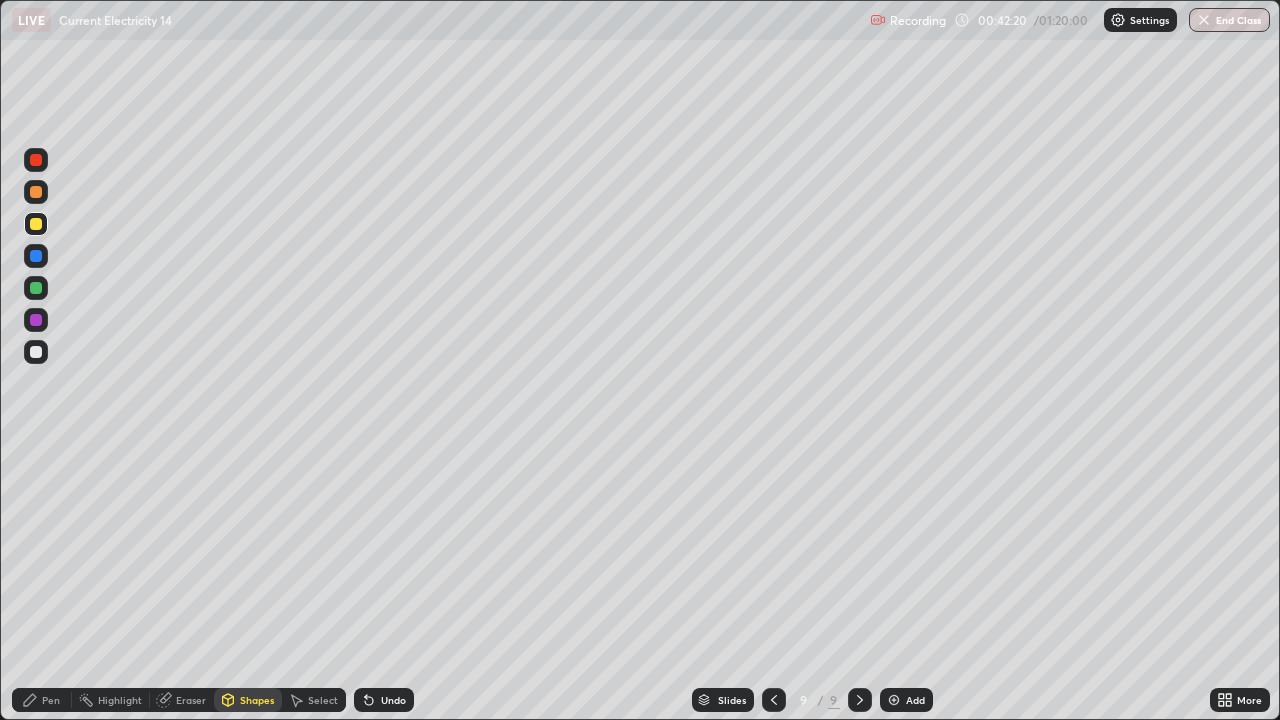 click on "Undo" at bounding box center (384, 700) 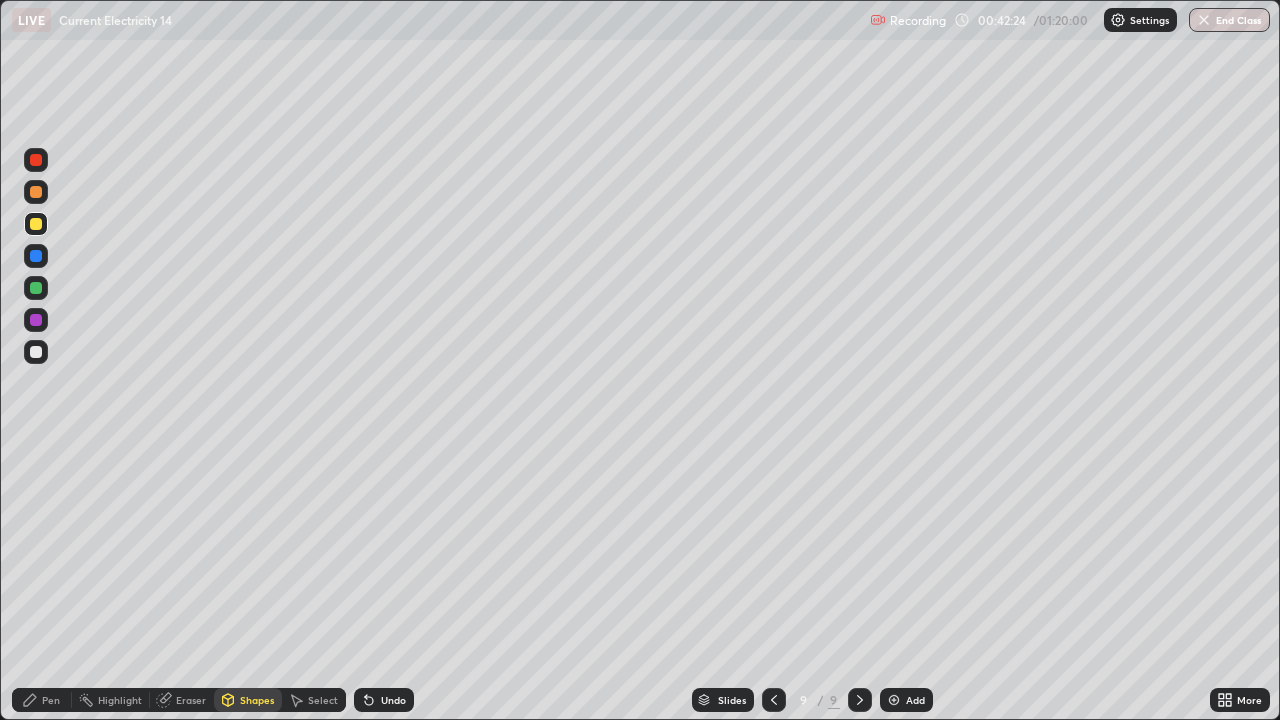 click 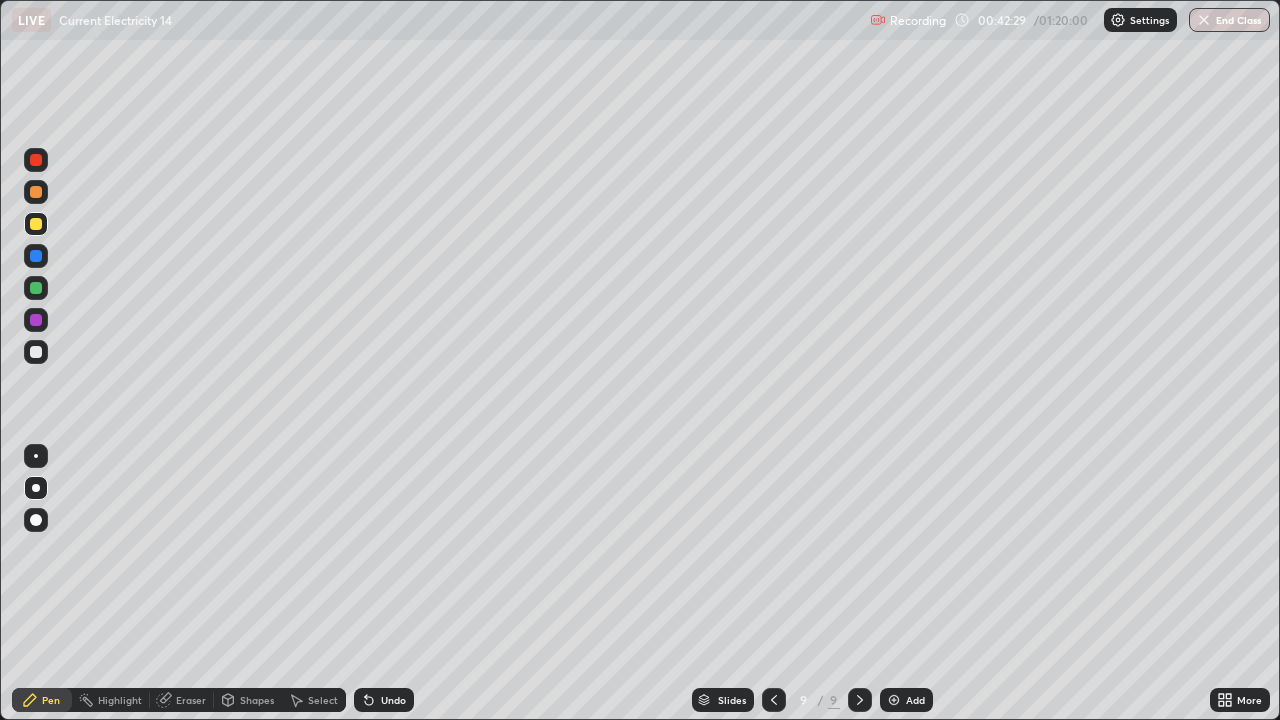 click on "Shapes" at bounding box center (257, 700) 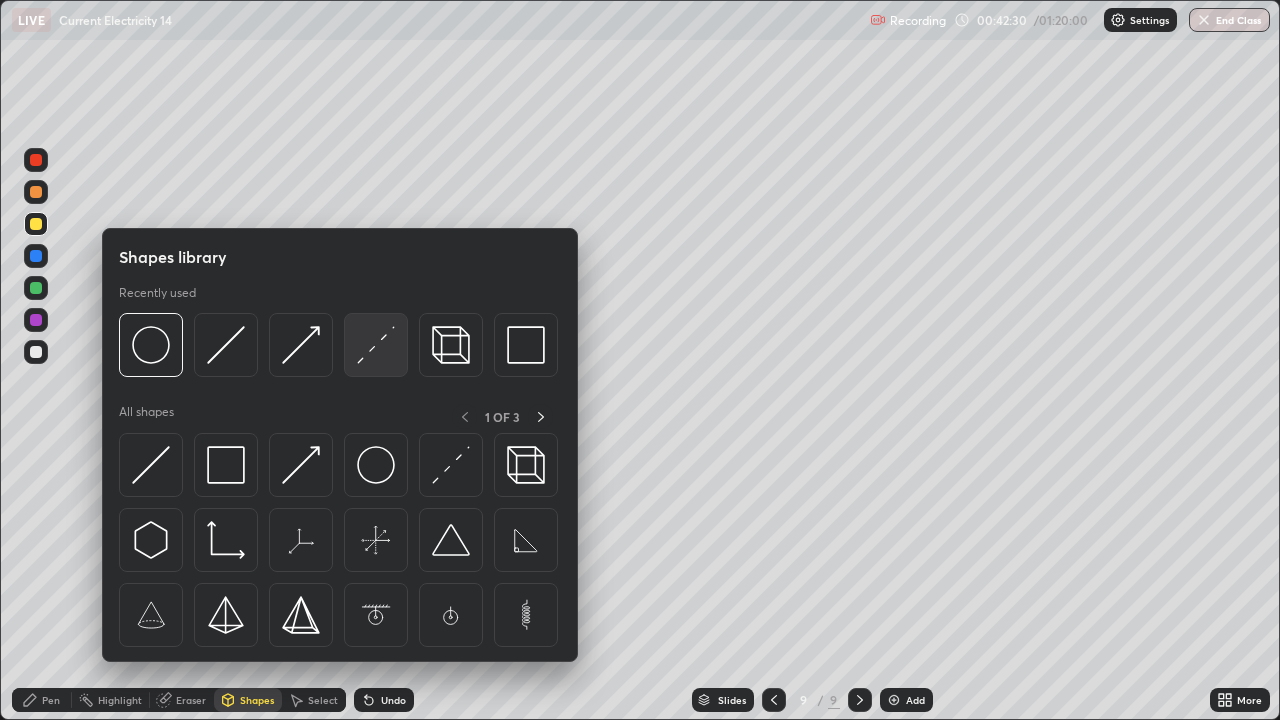 click at bounding box center [376, 345] 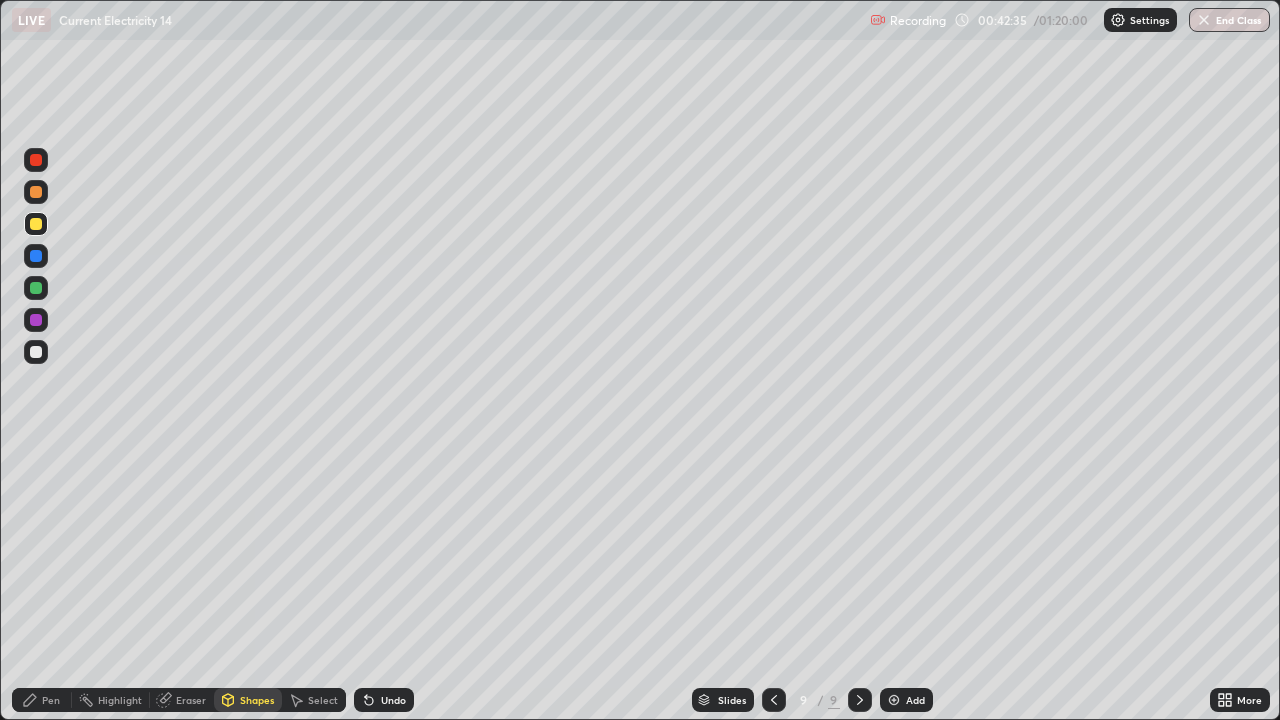 click at bounding box center [36, 352] 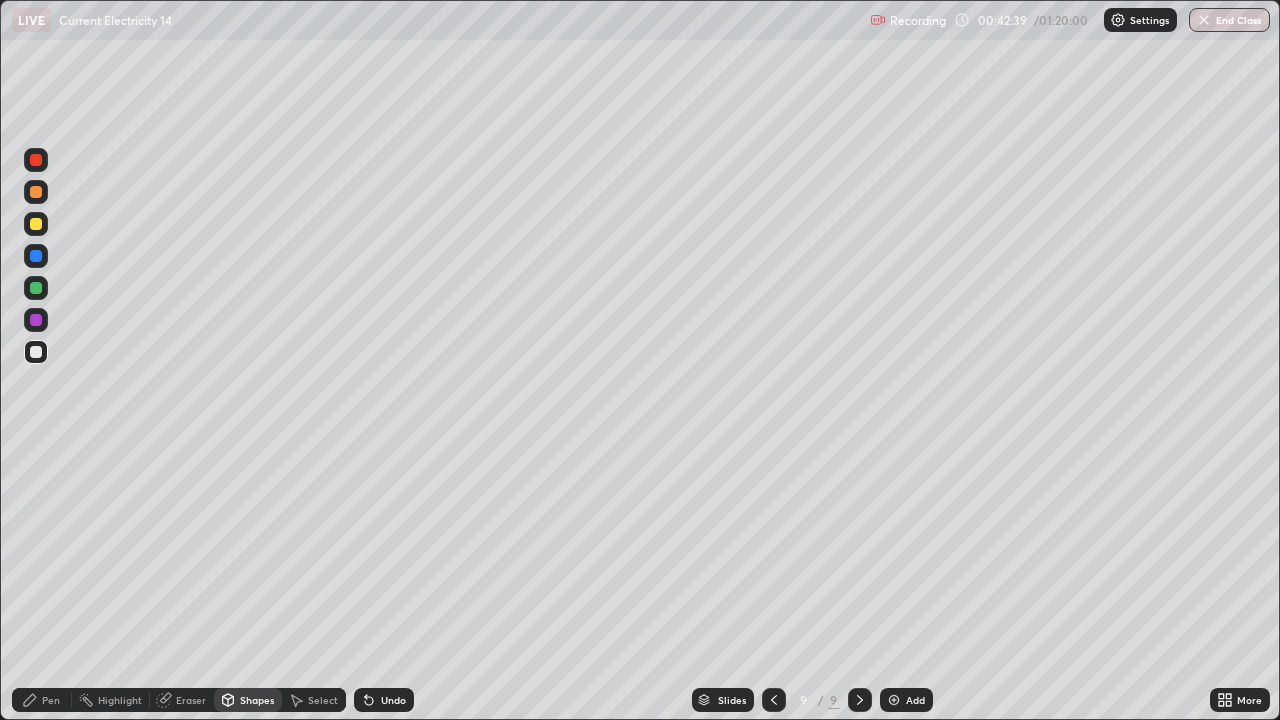 click on "Undo" at bounding box center [393, 700] 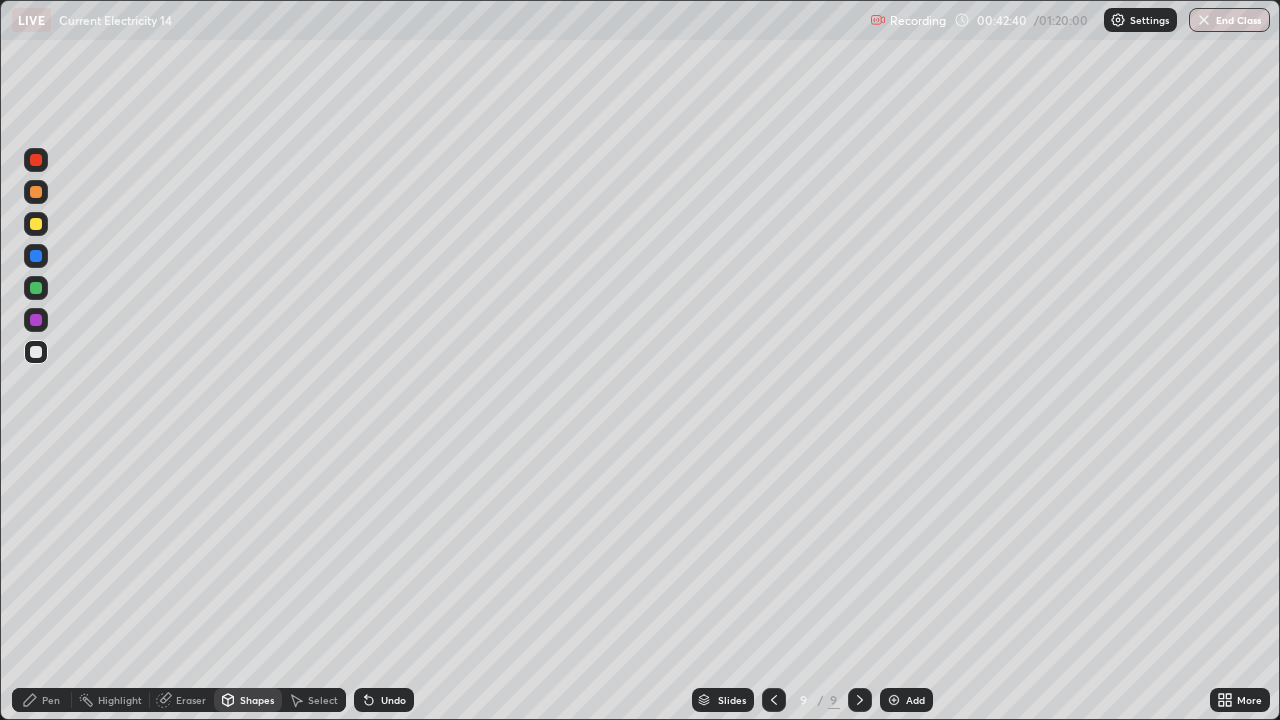 click on "Pen" at bounding box center (51, 700) 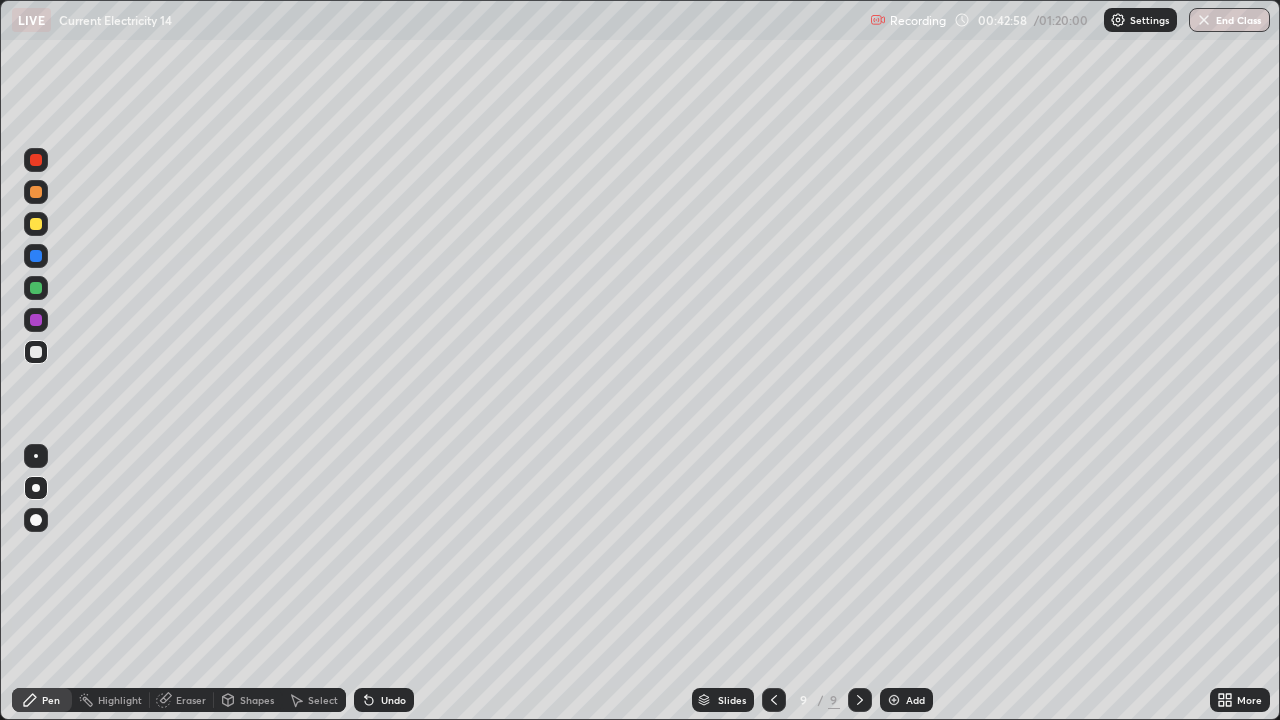 click on "Shapes" at bounding box center (248, 700) 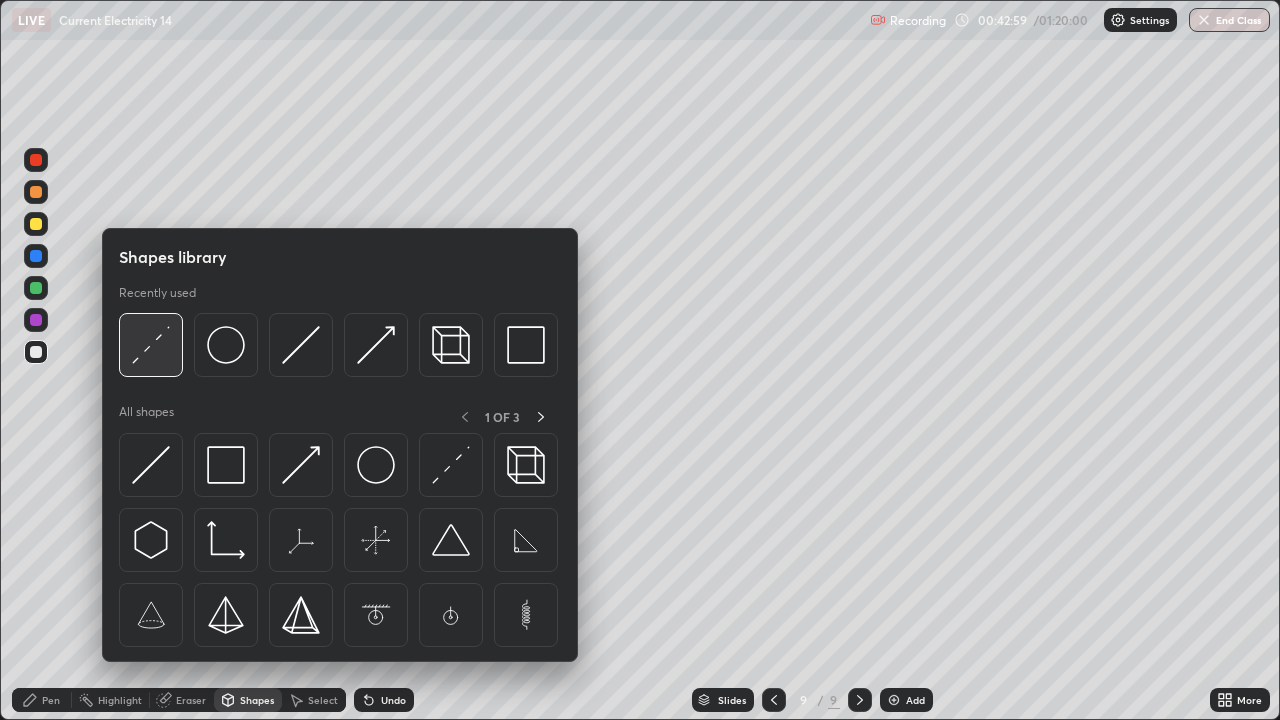 click at bounding box center [151, 345] 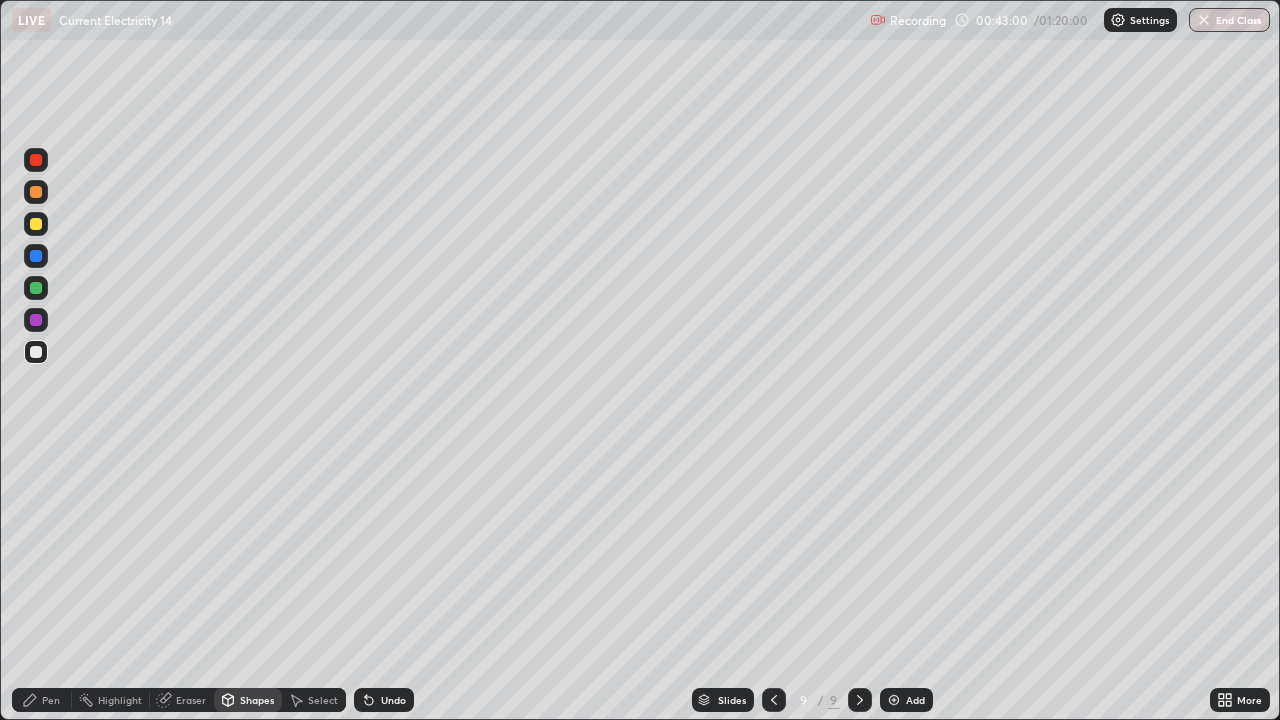 click at bounding box center (36, 256) 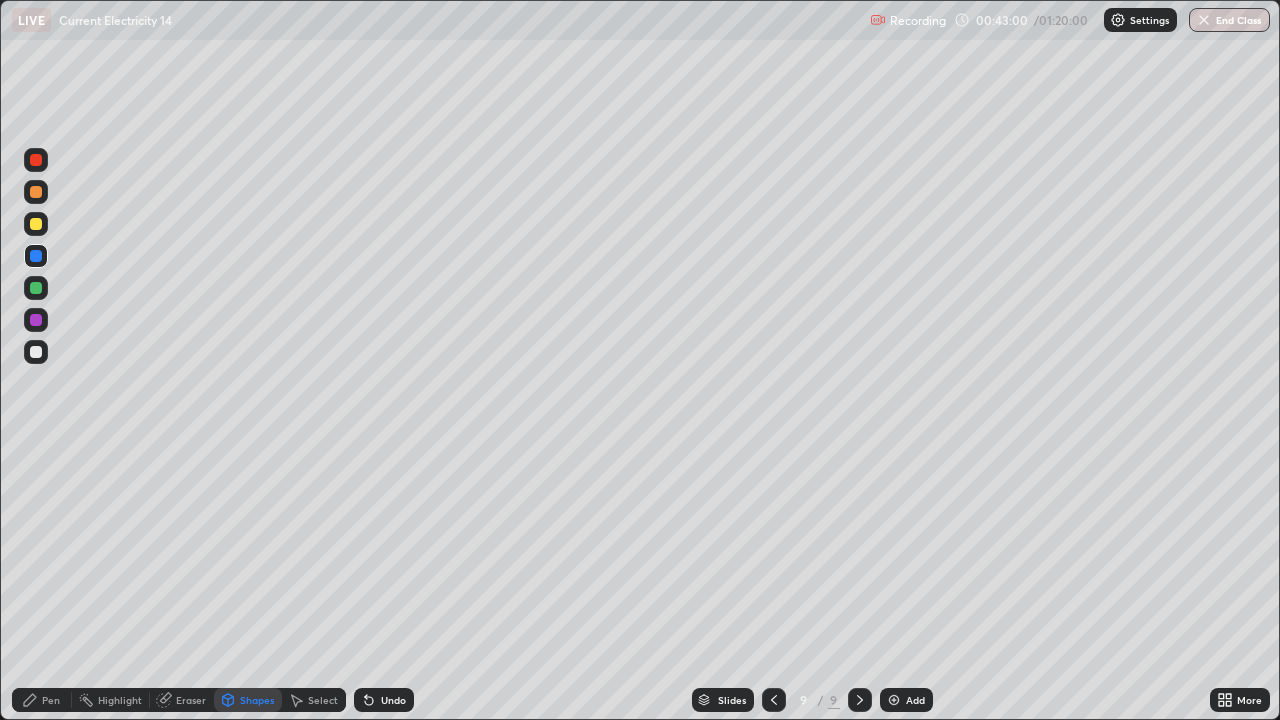 click at bounding box center (36, 288) 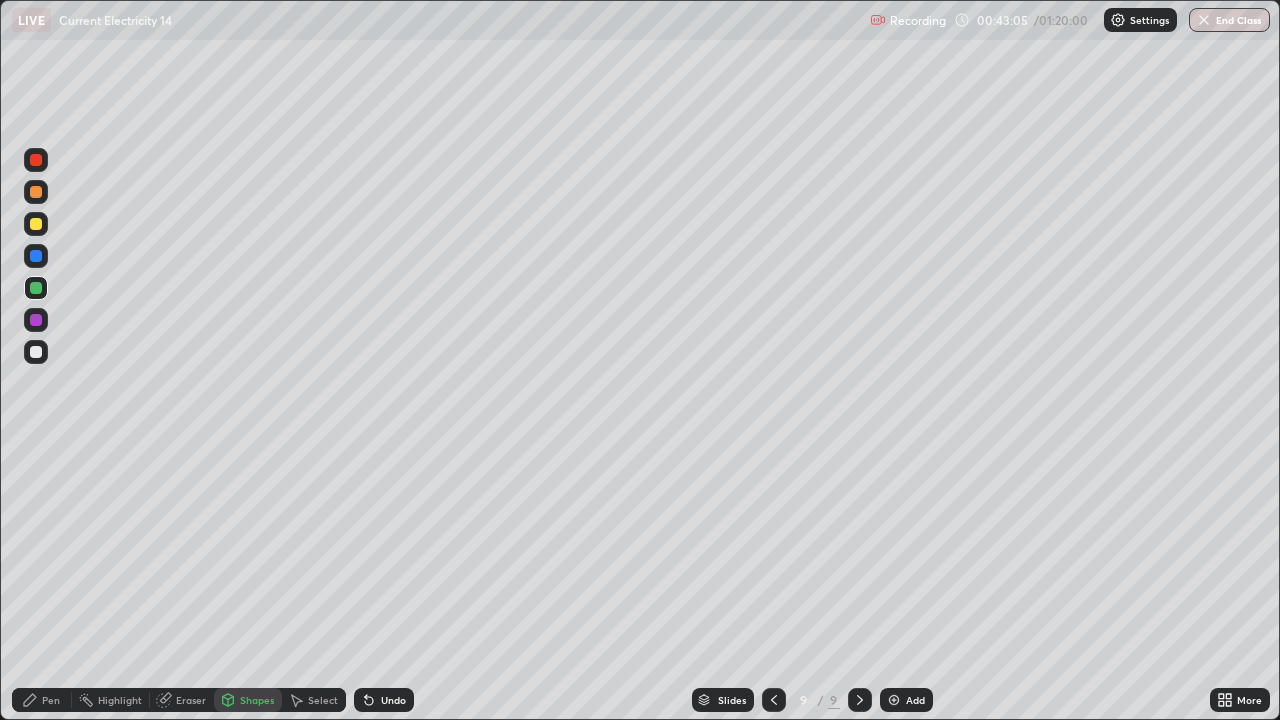 click on "Pen" at bounding box center [51, 700] 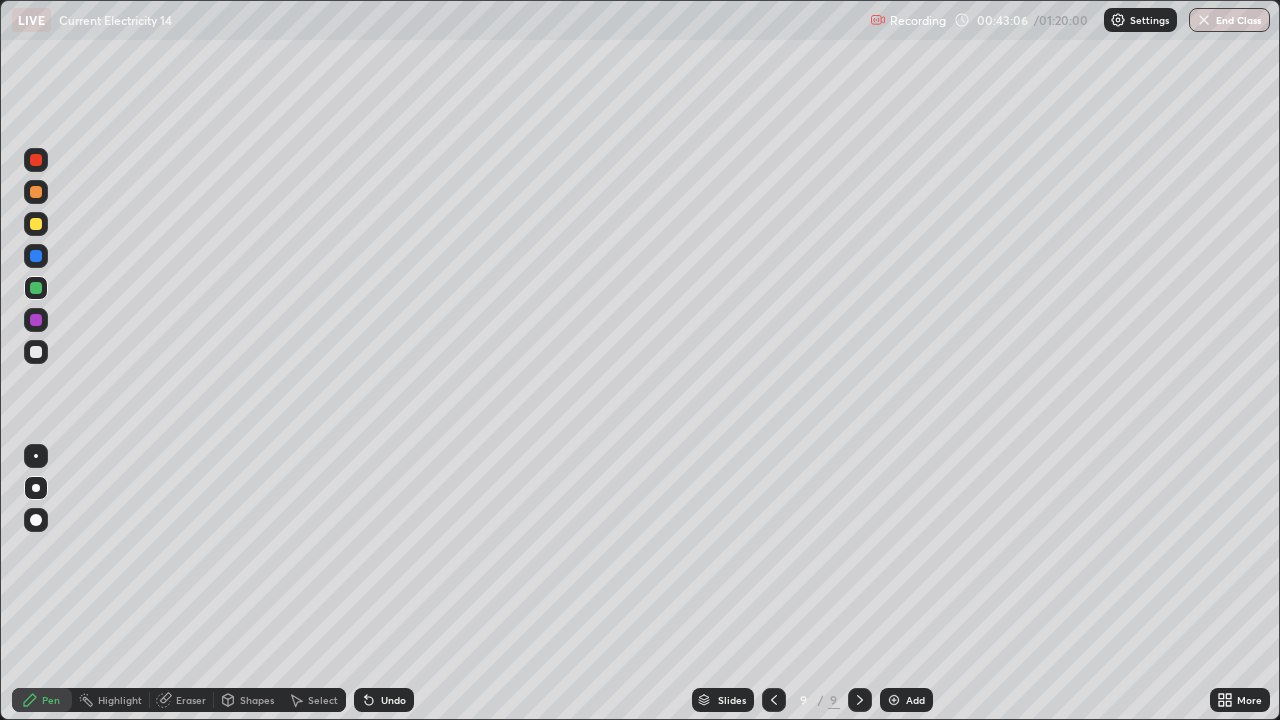 click on "Shapes" at bounding box center [257, 700] 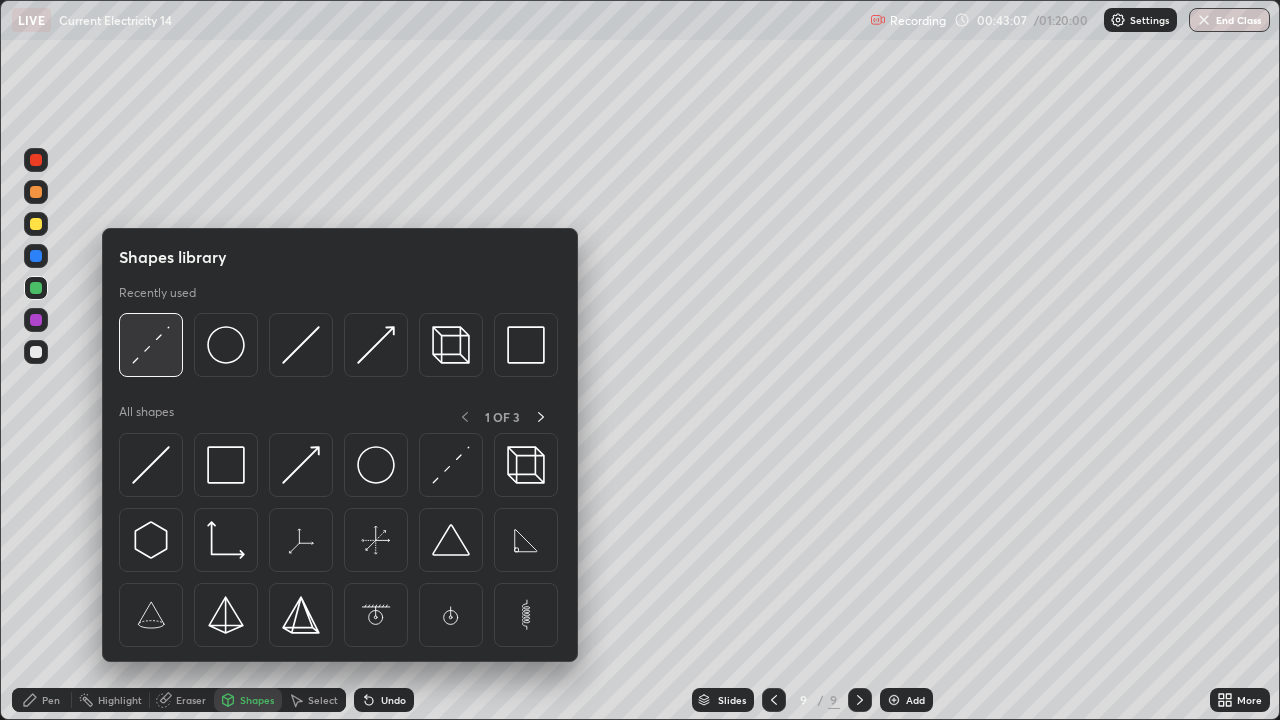 click at bounding box center (151, 345) 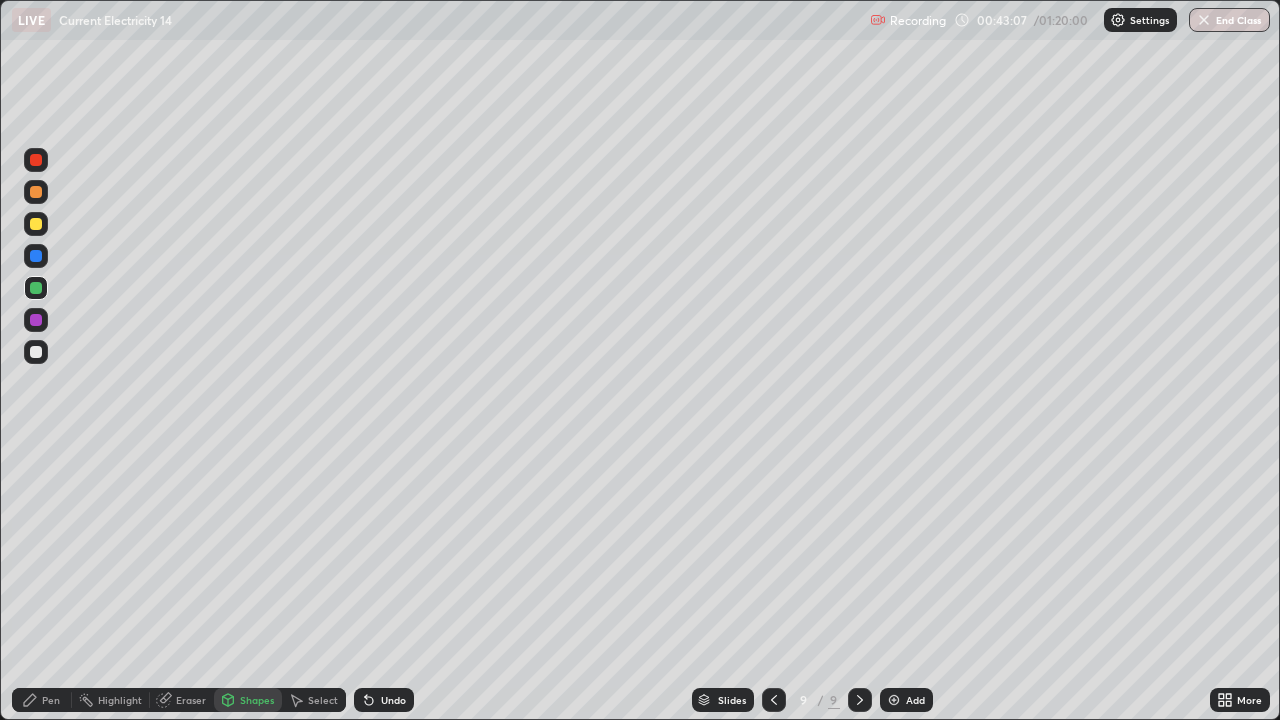 click at bounding box center (36, 320) 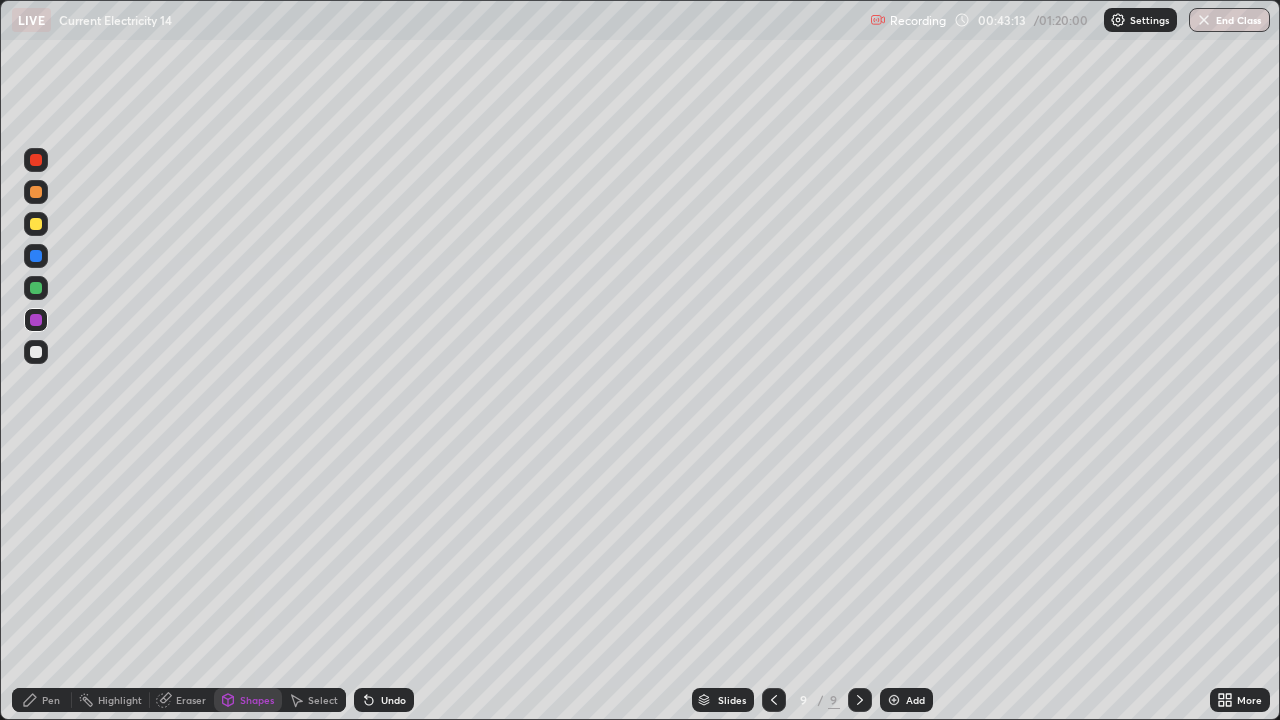 click on "Pen" at bounding box center [51, 700] 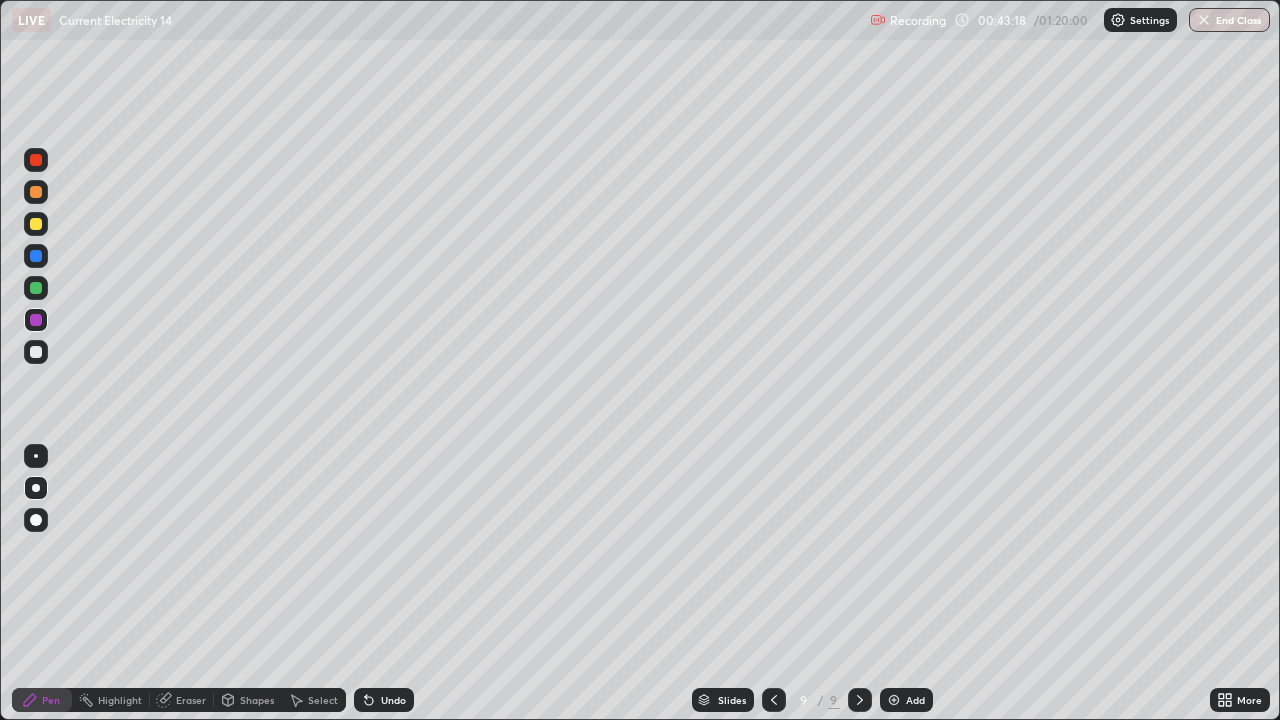 click at bounding box center (36, 352) 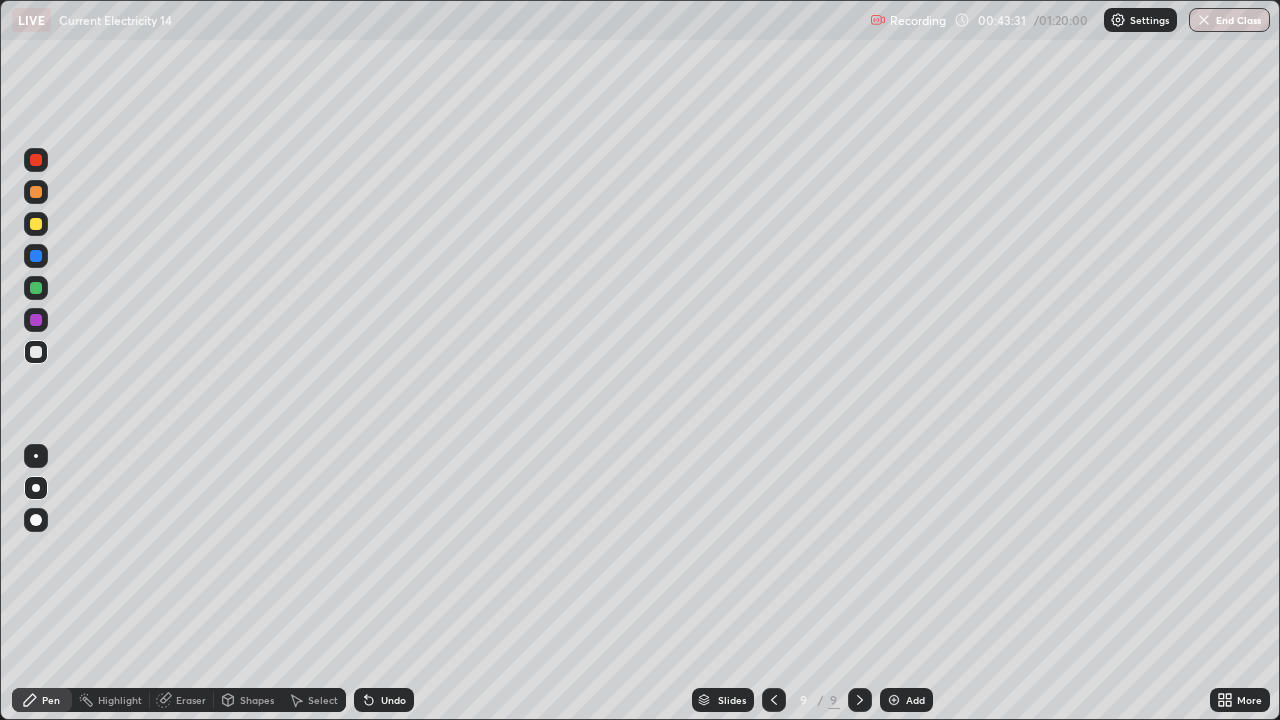click on "Undo" at bounding box center (384, 700) 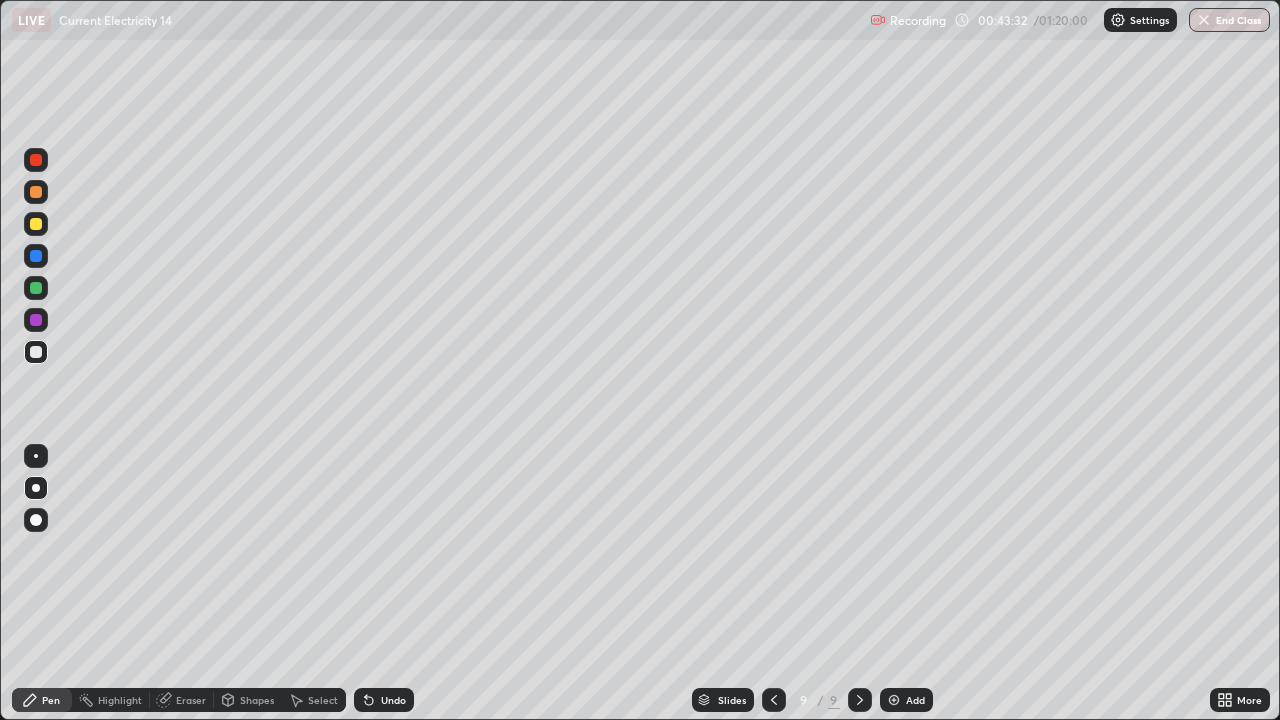 click on "Undo" at bounding box center (384, 700) 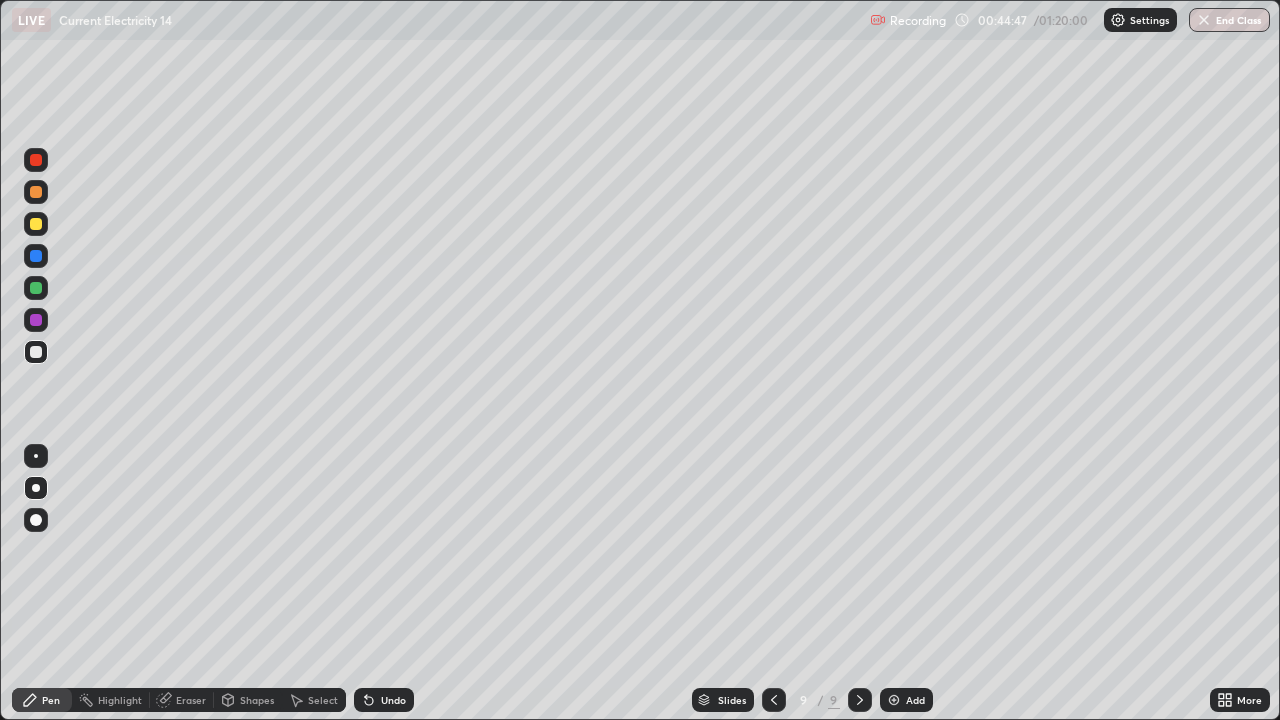 click on "Eraser" at bounding box center [182, 700] 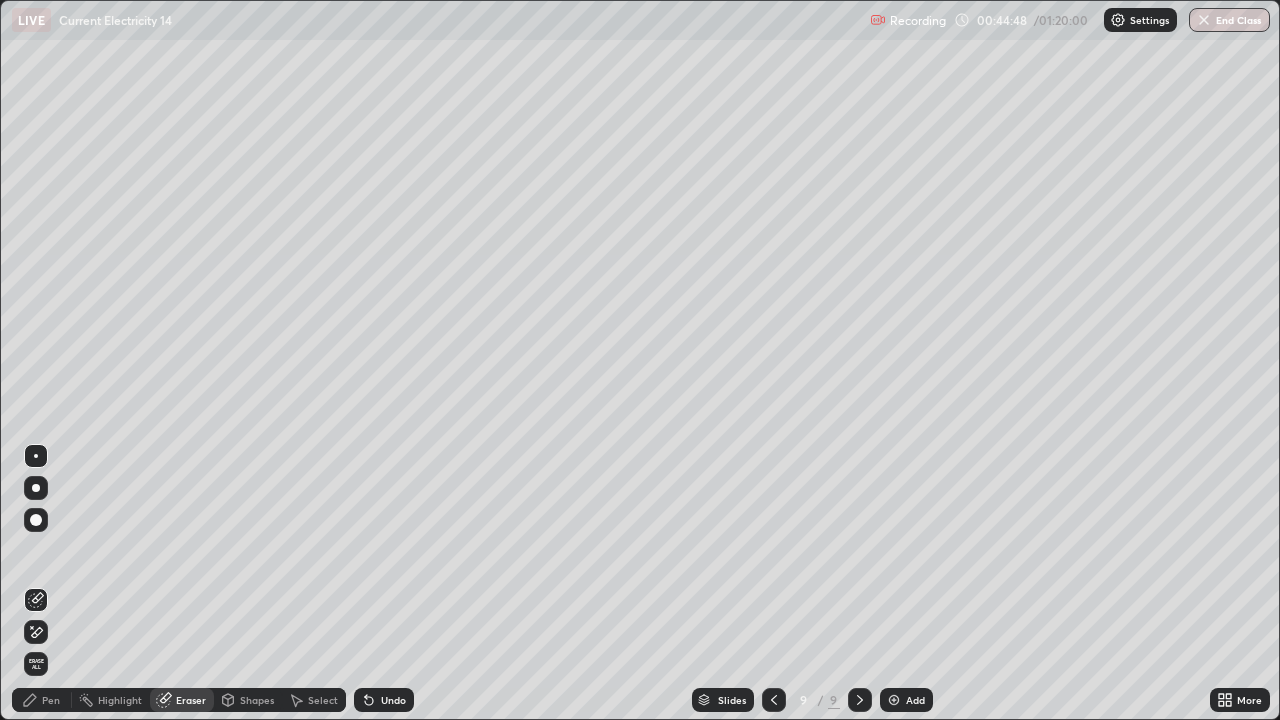 click on "Shapes" at bounding box center [248, 700] 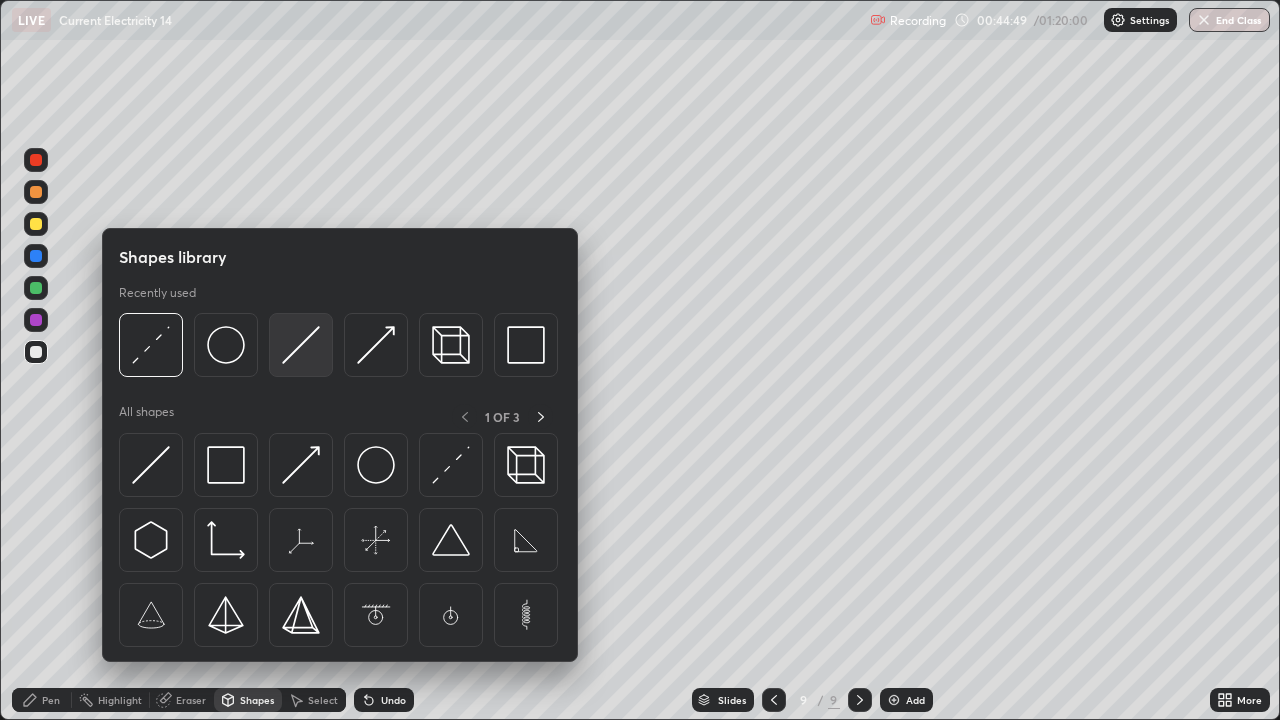 click at bounding box center (301, 345) 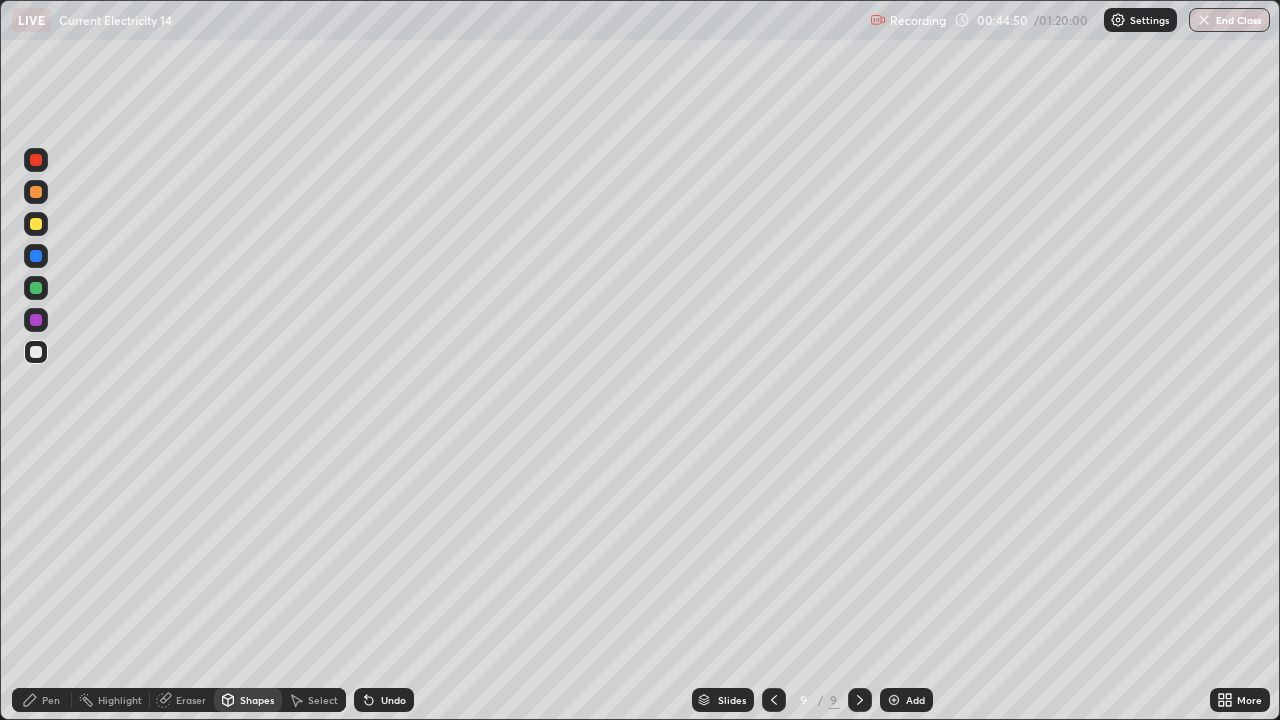 click at bounding box center (36, 224) 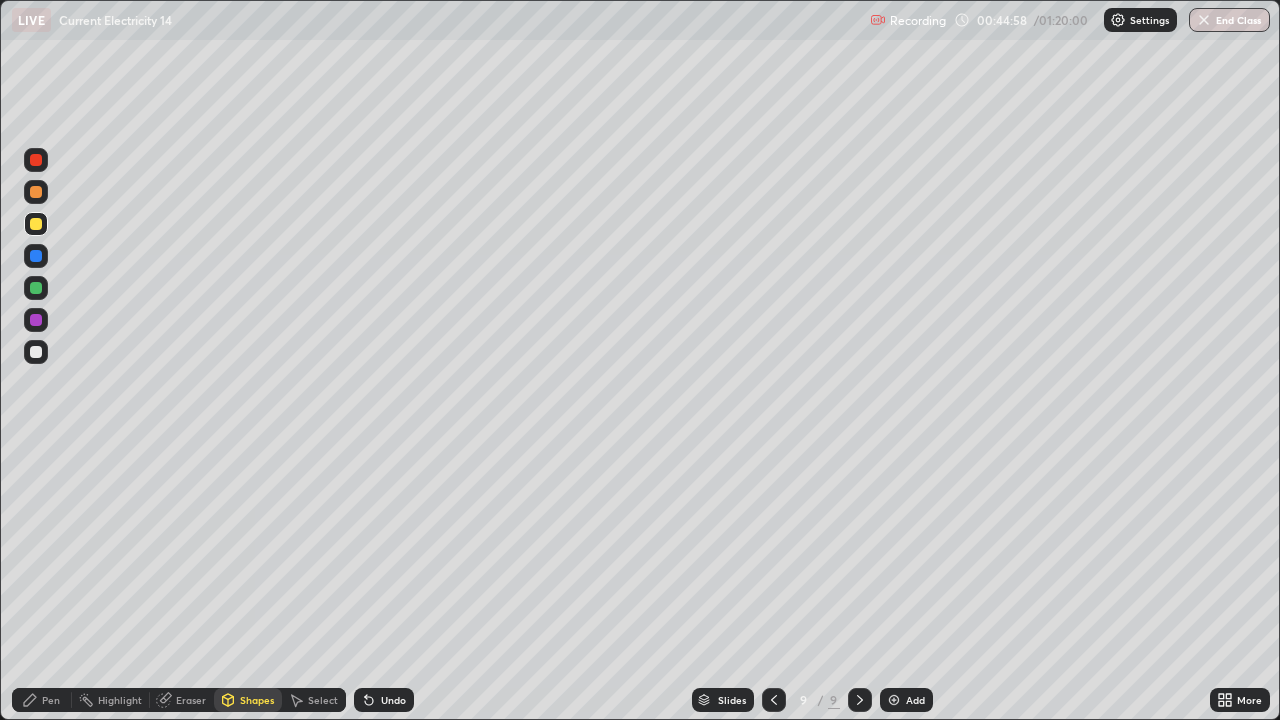 click at bounding box center (36, 288) 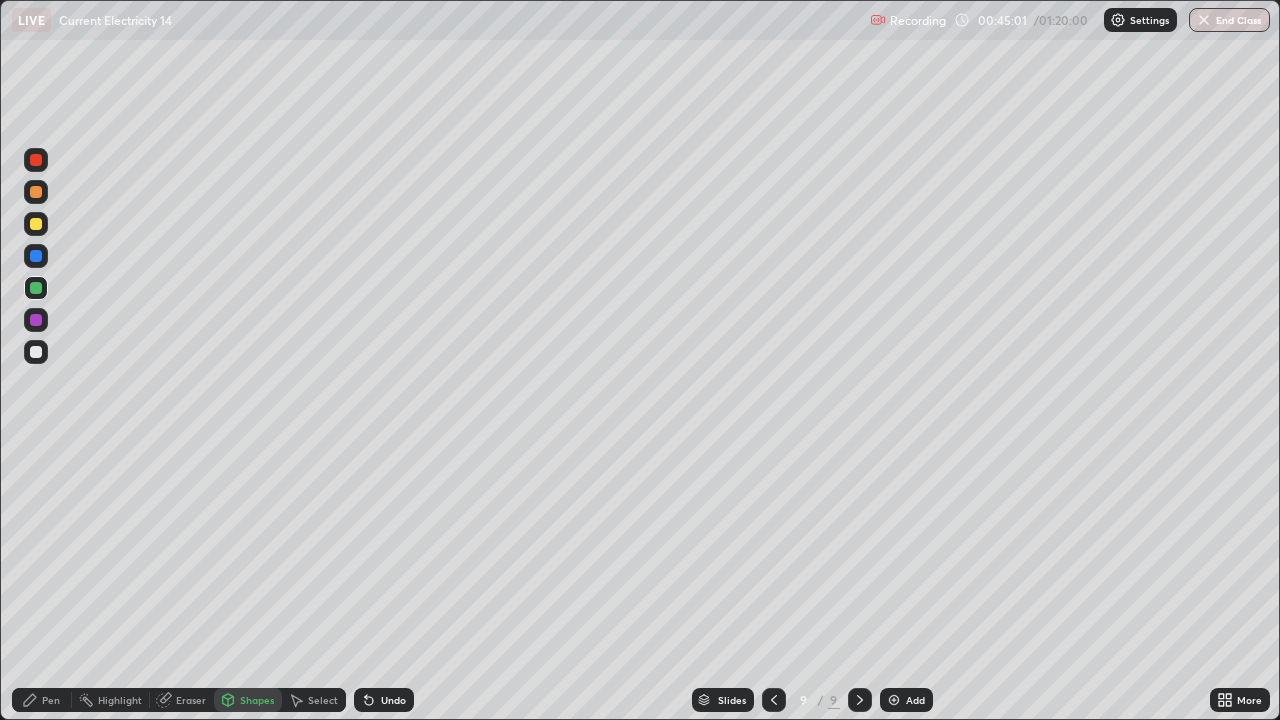 click on "Undo" at bounding box center [393, 700] 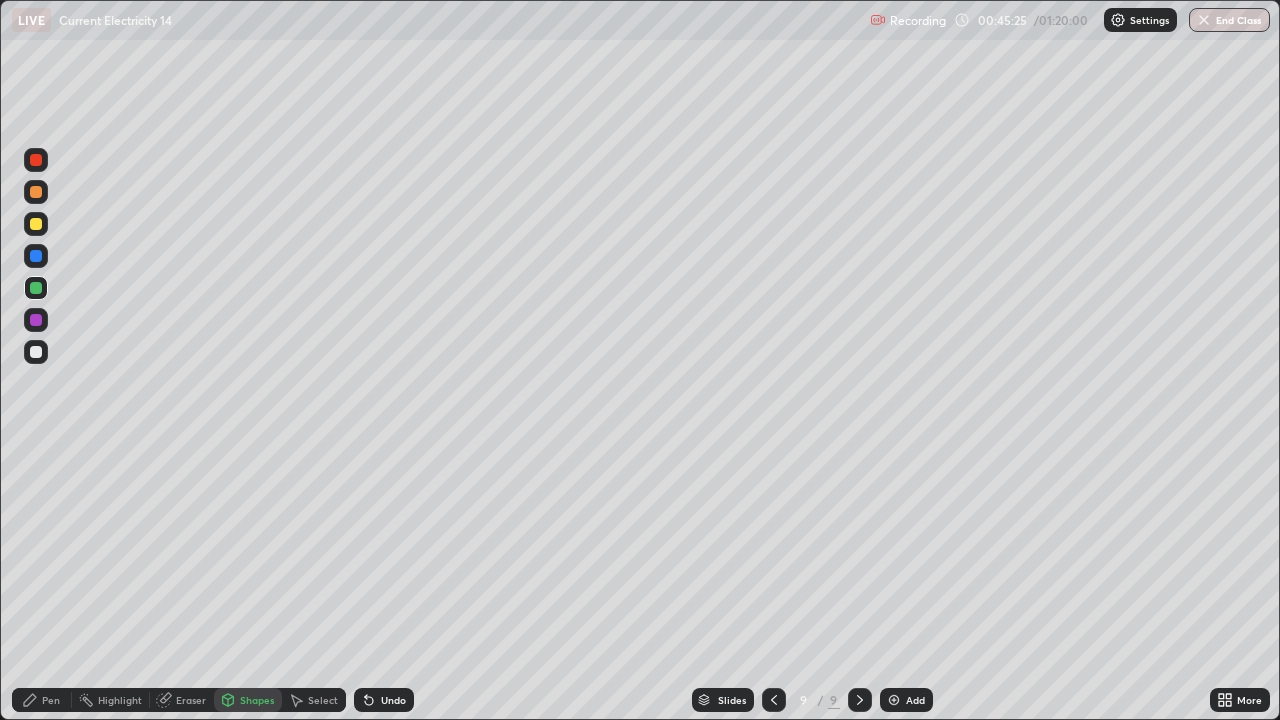 click on "Undo" at bounding box center (393, 700) 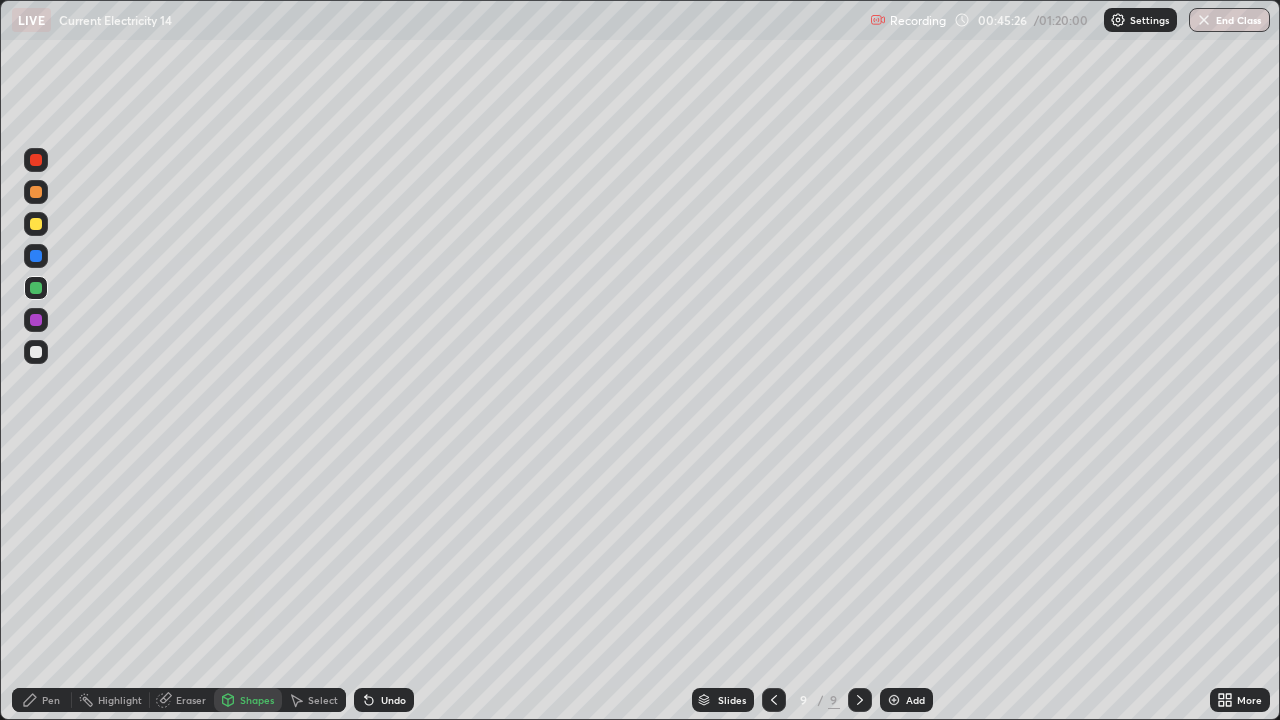 click on "Undo" at bounding box center [393, 700] 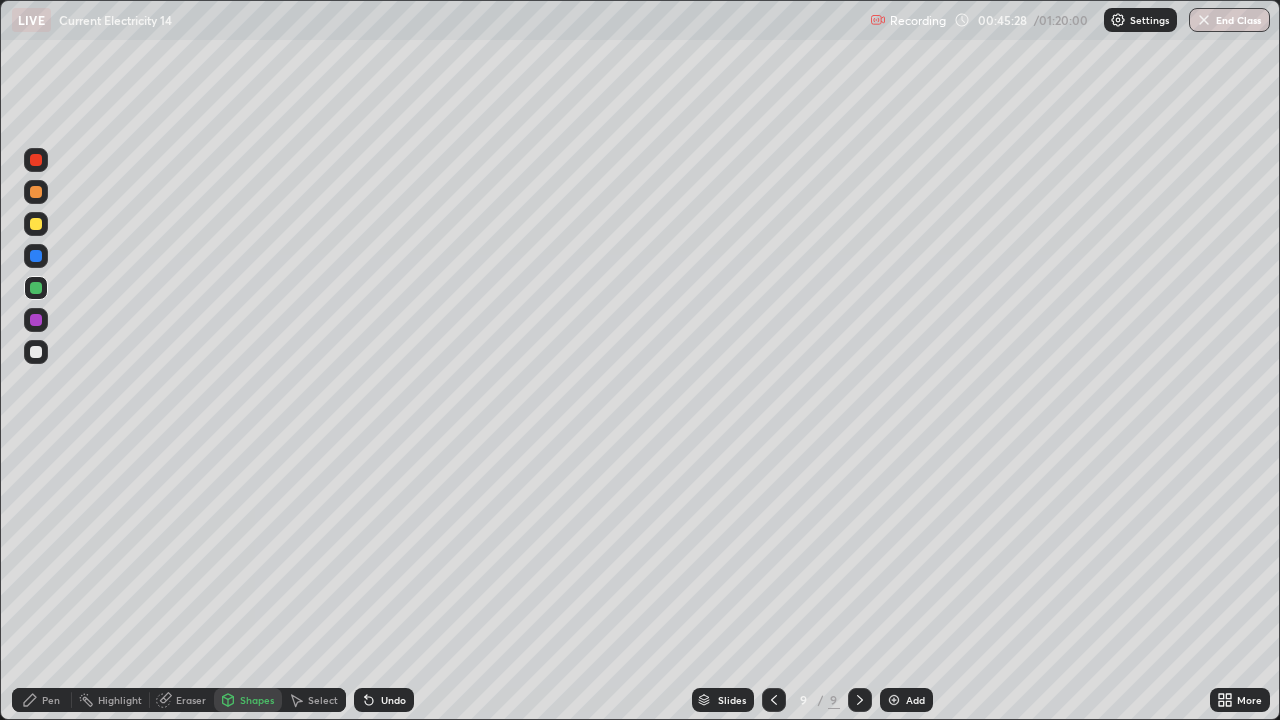 click on "Undo" at bounding box center (384, 700) 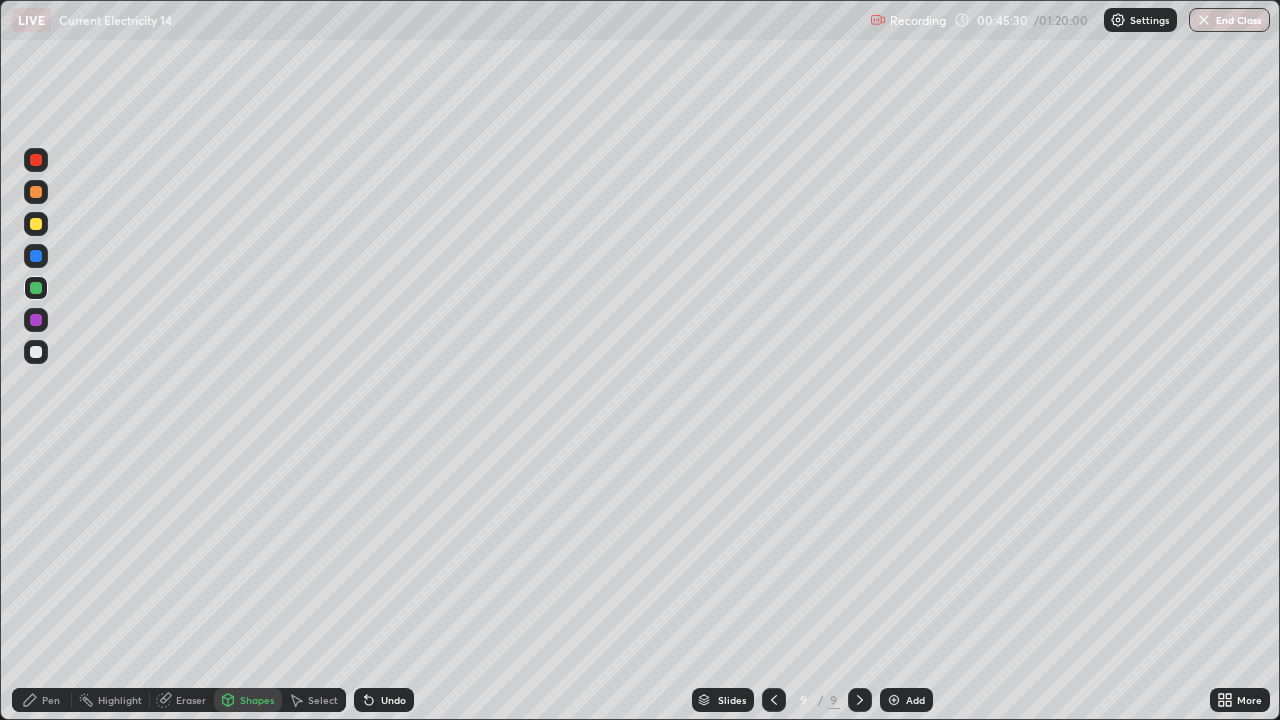 click on "Undo" at bounding box center (384, 700) 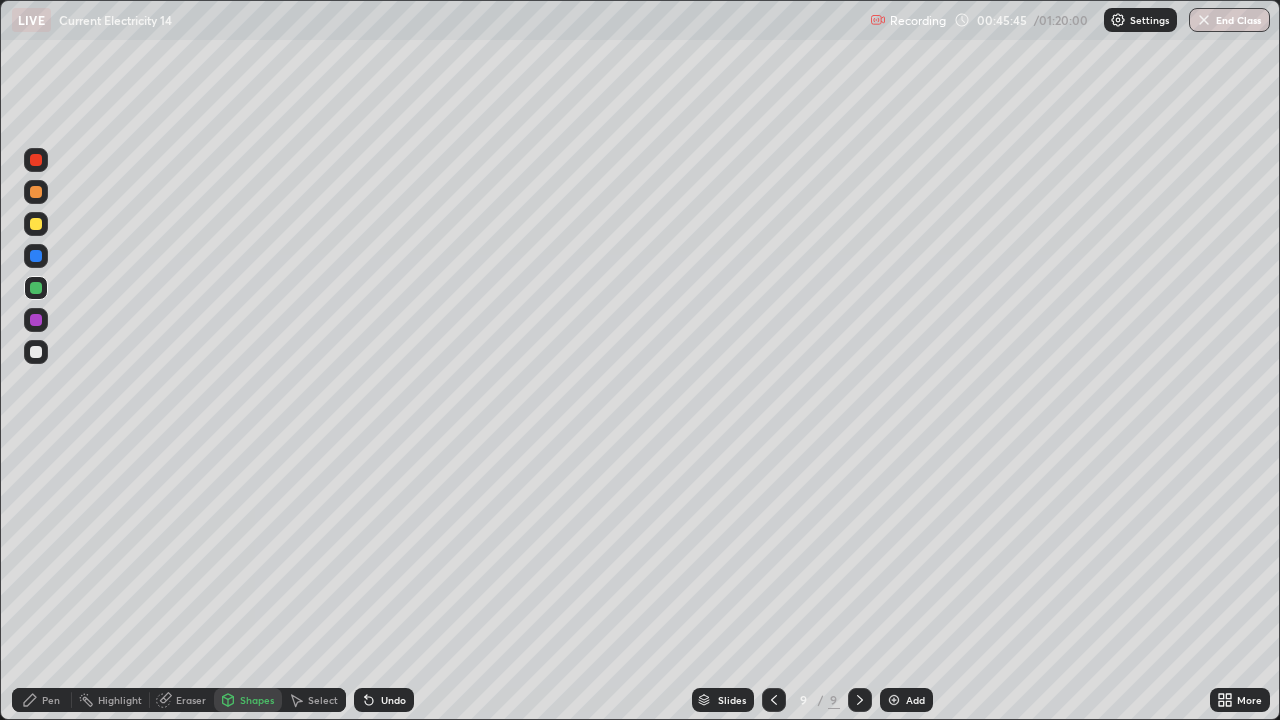 click 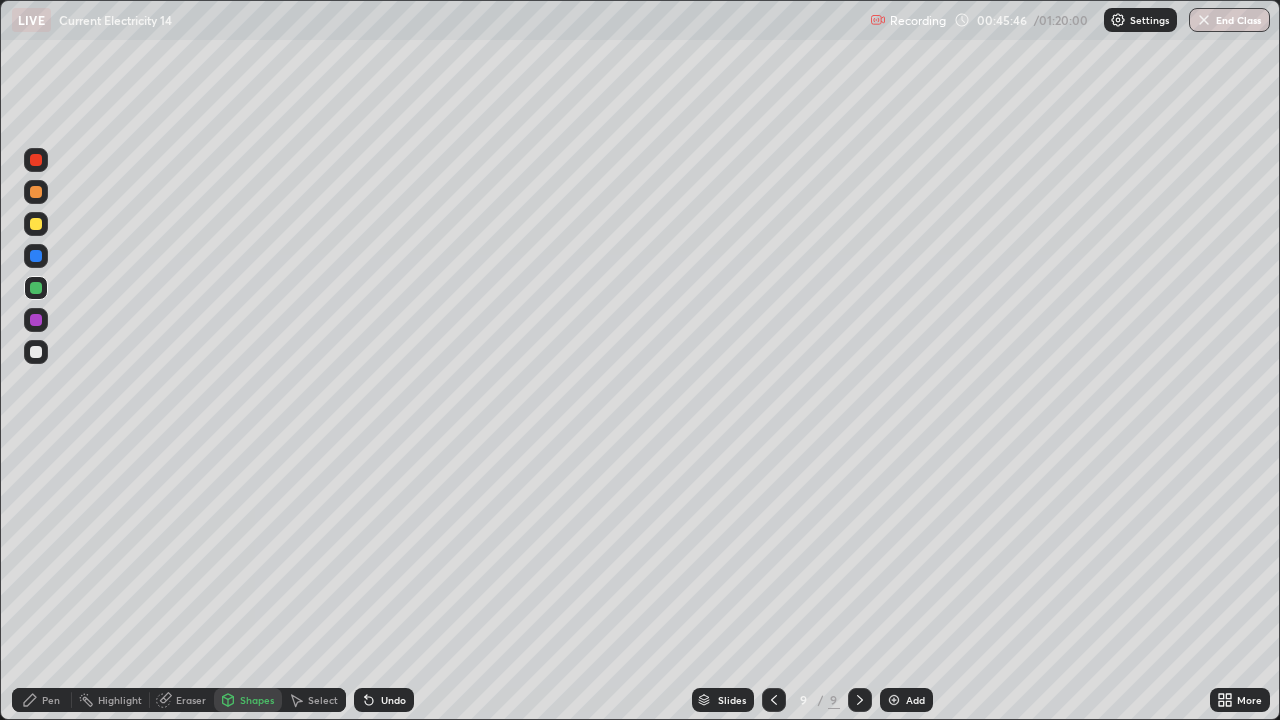 click on "Undo" at bounding box center [384, 700] 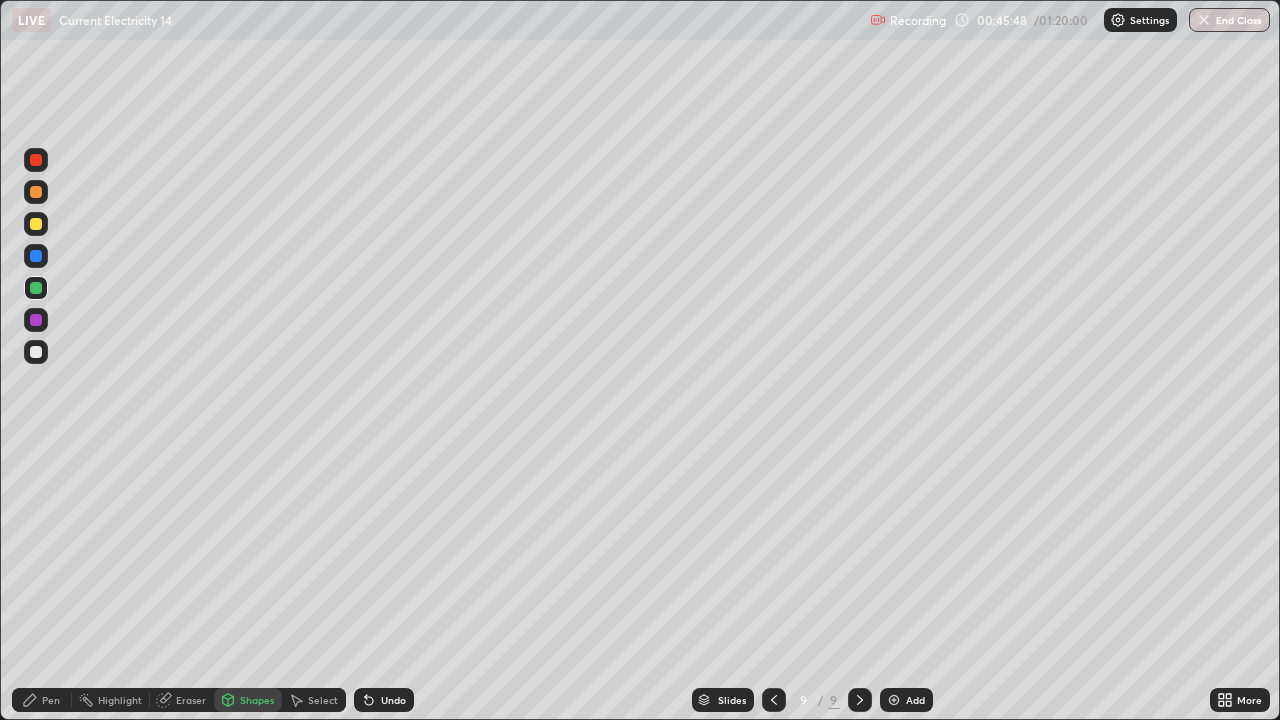 click on "Pen" at bounding box center [51, 700] 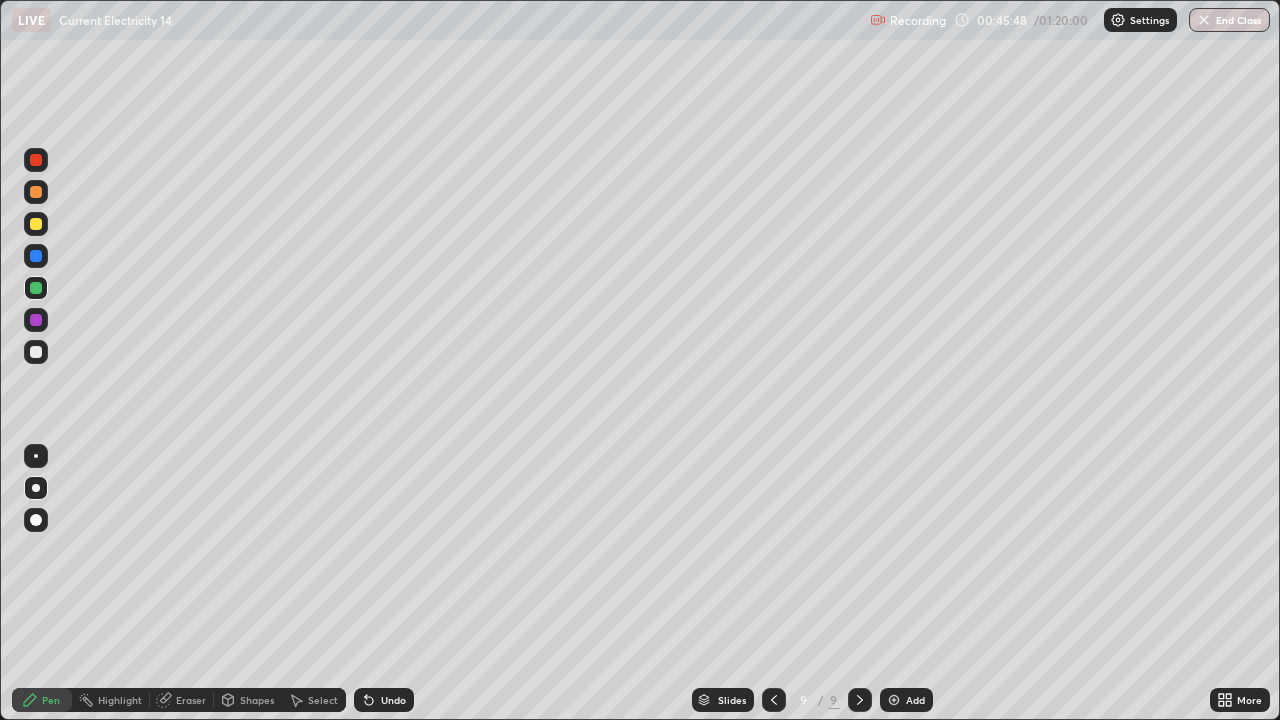 click at bounding box center [36, 352] 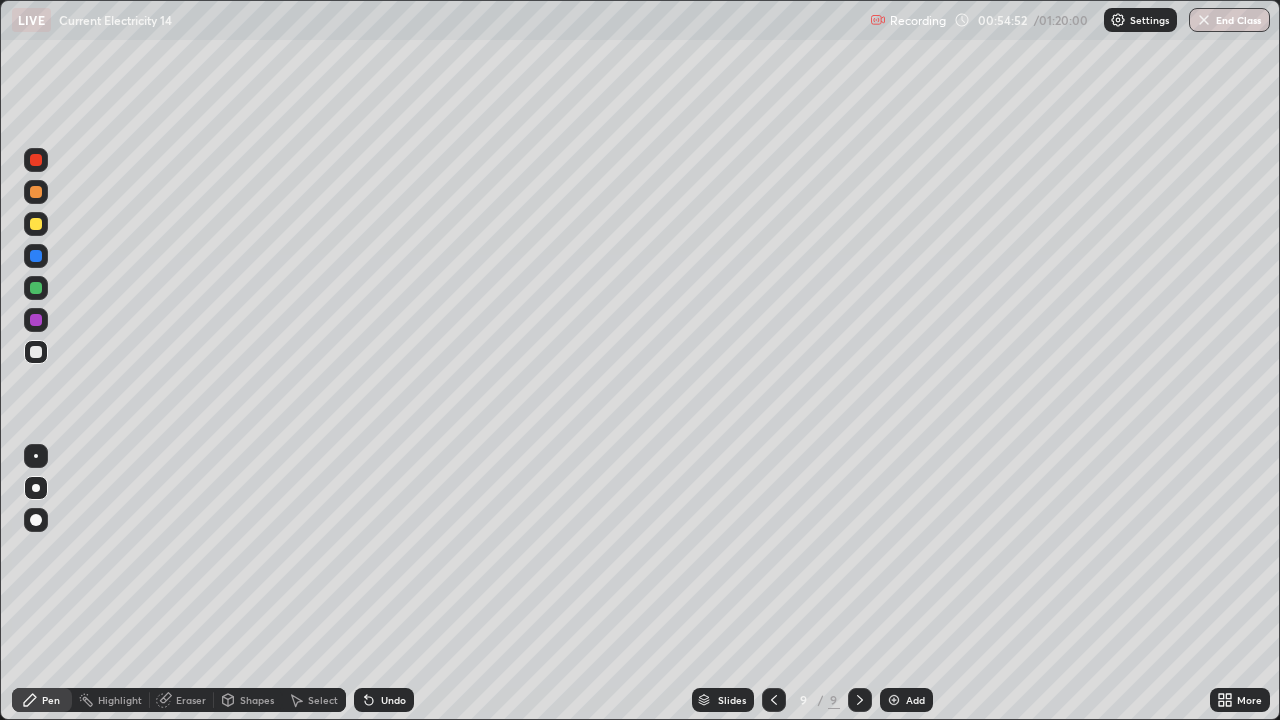 click on "Add" at bounding box center [906, 700] 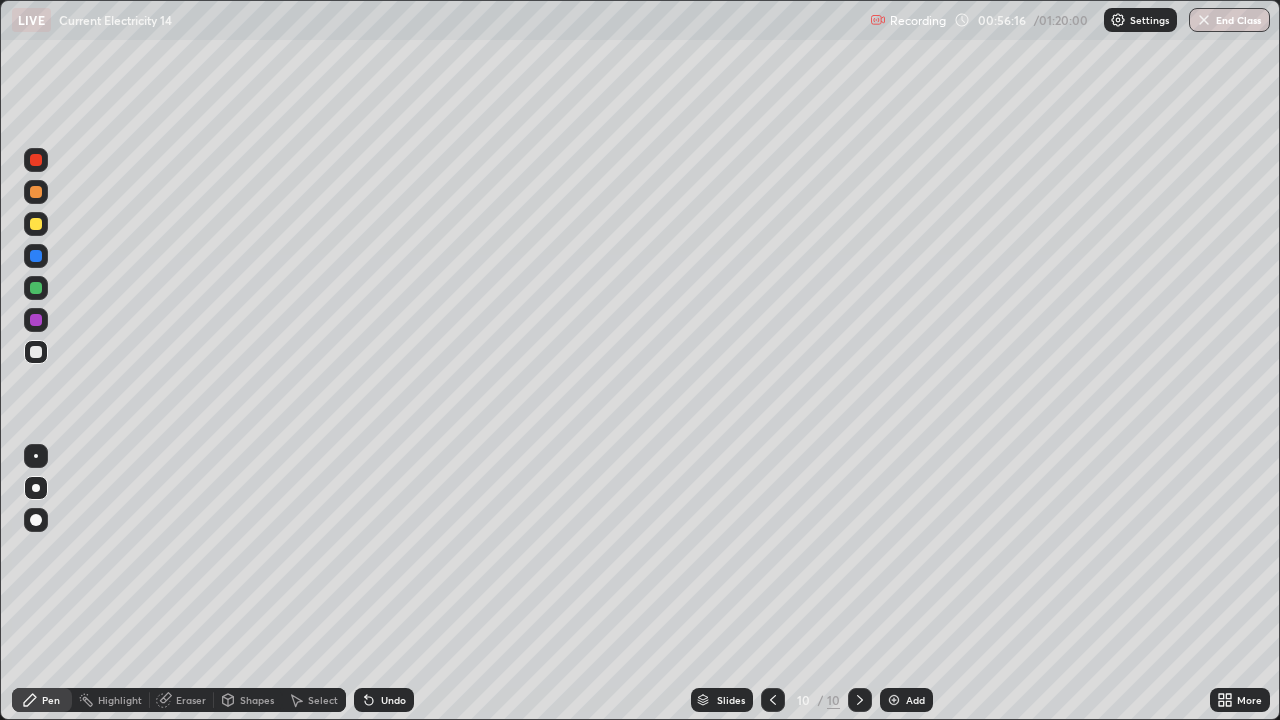 click on "Shapes" at bounding box center [257, 700] 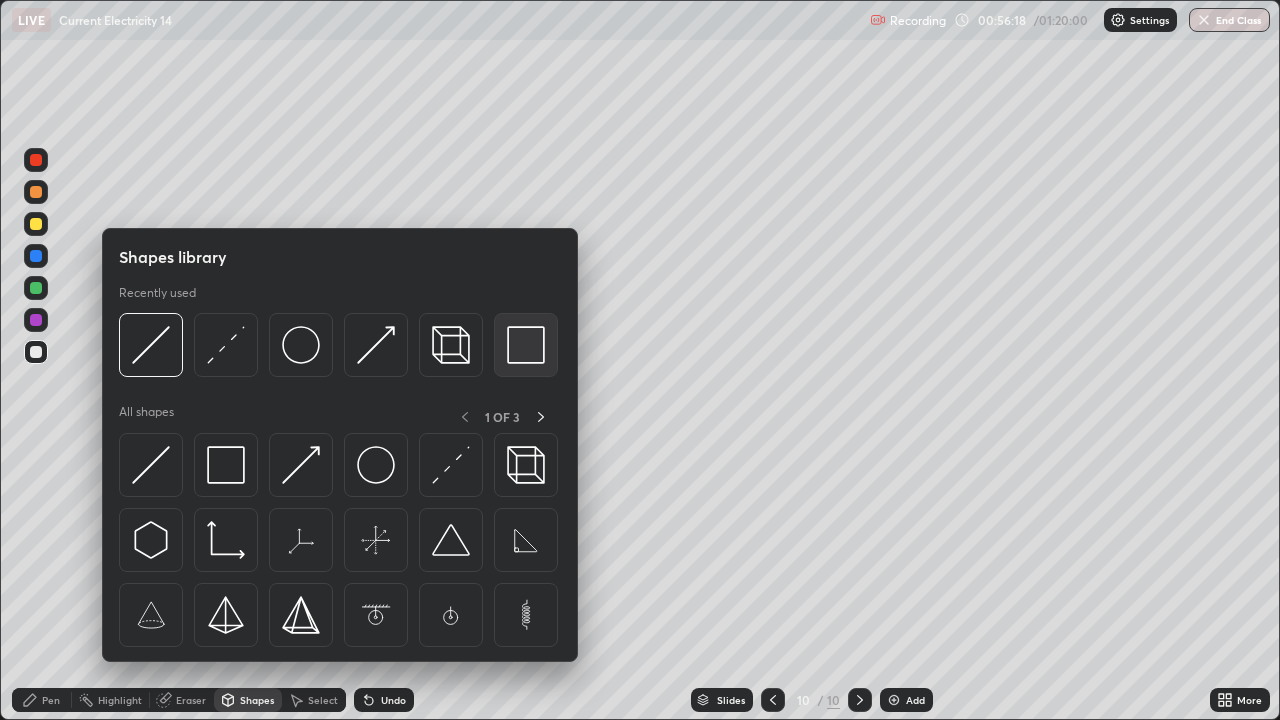 click at bounding box center [526, 345] 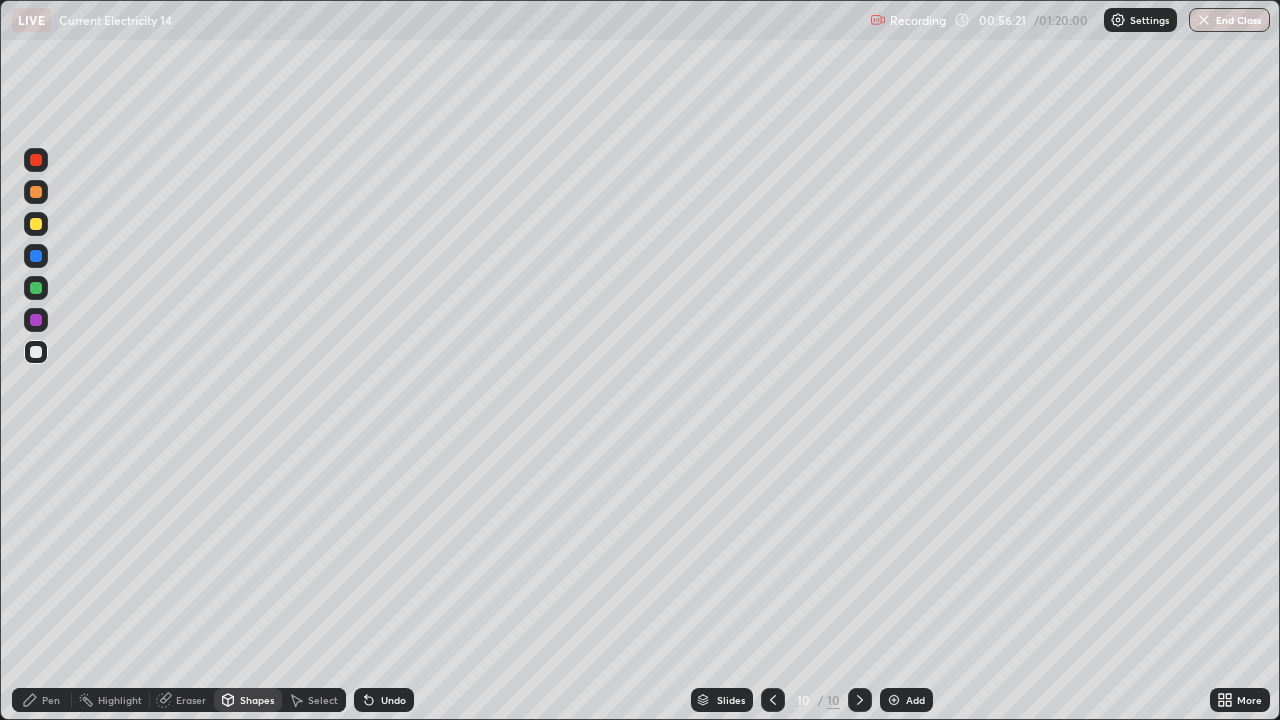 click on "Shapes" at bounding box center [257, 700] 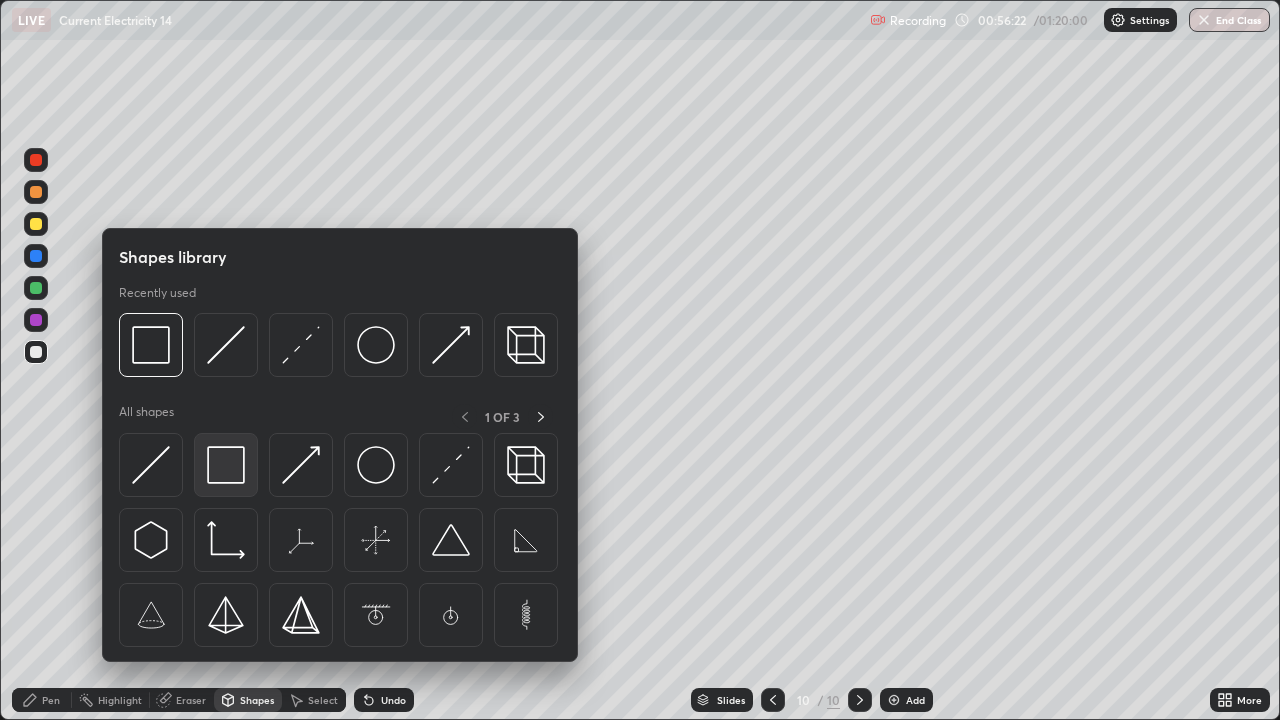 click at bounding box center (226, 465) 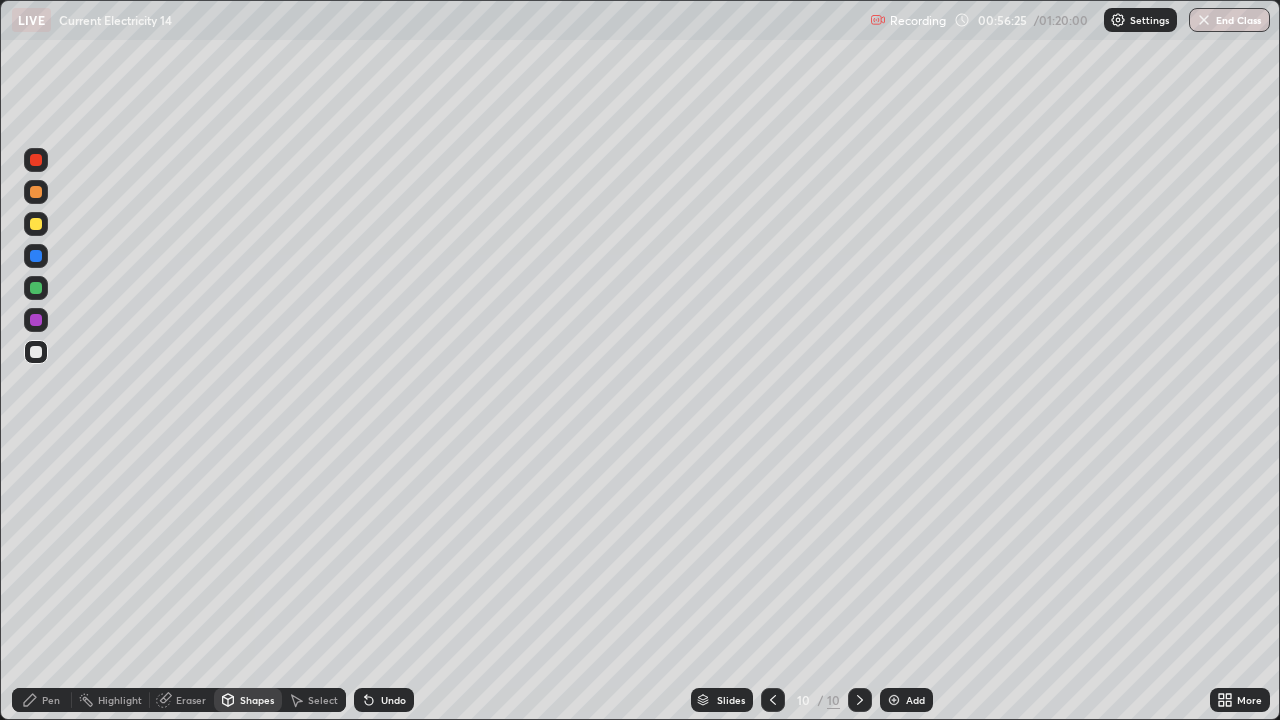 click on "Select" at bounding box center (323, 700) 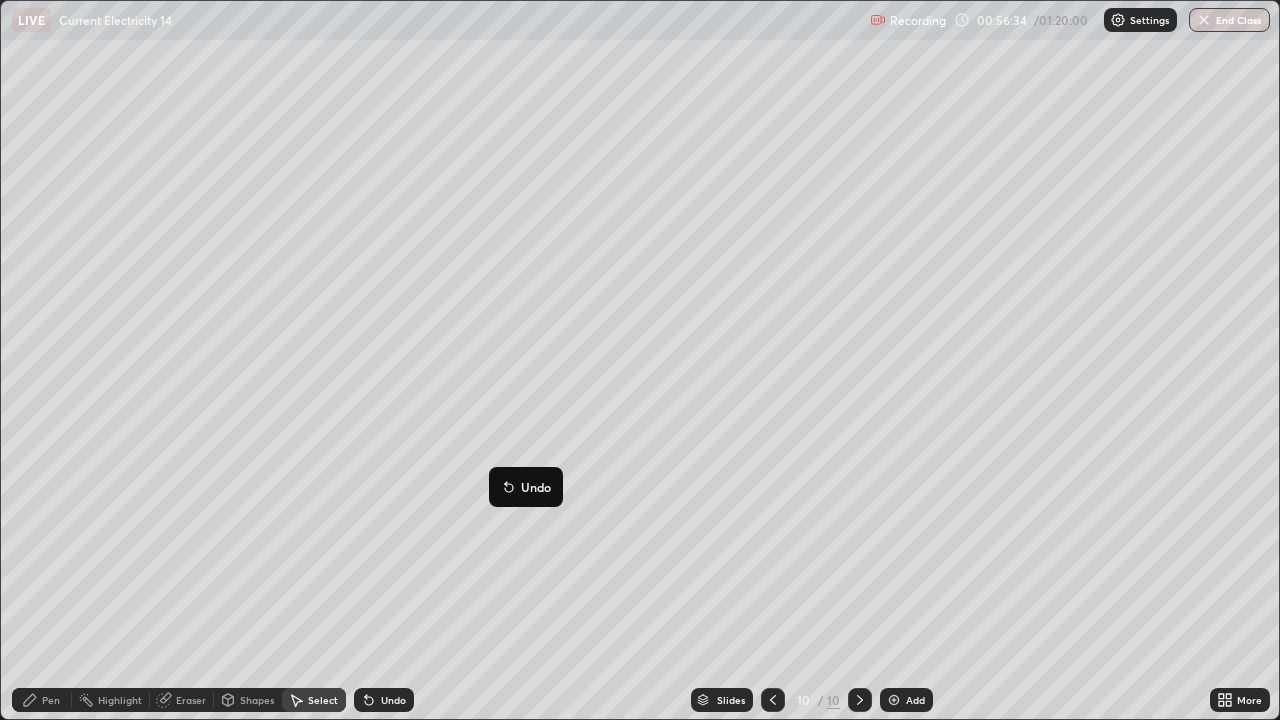 click 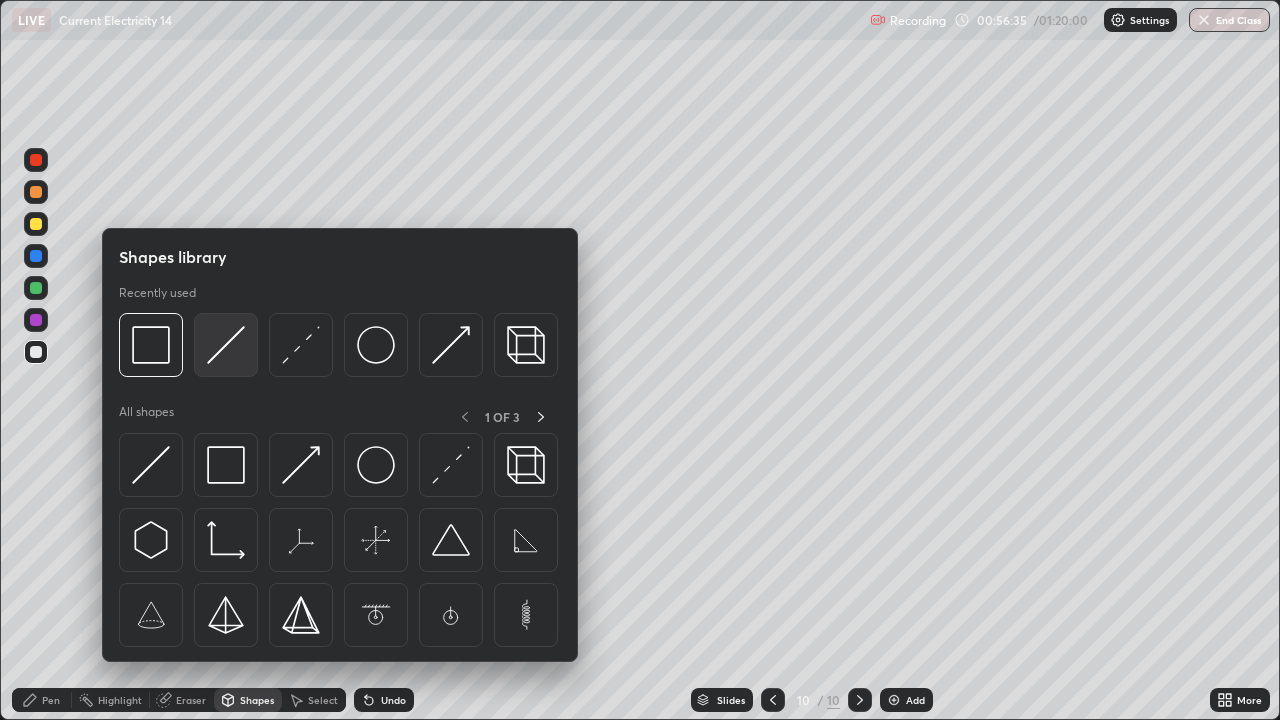 click at bounding box center [226, 345] 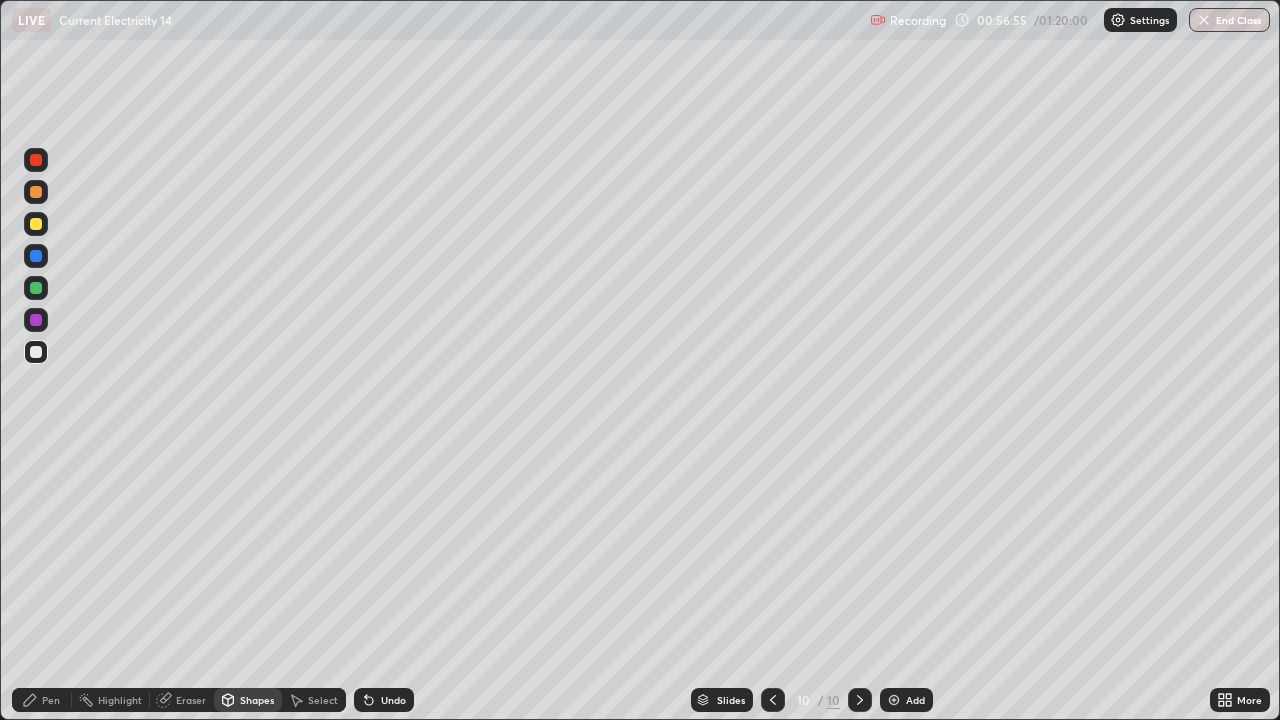 click 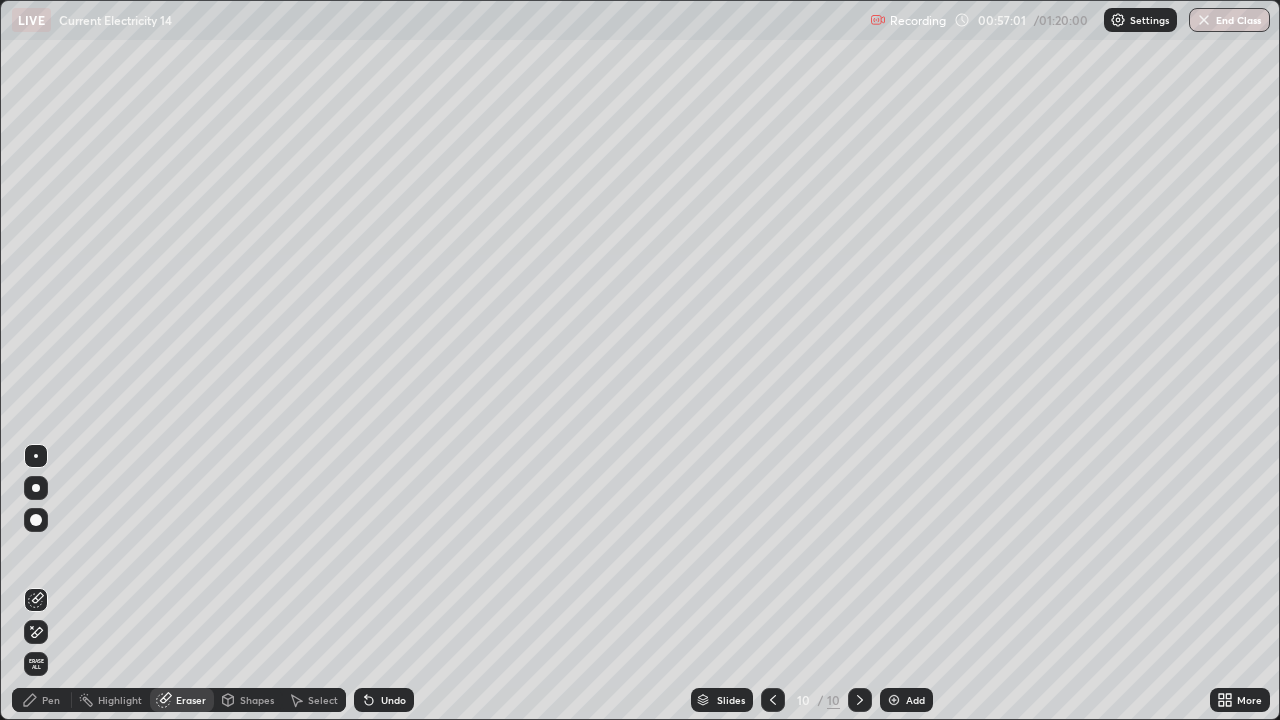 click on "Pen" at bounding box center (42, 700) 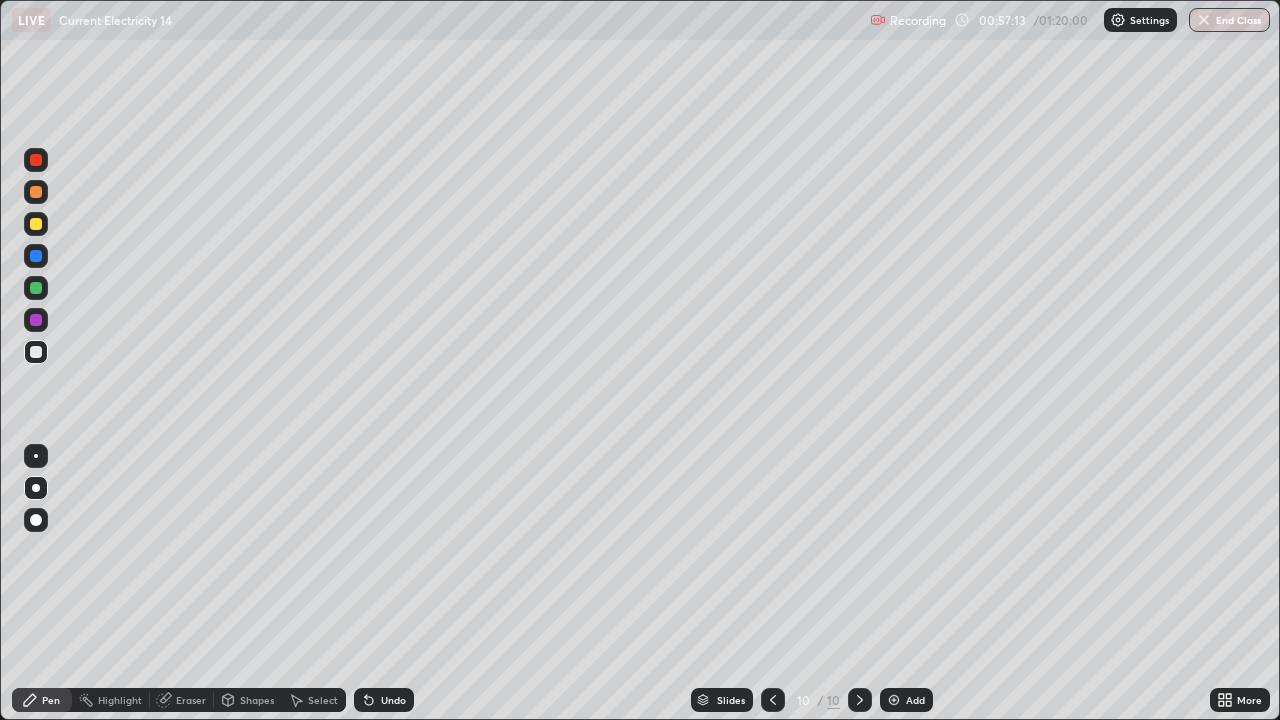 click on "Shapes" at bounding box center [257, 700] 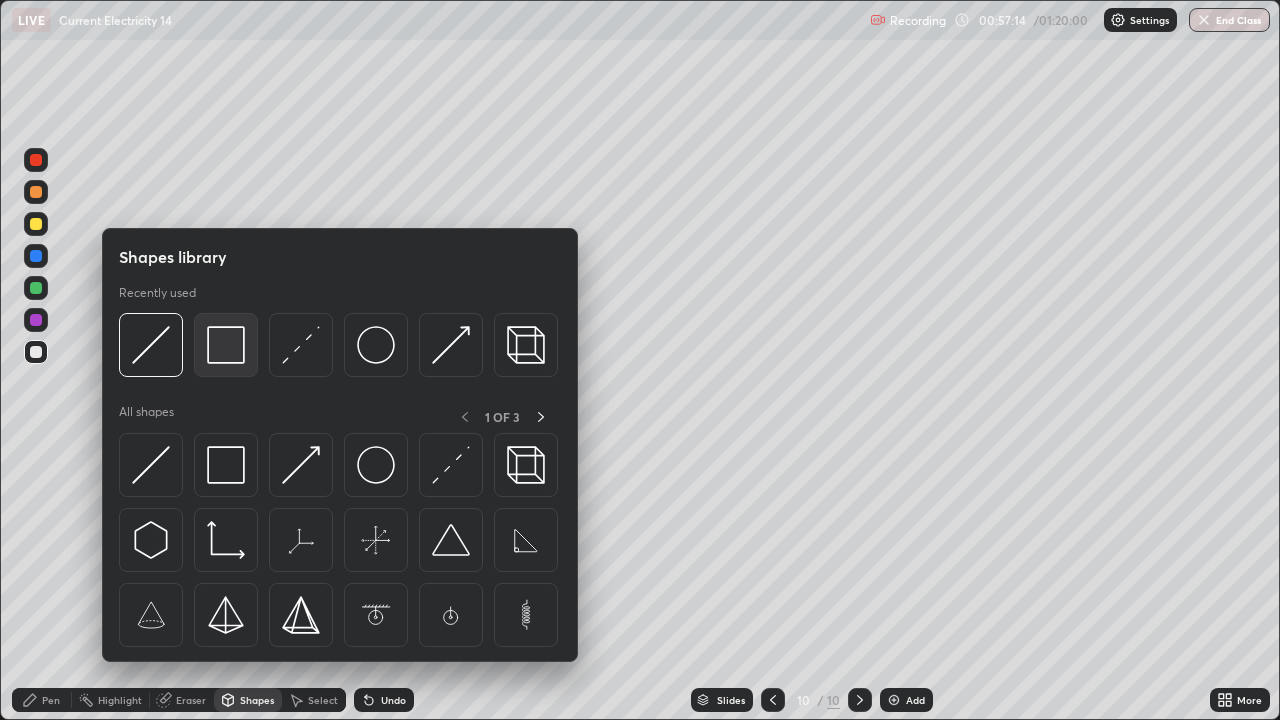 click at bounding box center [226, 345] 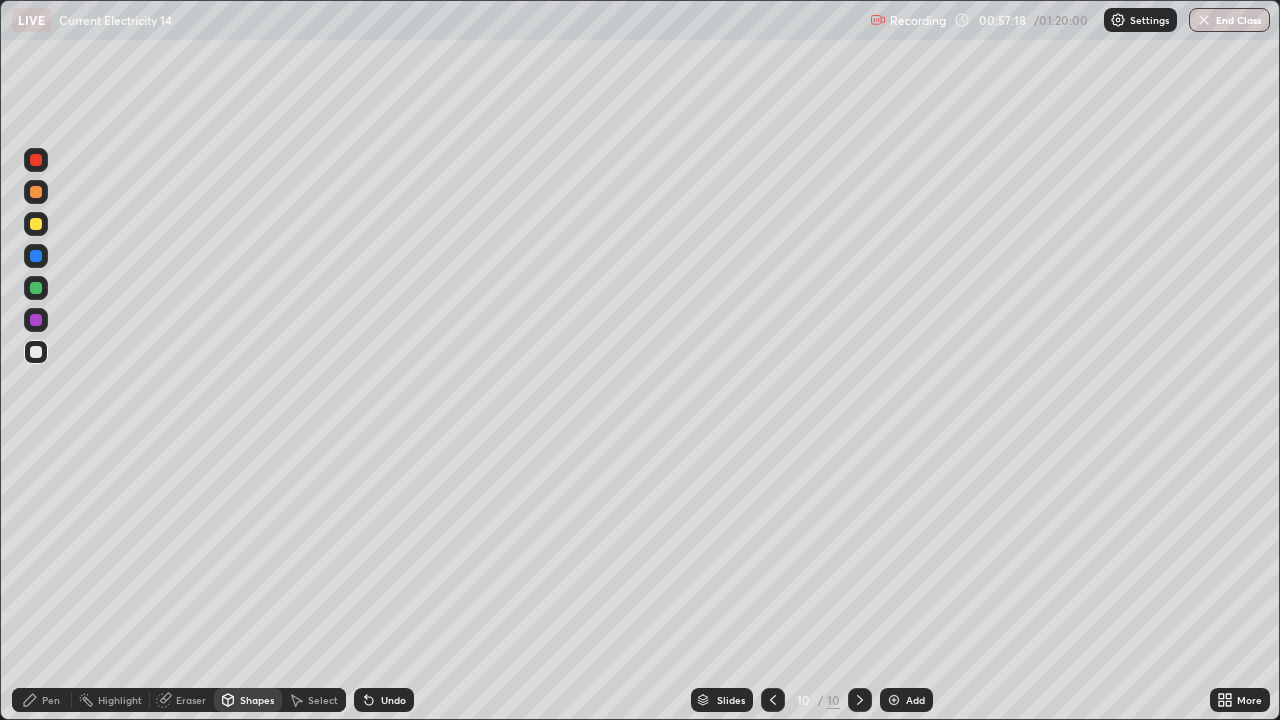click on "Undo" at bounding box center [393, 700] 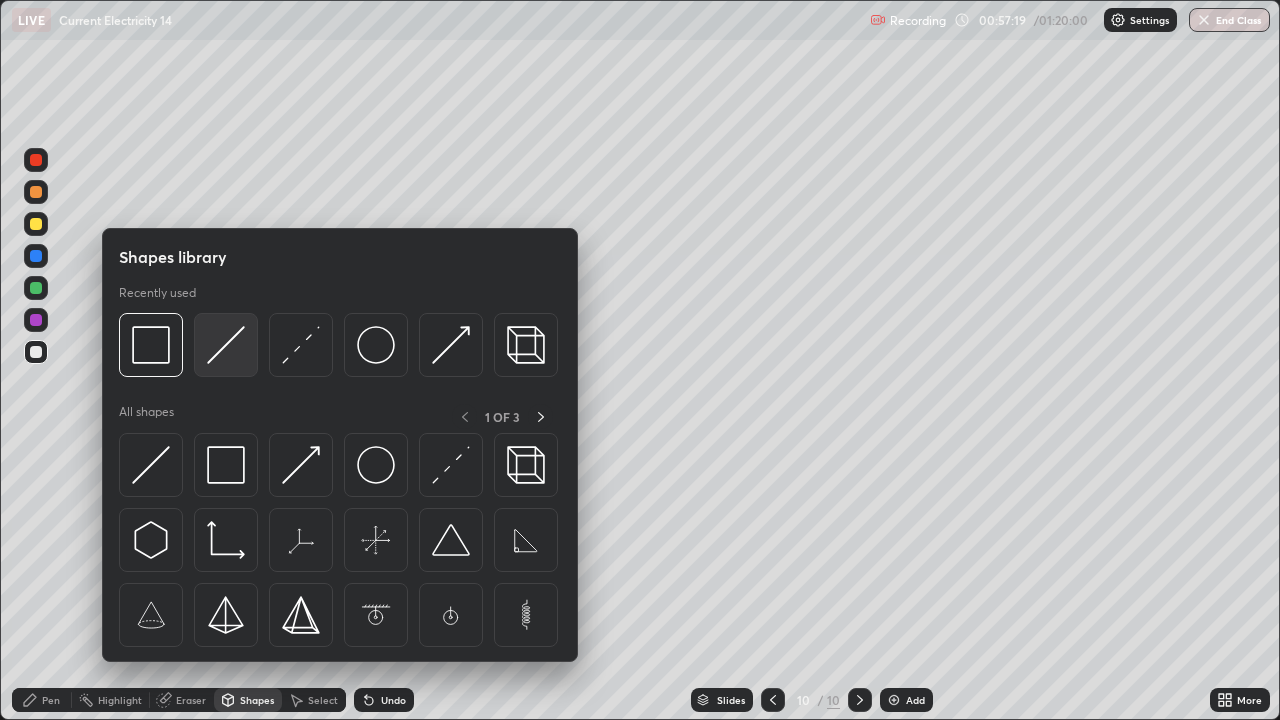 click at bounding box center (226, 345) 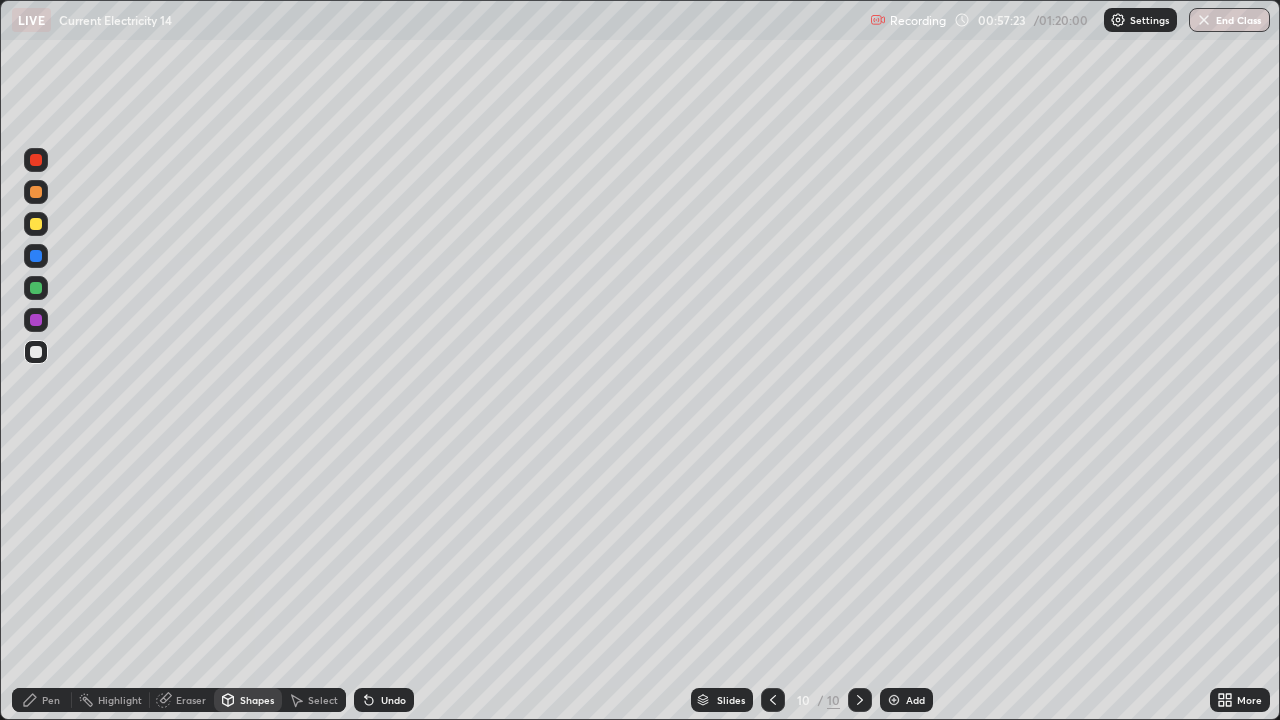 click on "Eraser" at bounding box center (191, 700) 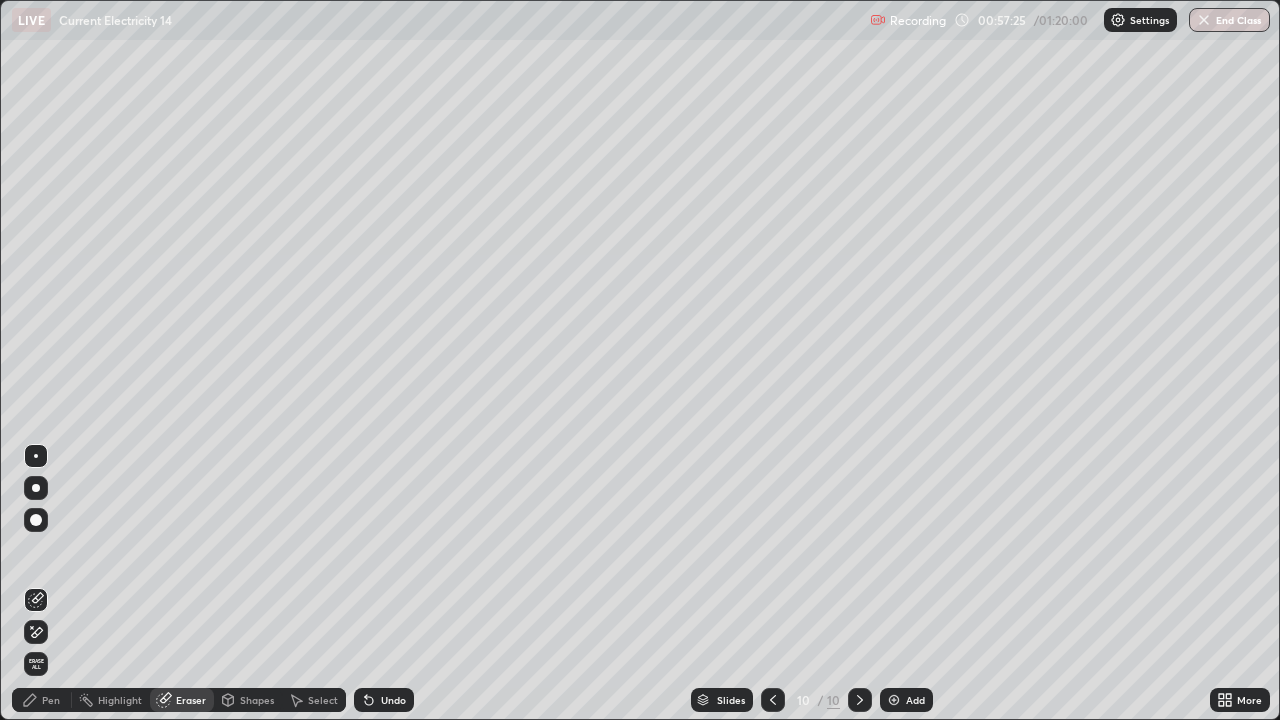 click on "Shapes" at bounding box center [257, 700] 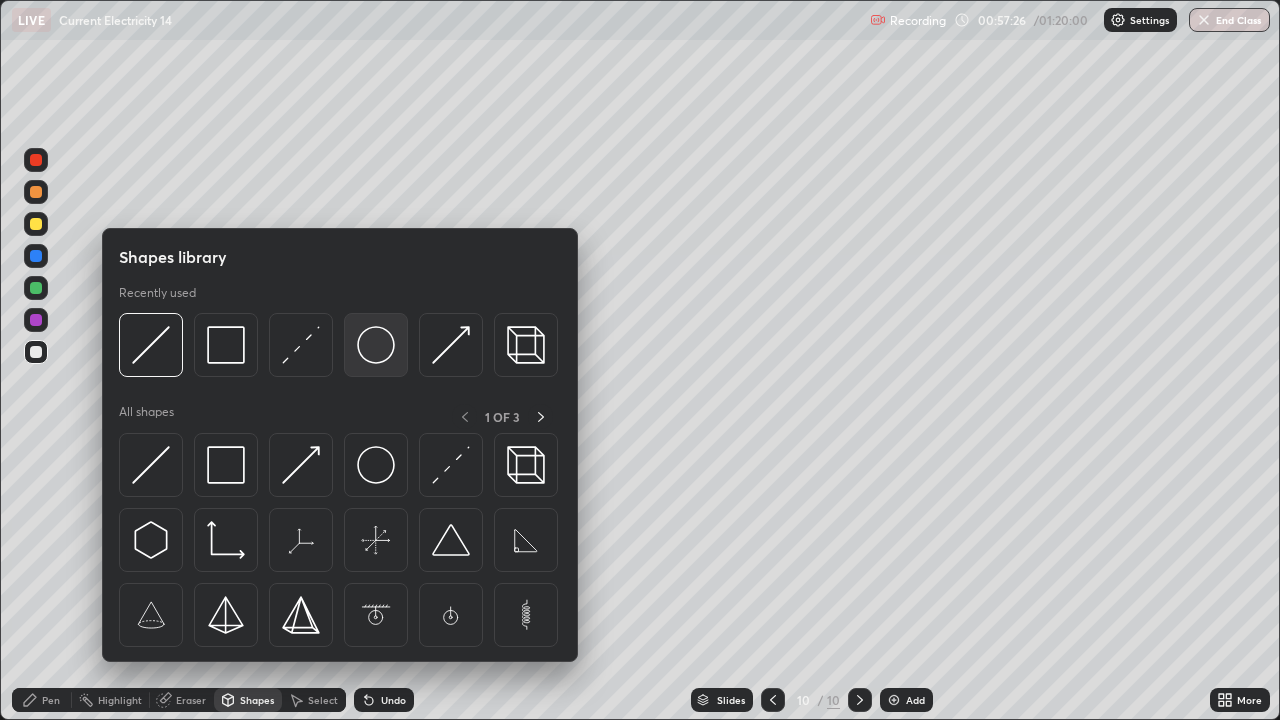 click at bounding box center [376, 345] 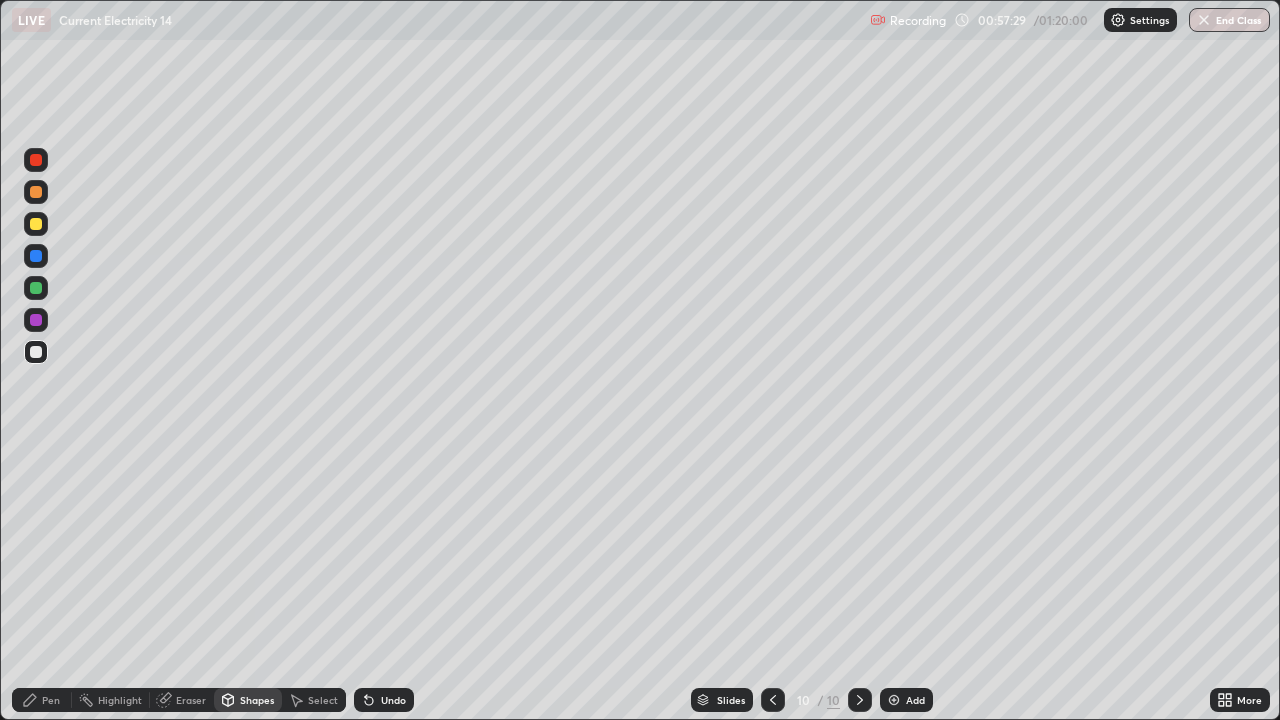 click on "Undo" at bounding box center [393, 700] 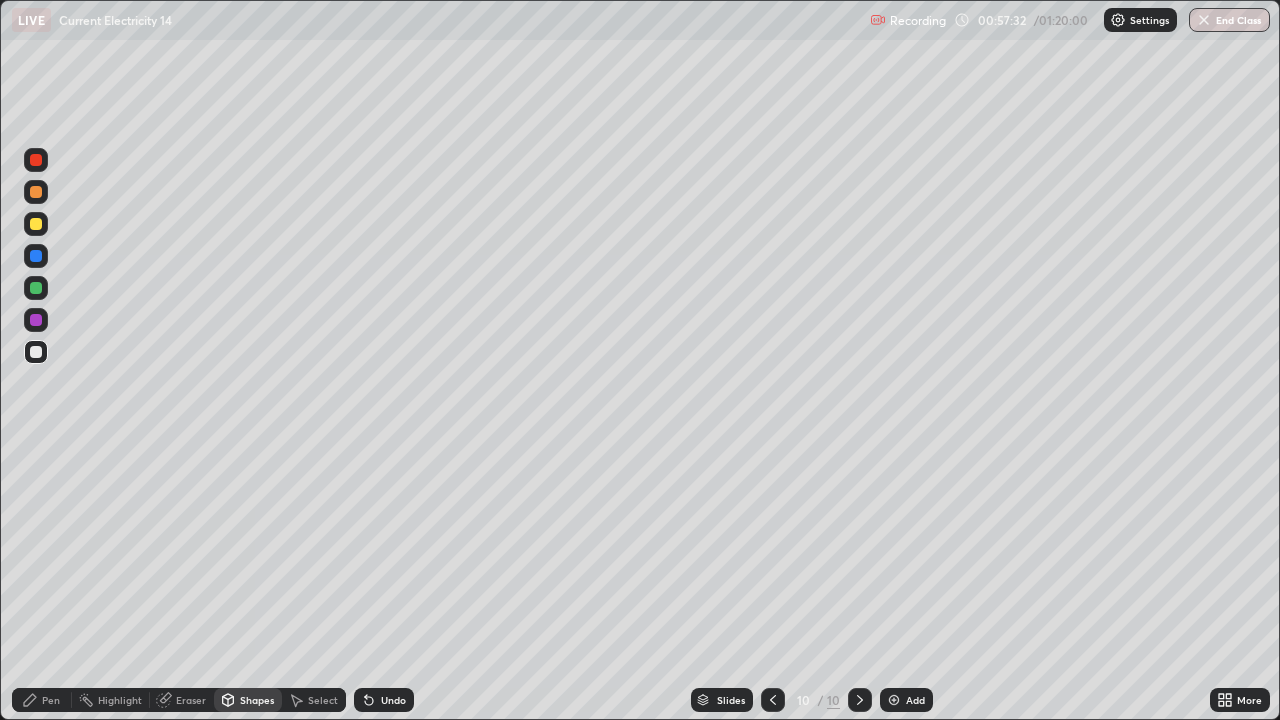 click on "Pen" at bounding box center [51, 700] 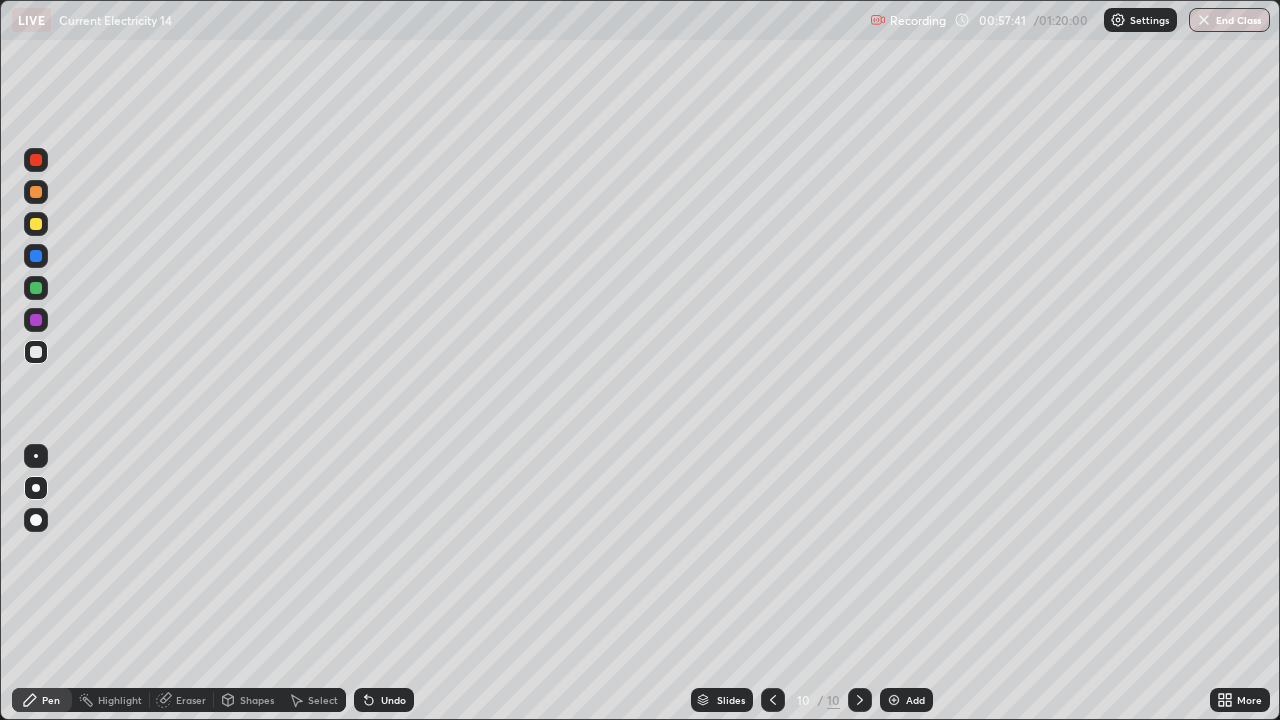click at bounding box center [36, 352] 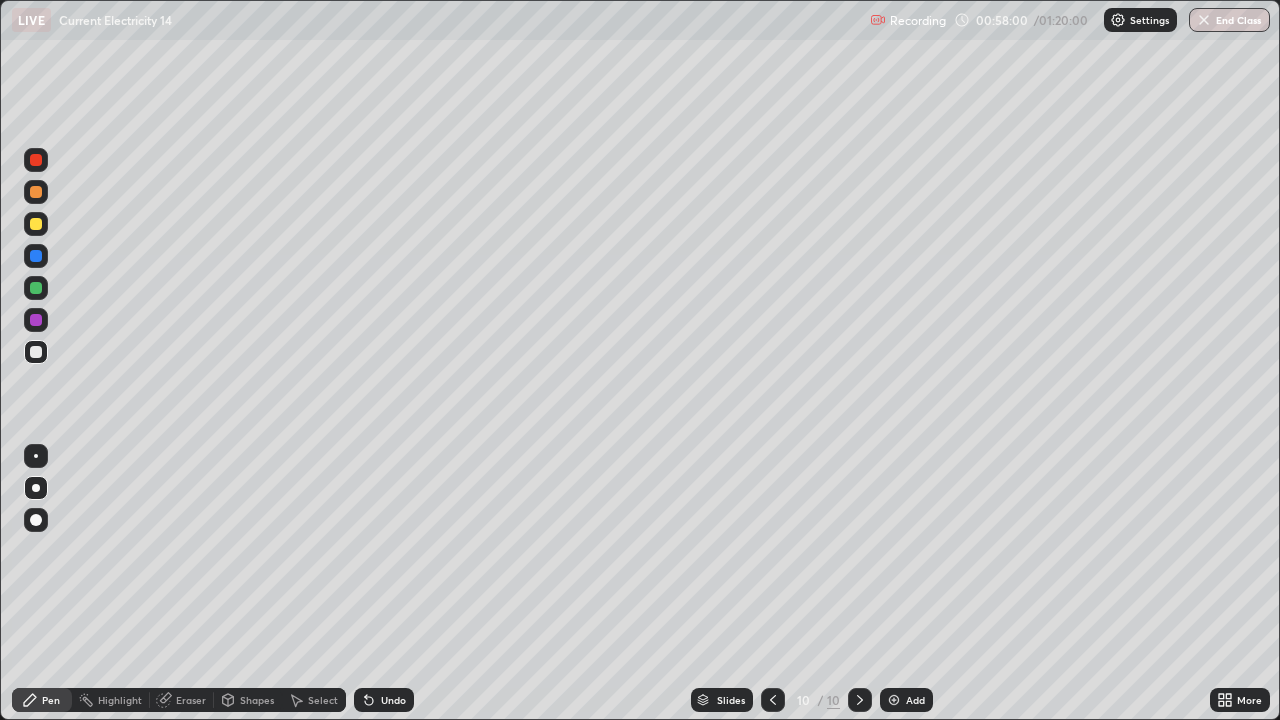 click at bounding box center [36, 224] 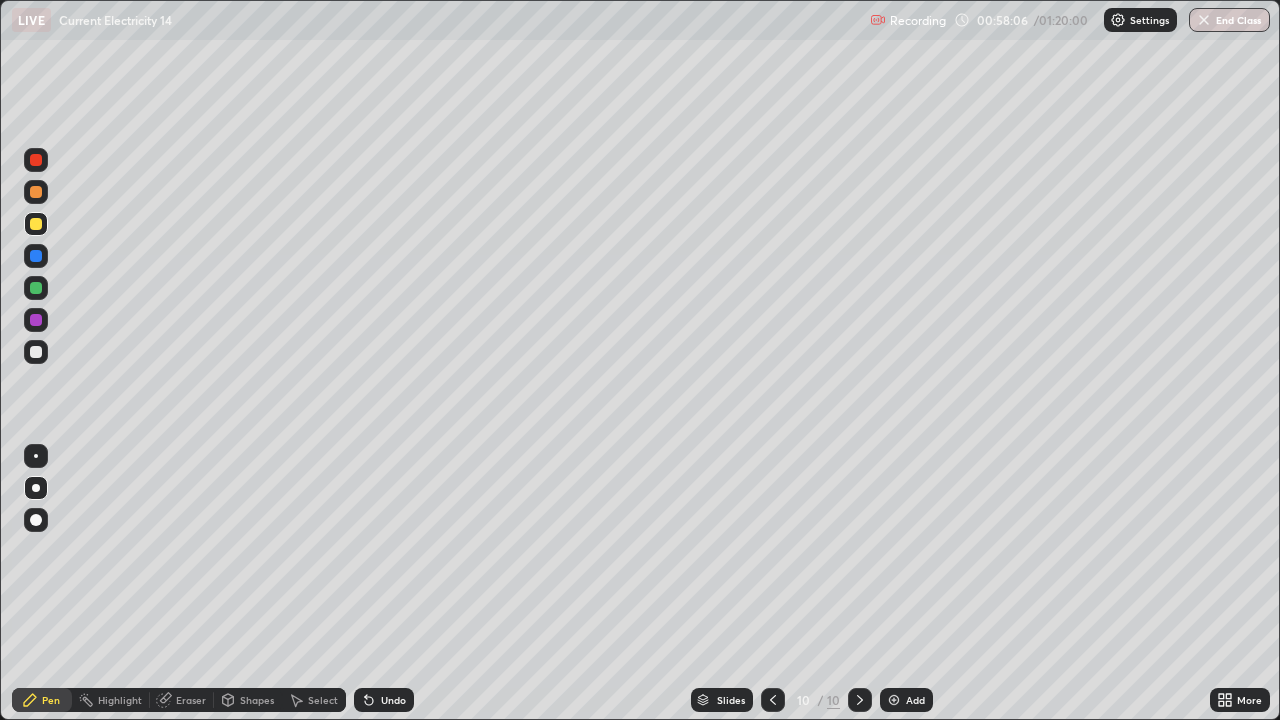 click on "Undo" at bounding box center (393, 700) 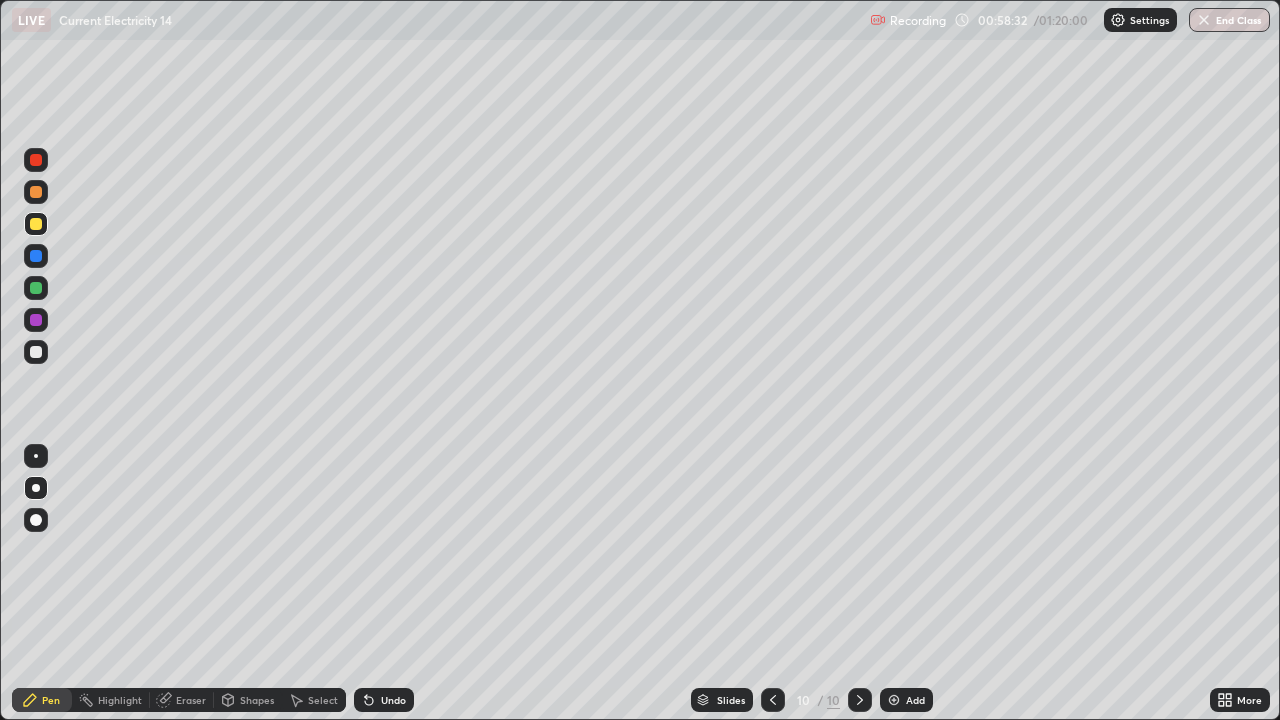 click at bounding box center [36, 352] 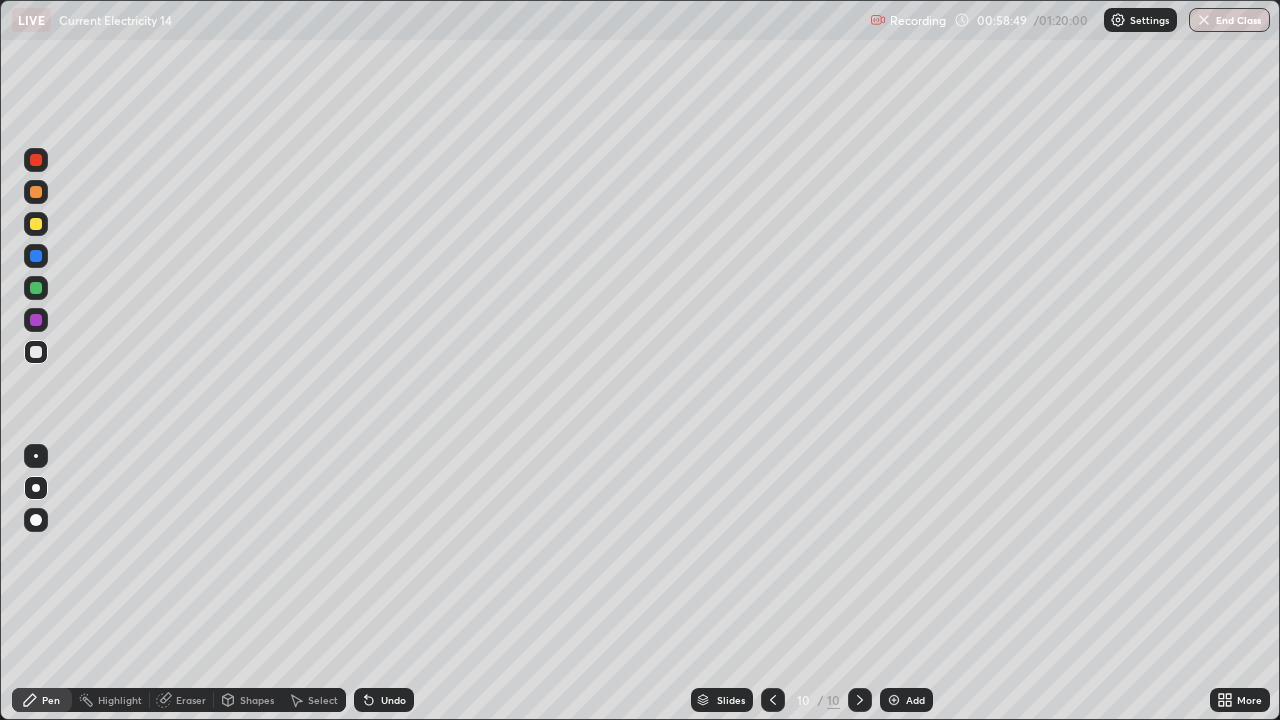 click on "Undo" at bounding box center (393, 700) 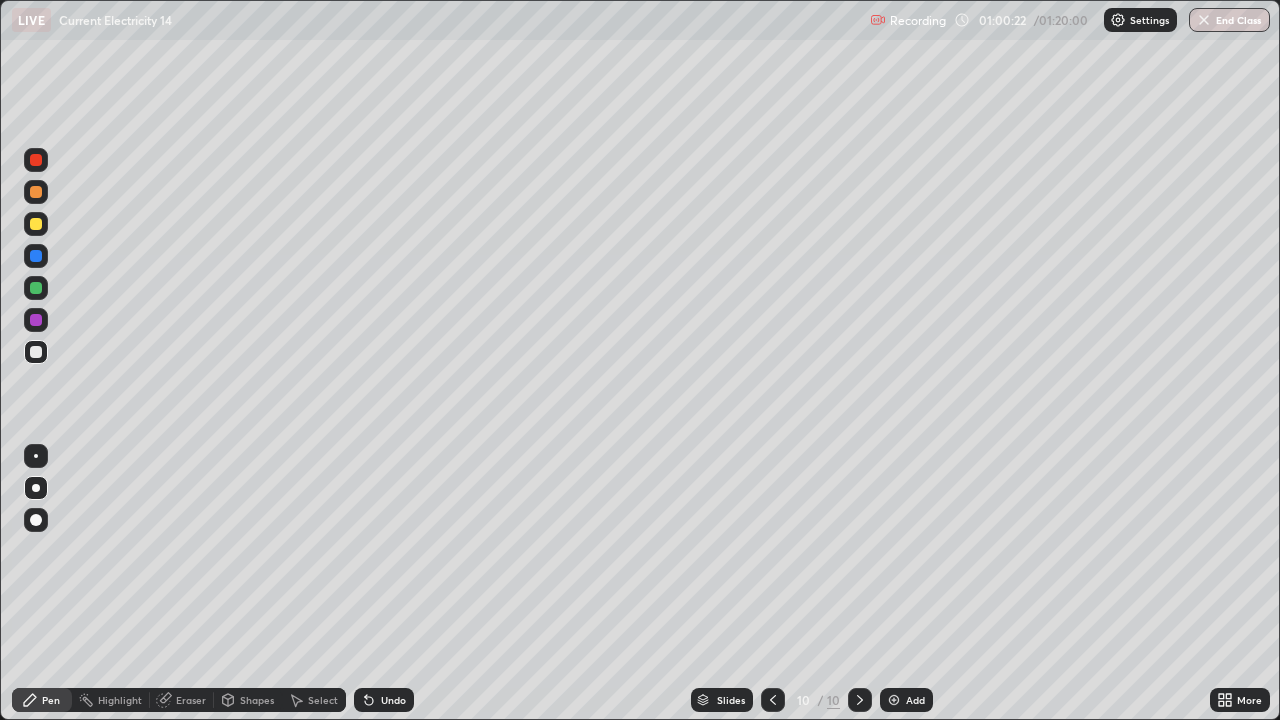 click at bounding box center [773, 700] 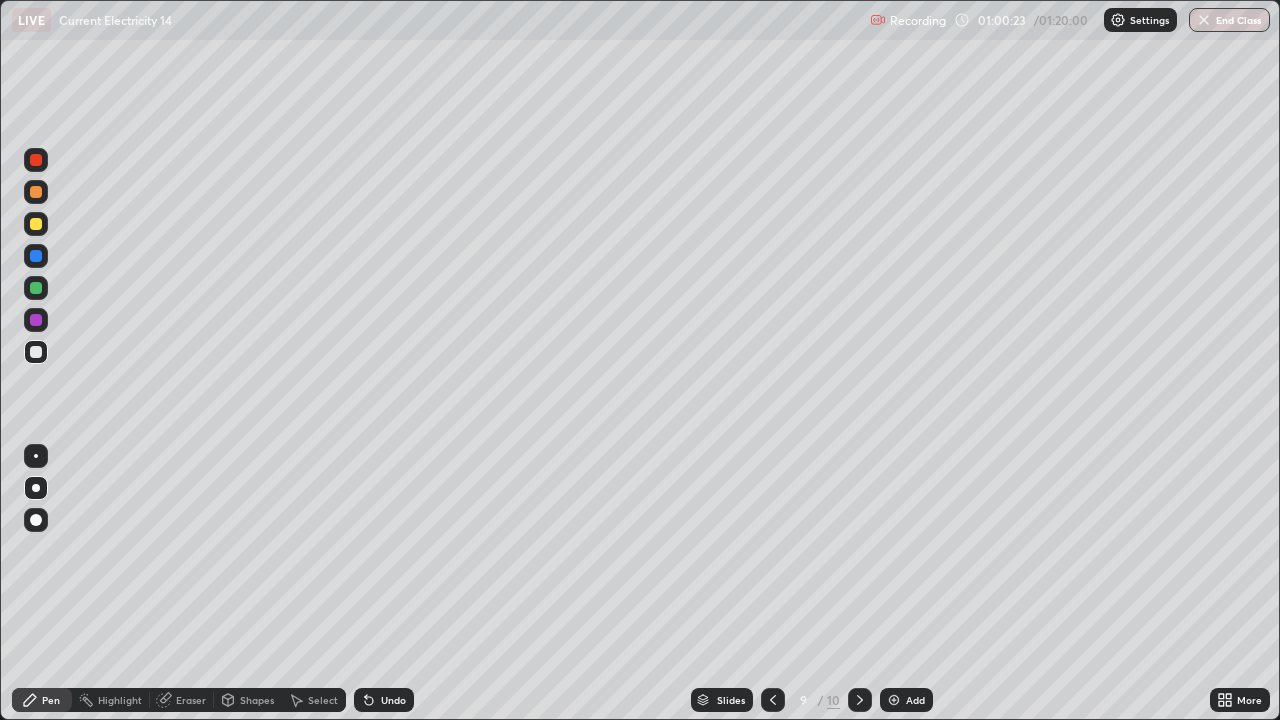 click on "Add" at bounding box center (906, 700) 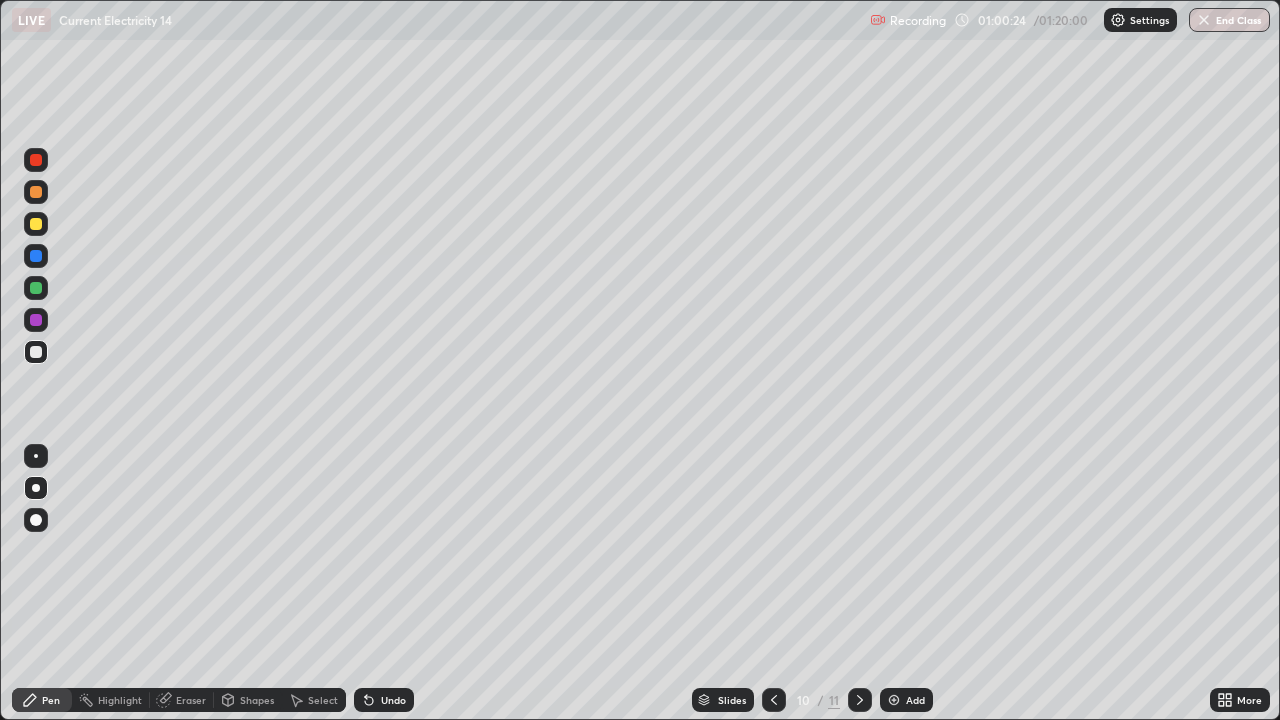 click on "Shapes" at bounding box center (257, 700) 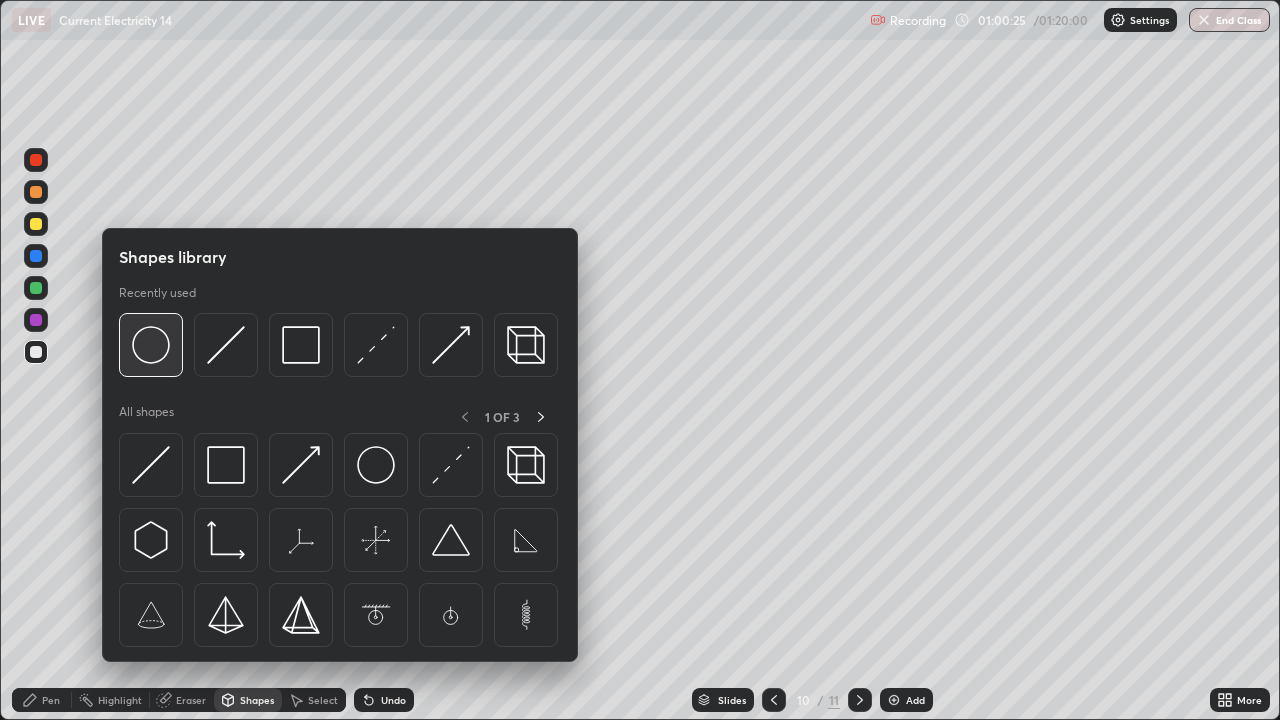 click at bounding box center (151, 345) 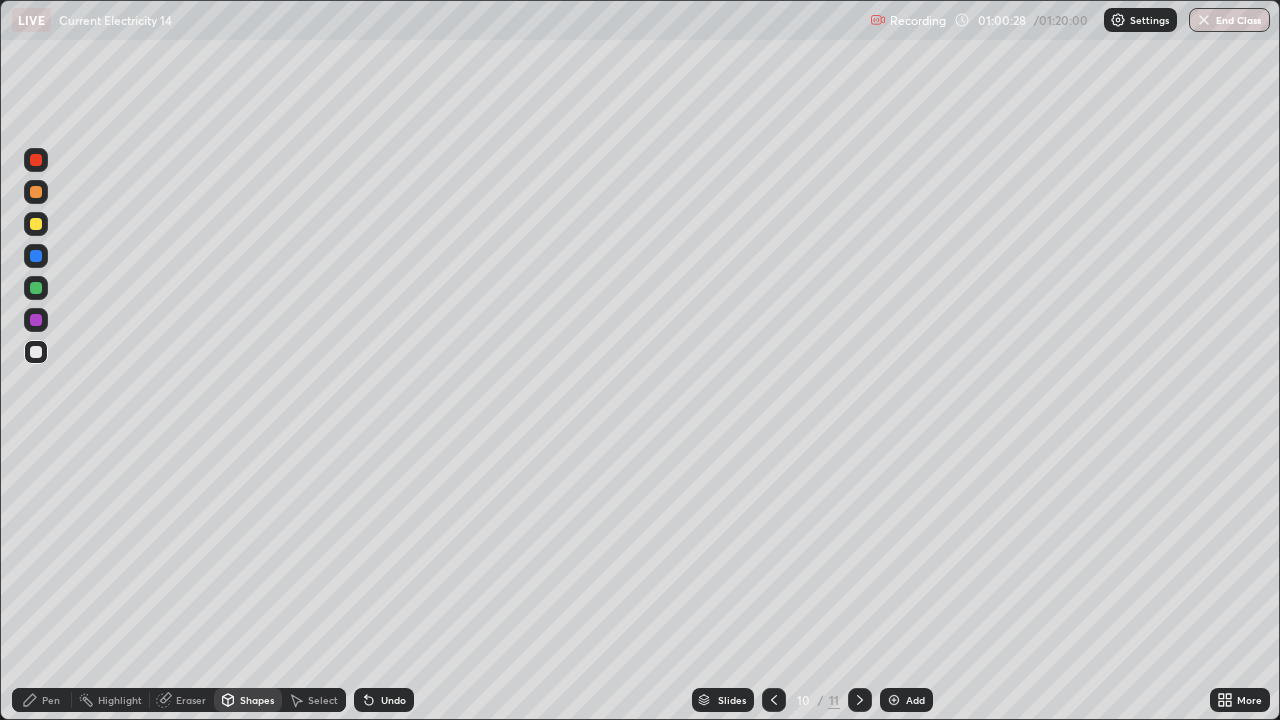 click on "Shapes" at bounding box center [248, 700] 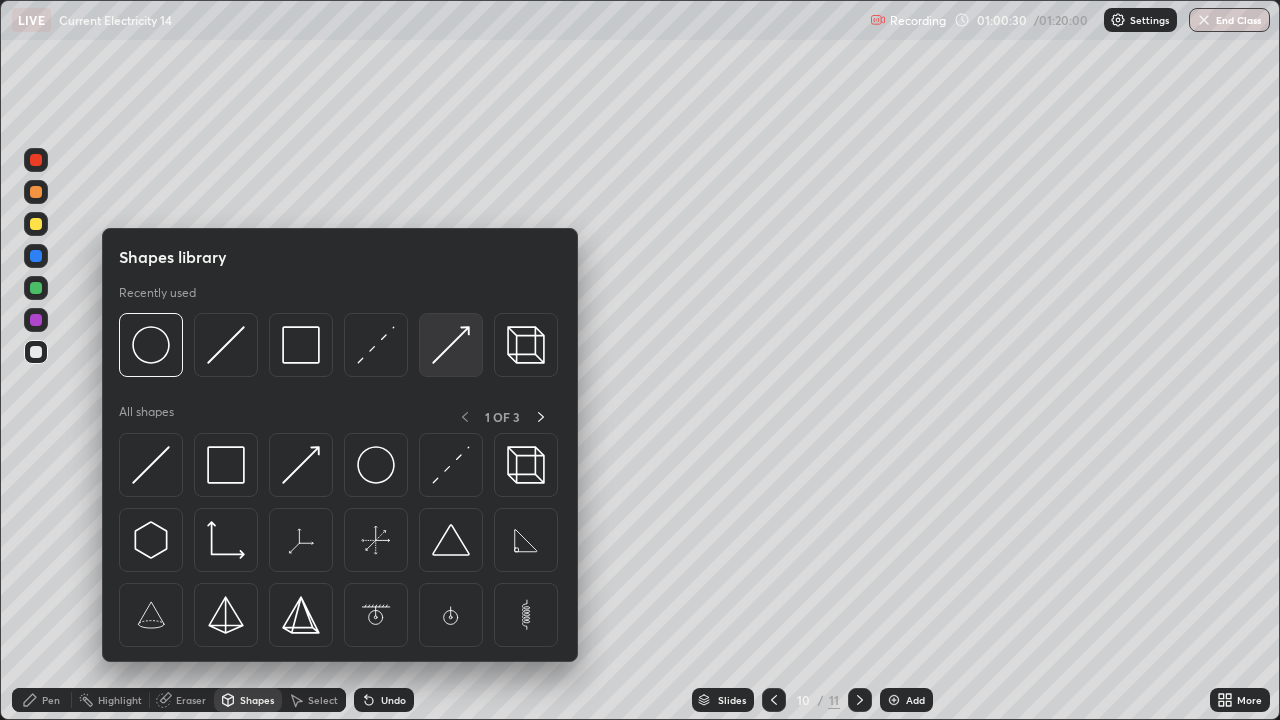 click at bounding box center [451, 345] 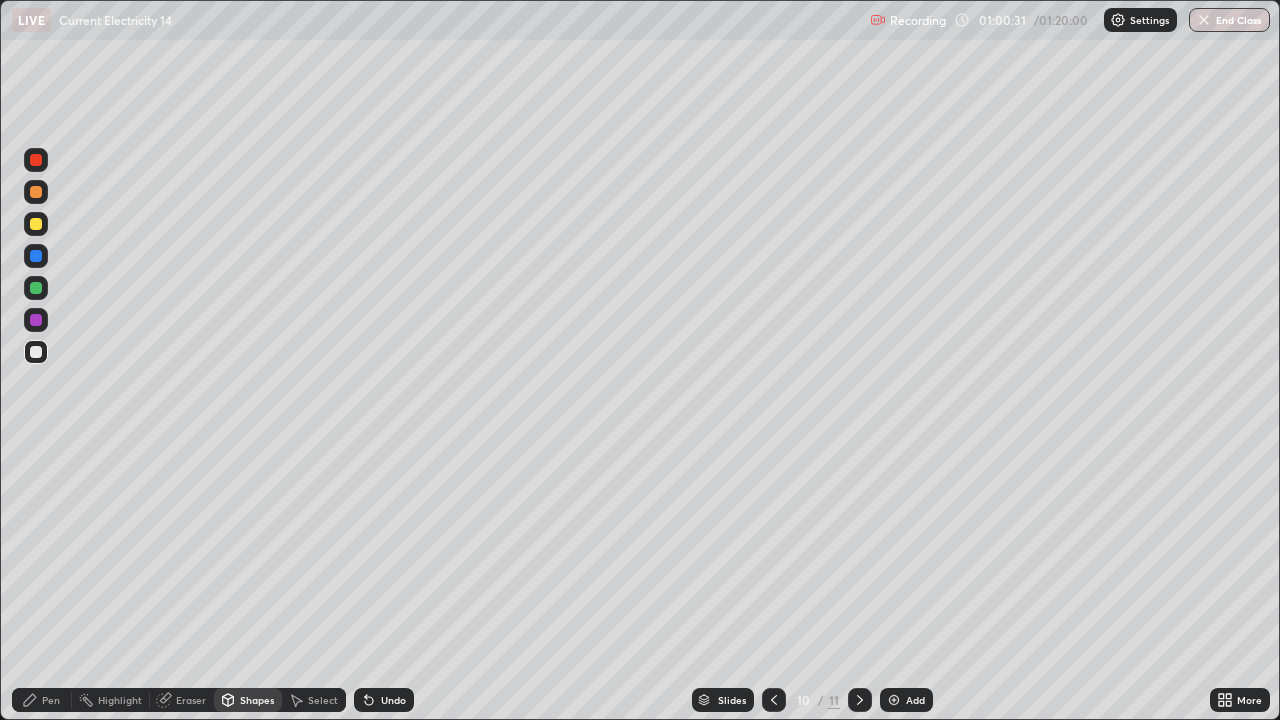 click on "Shapes" at bounding box center [257, 700] 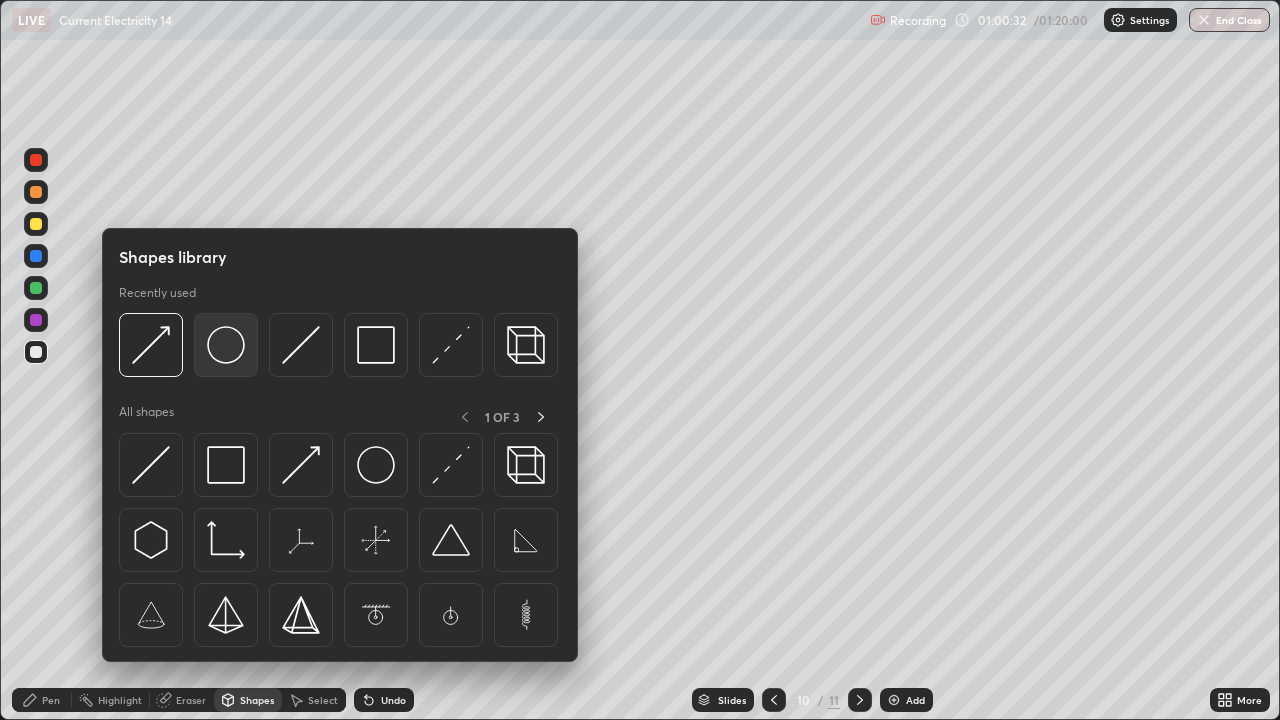 click at bounding box center [226, 345] 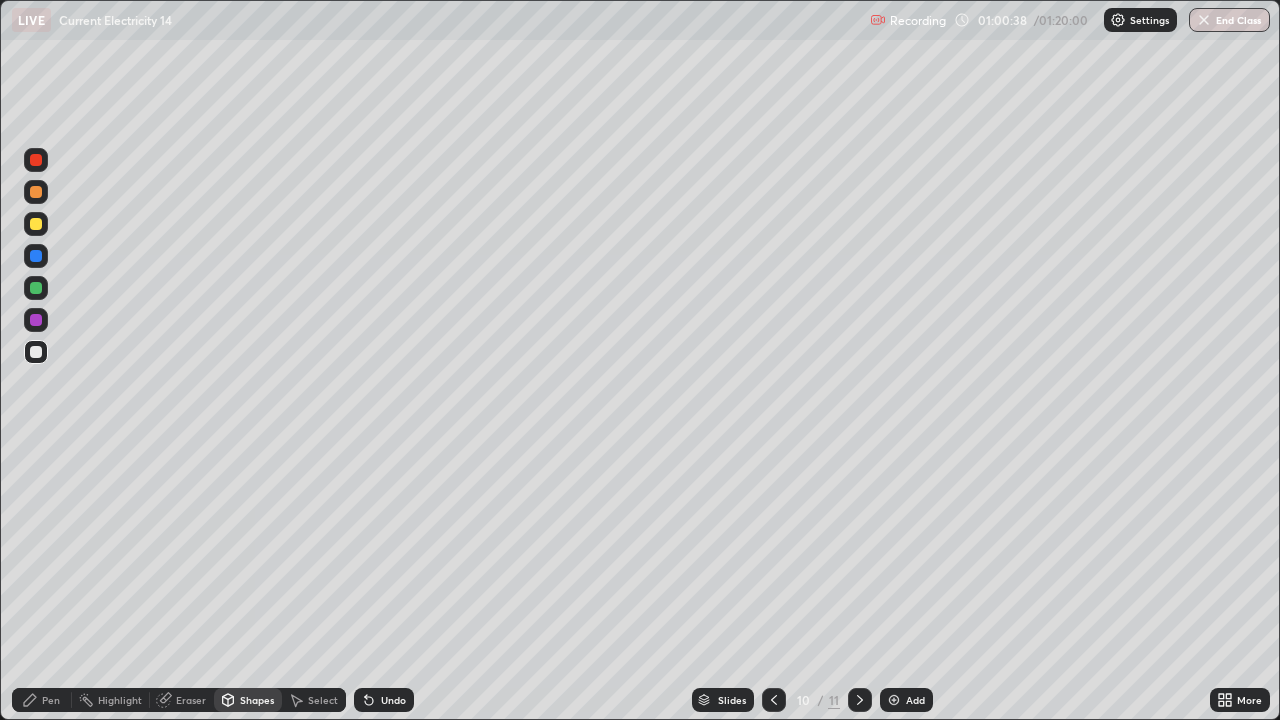 click on "Shapes" at bounding box center (257, 700) 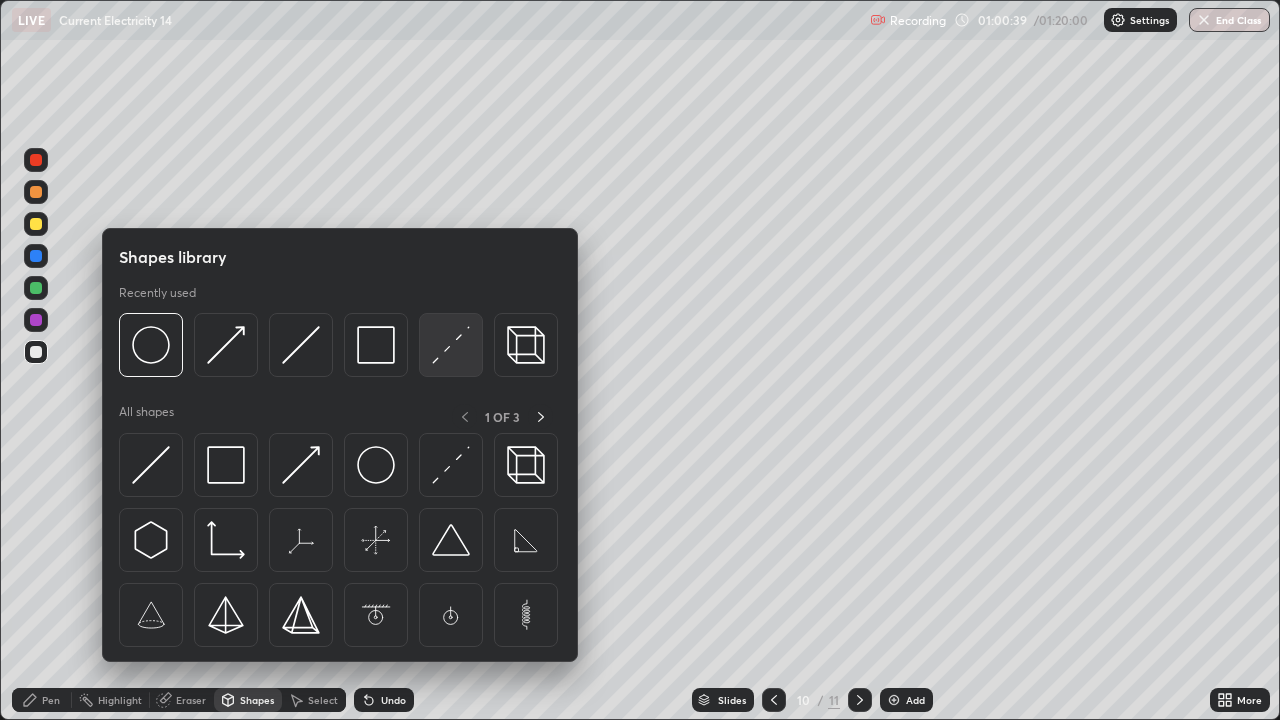 click at bounding box center [451, 345] 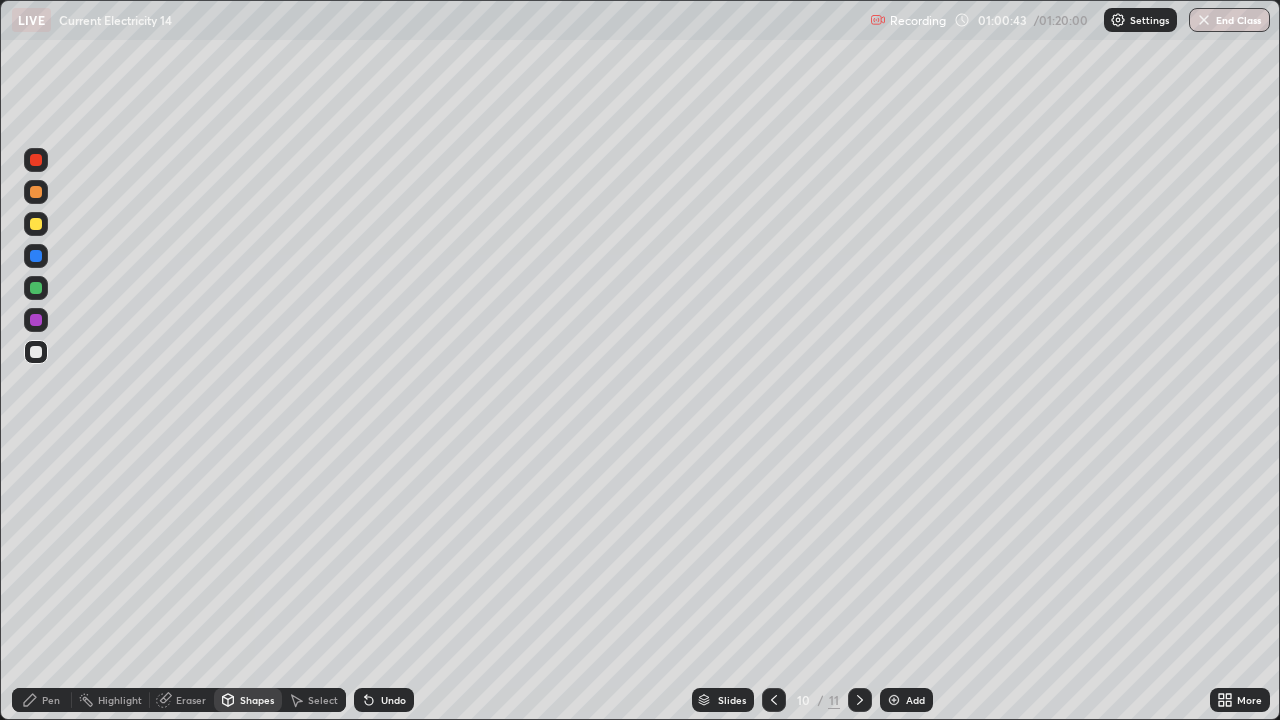 click on "Pen" at bounding box center (51, 700) 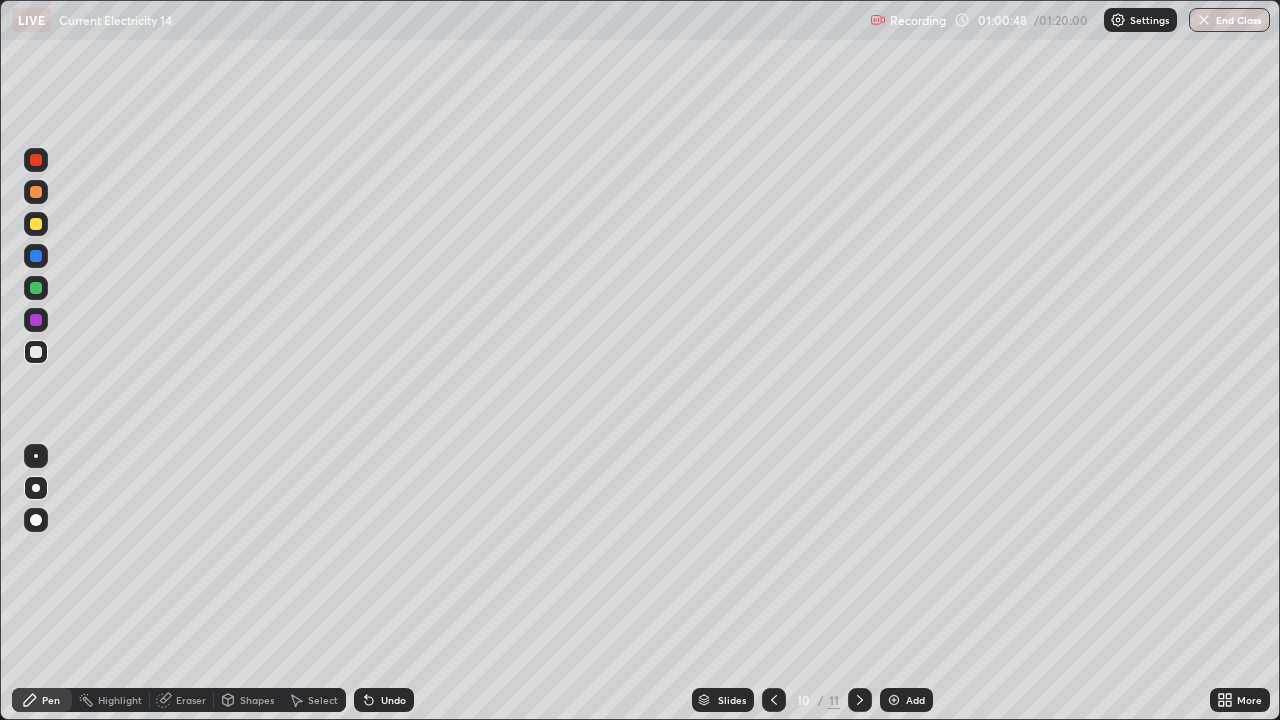 click at bounding box center (36, 352) 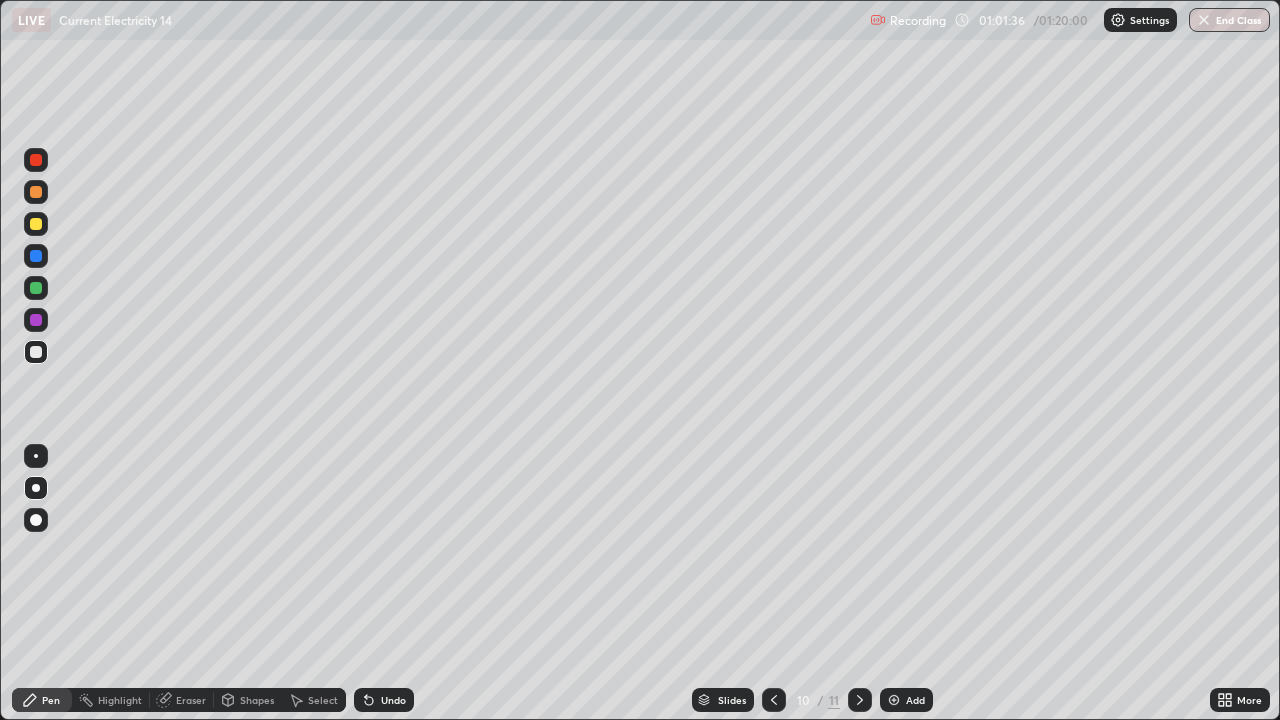 click on "Shapes" at bounding box center [248, 700] 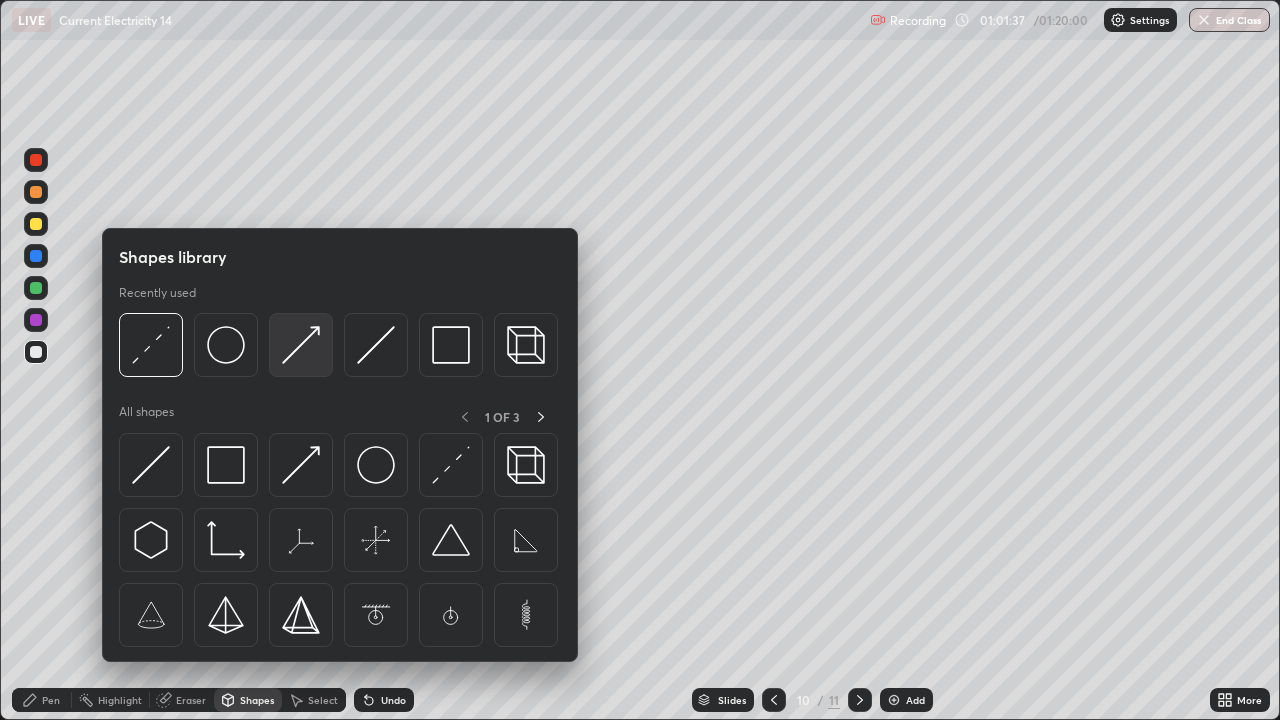 click at bounding box center (301, 345) 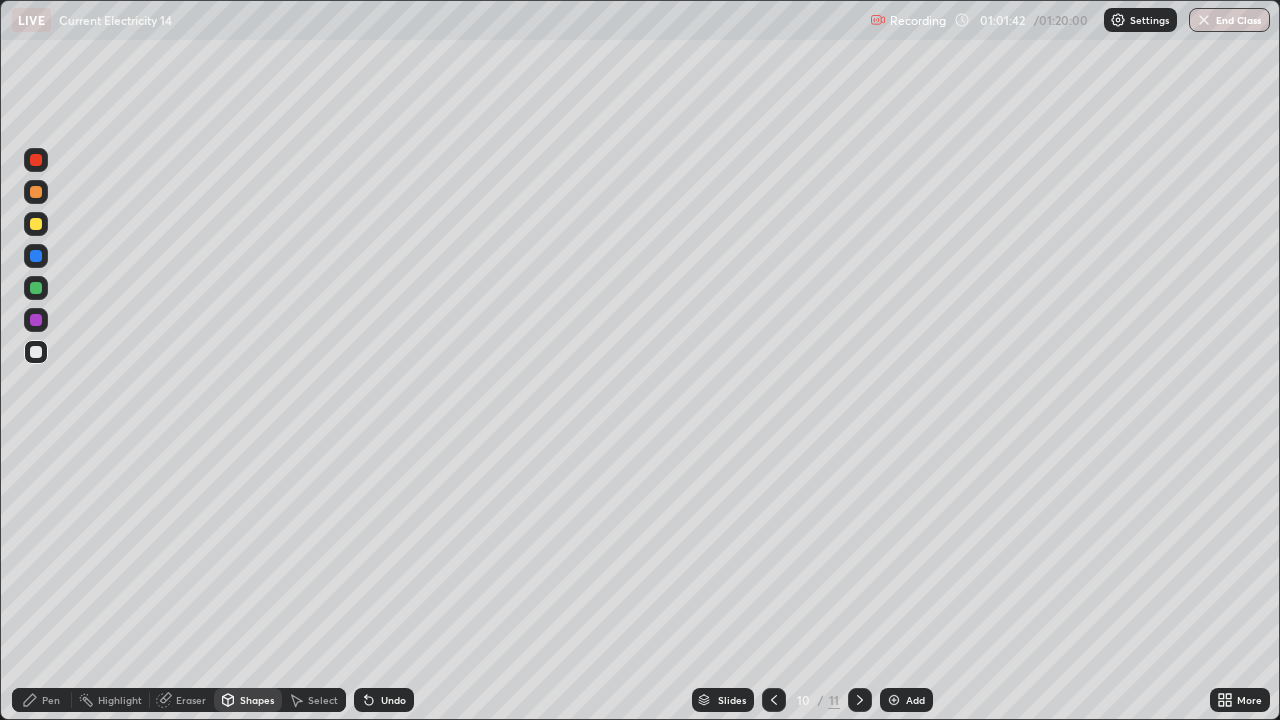 click on "Pen" at bounding box center (42, 700) 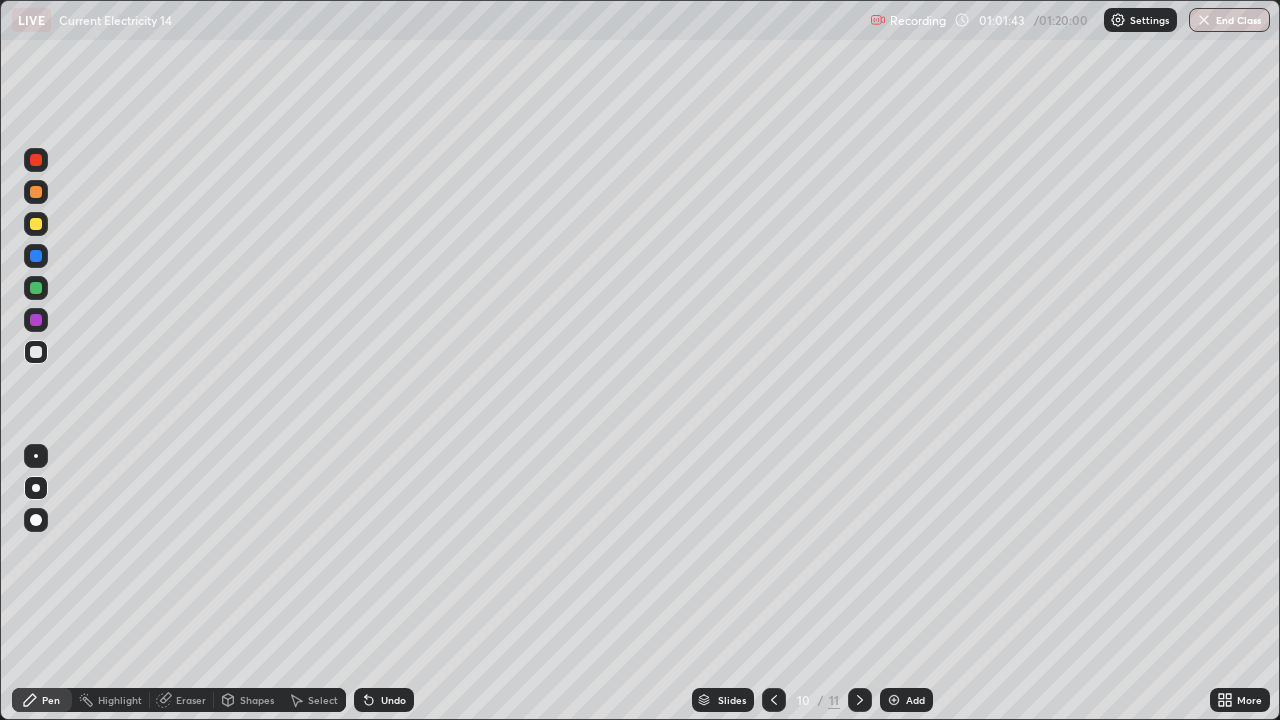 click at bounding box center [36, 224] 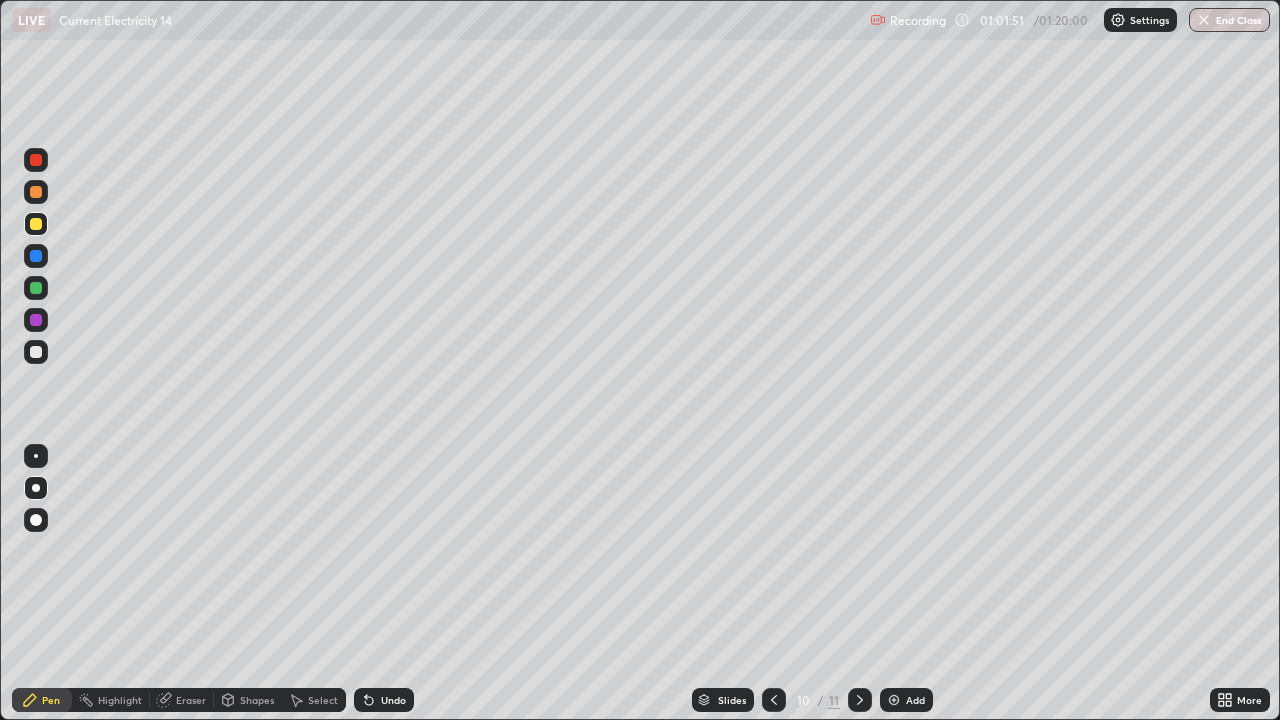 click on "Shapes" at bounding box center (257, 700) 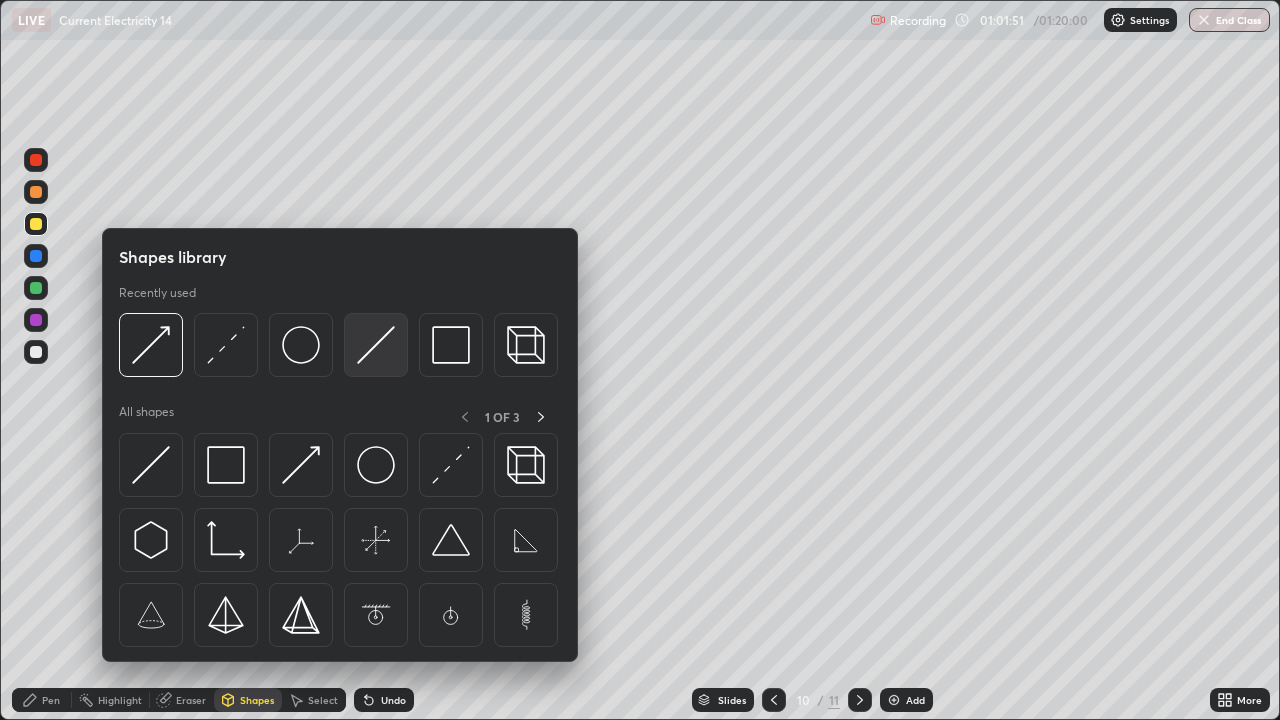 click at bounding box center [376, 345] 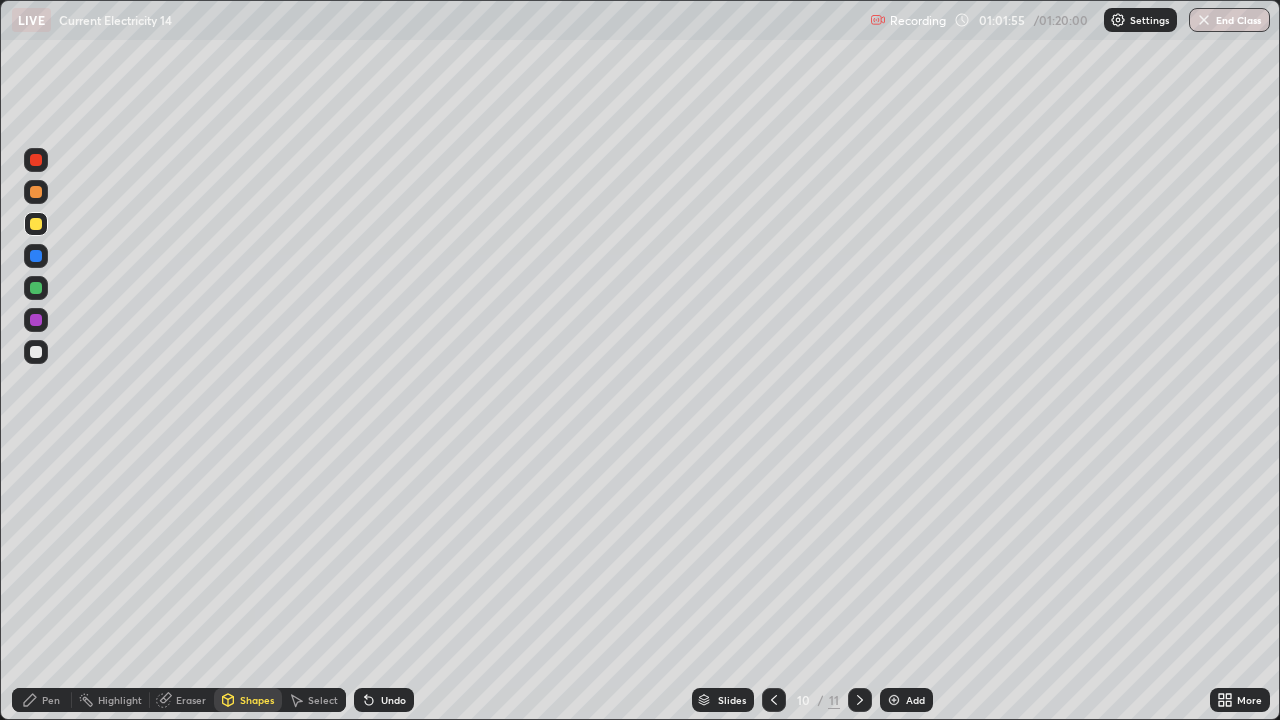 click on "Shapes" at bounding box center (248, 700) 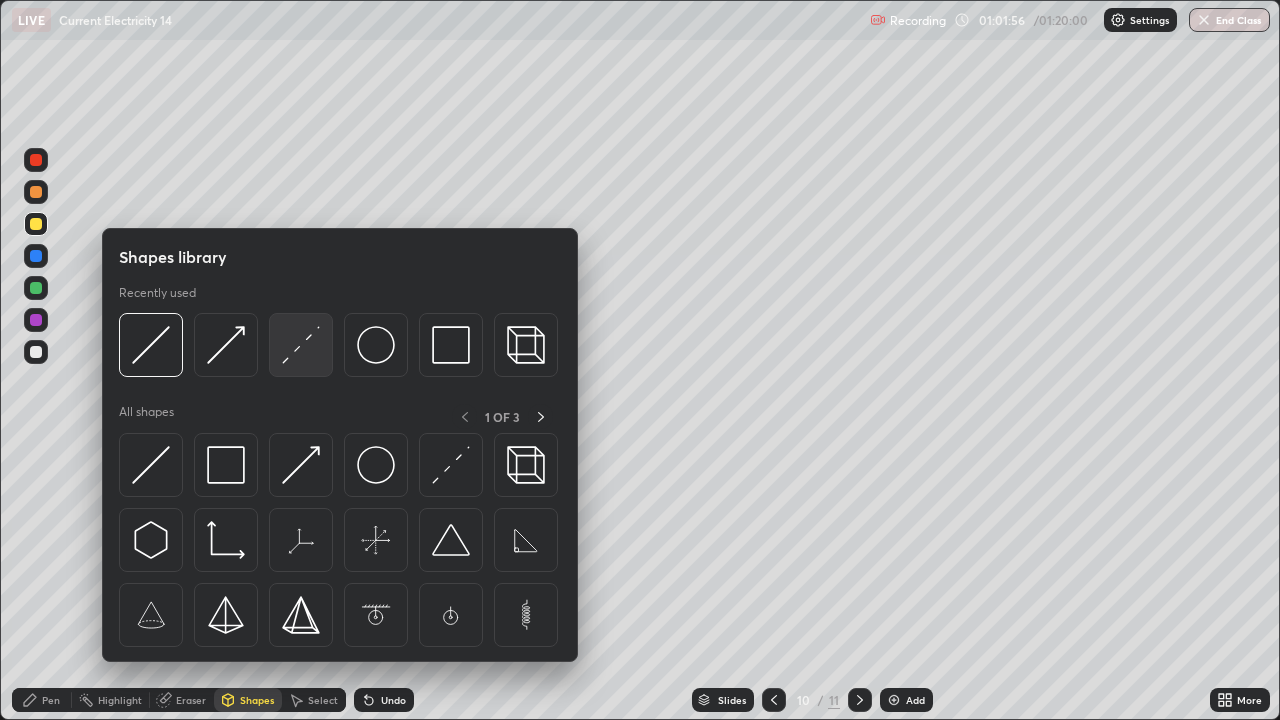 click at bounding box center [301, 345] 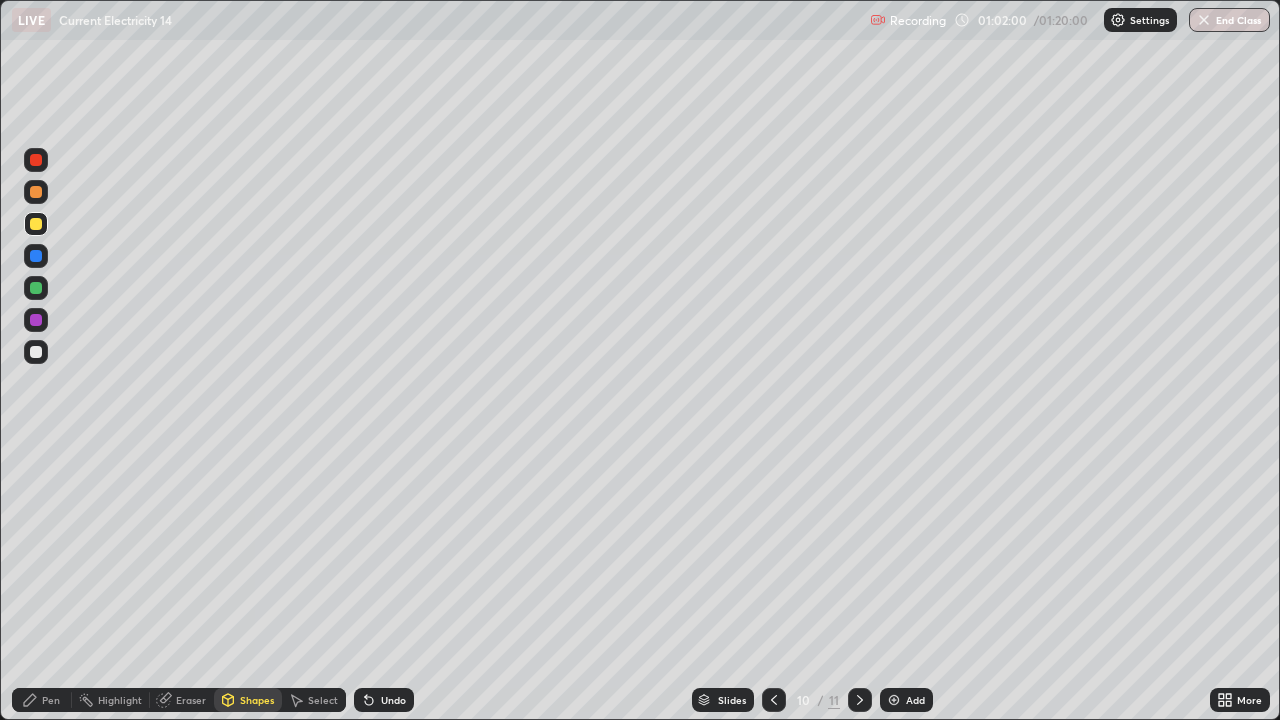 click on "Pen" at bounding box center (42, 700) 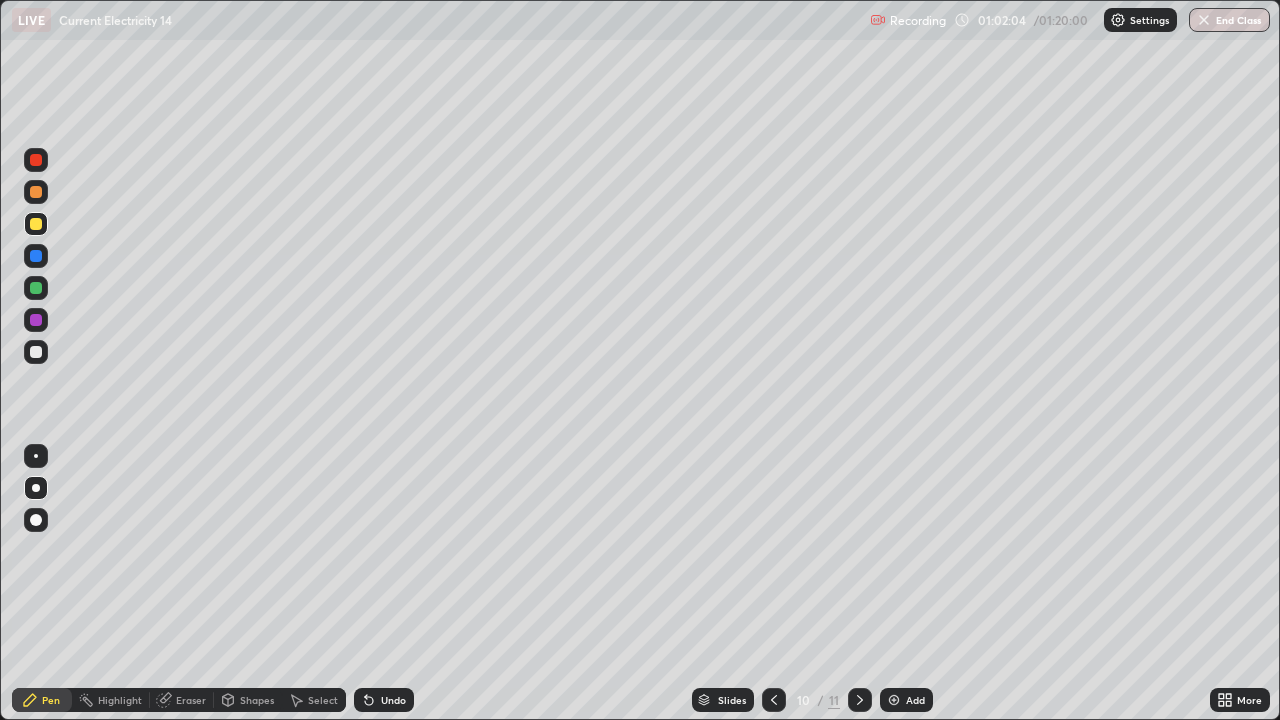 click on "Shapes" at bounding box center (257, 700) 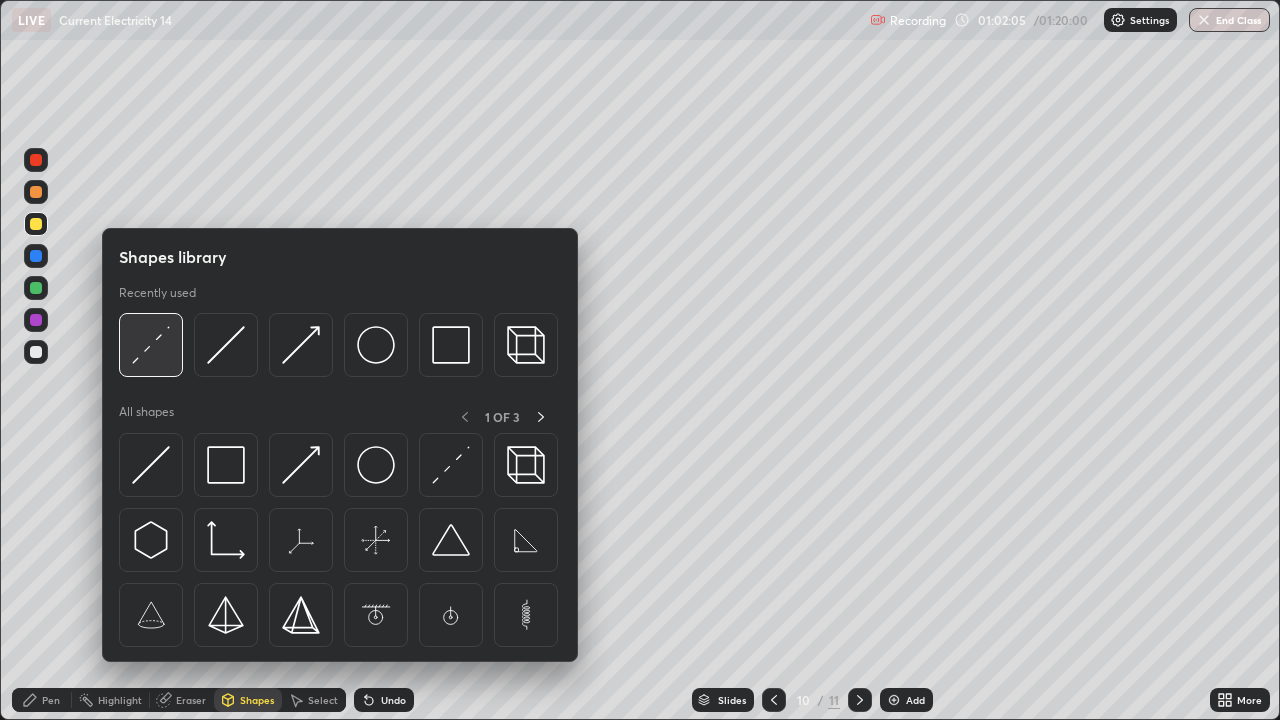 click at bounding box center [151, 345] 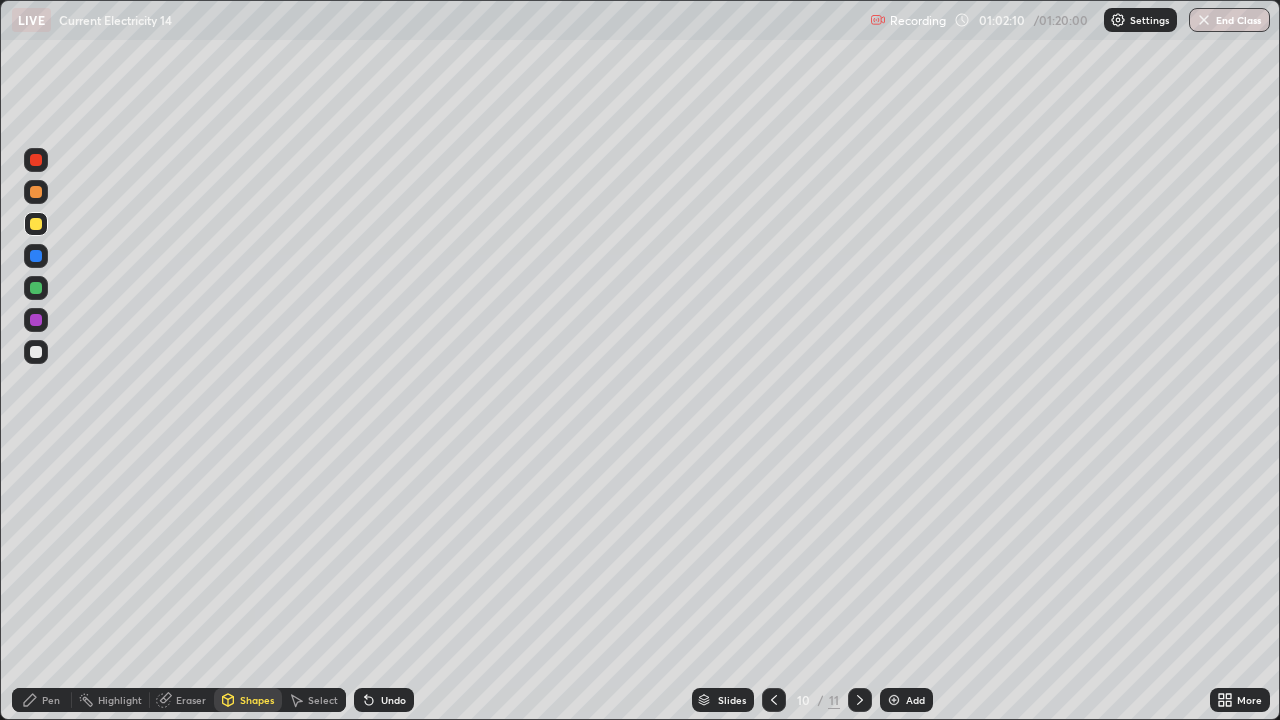 click on "Undo" at bounding box center [393, 700] 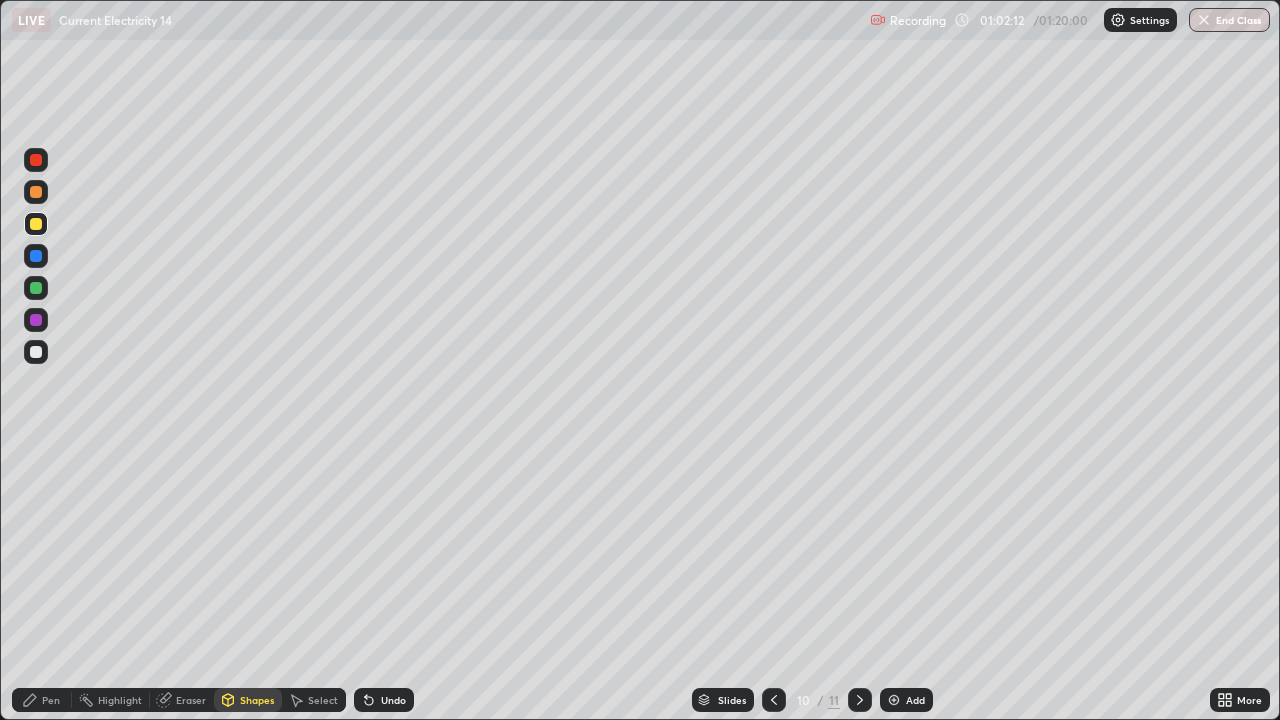 click on "Pen" at bounding box center (42, 700) 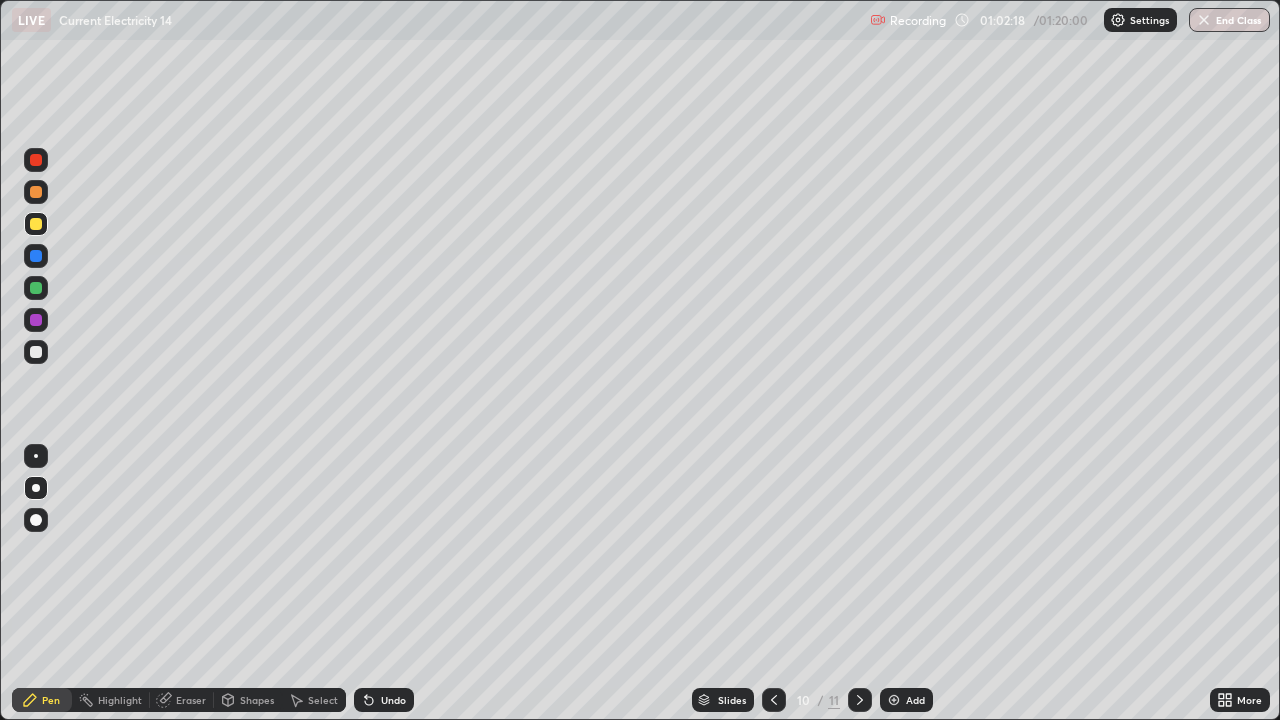click on "Eraser" at bounding box center (191, 700) 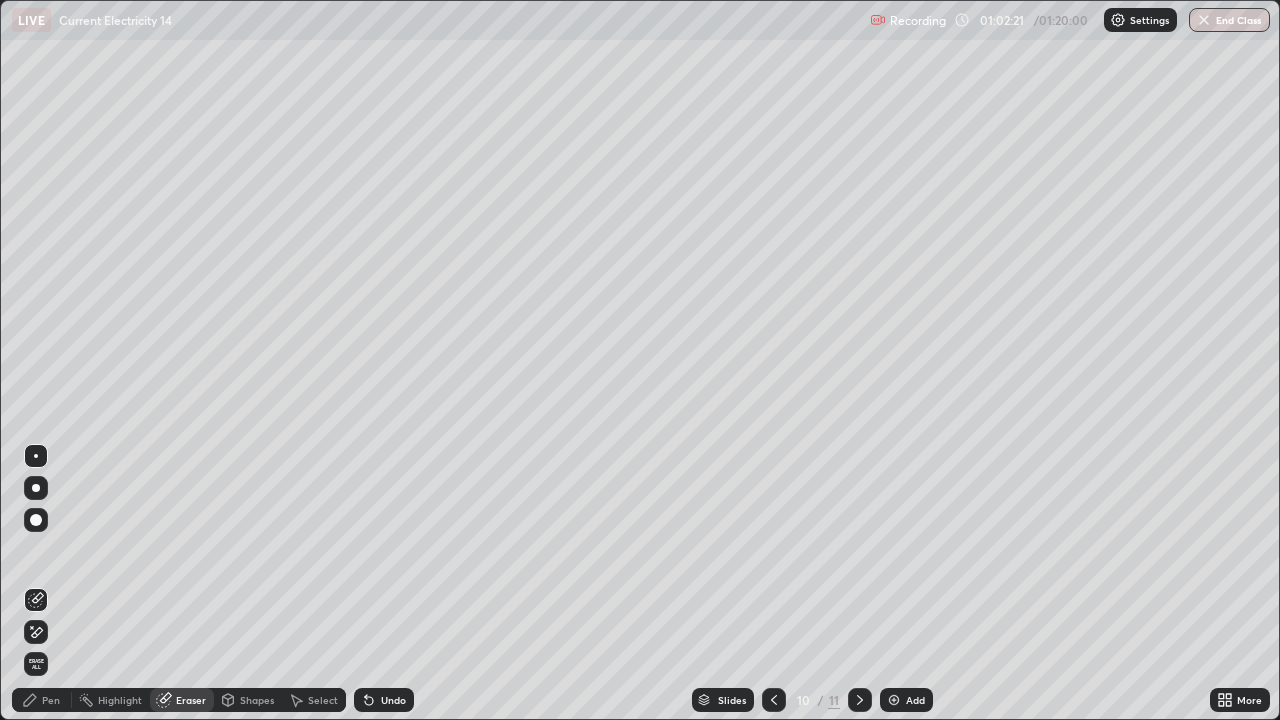 click on "Pen" at bounding box center (42, 700) 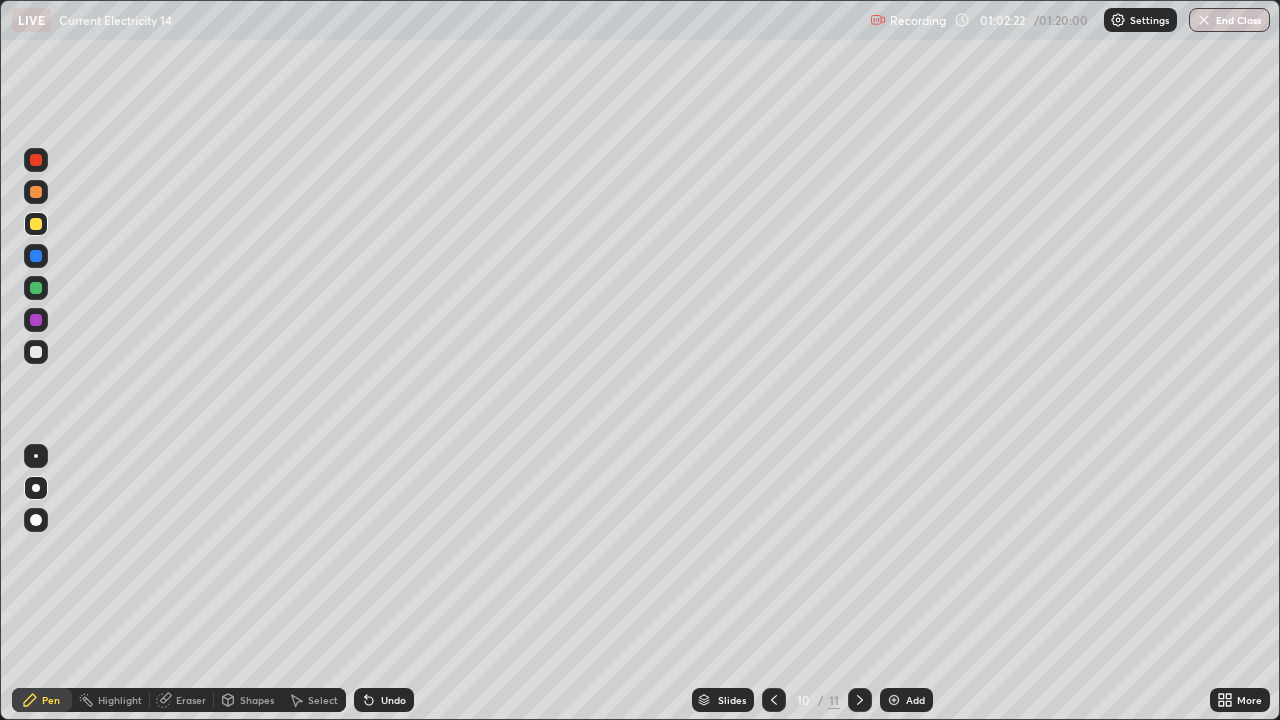 click at bounding box center (36, 352) 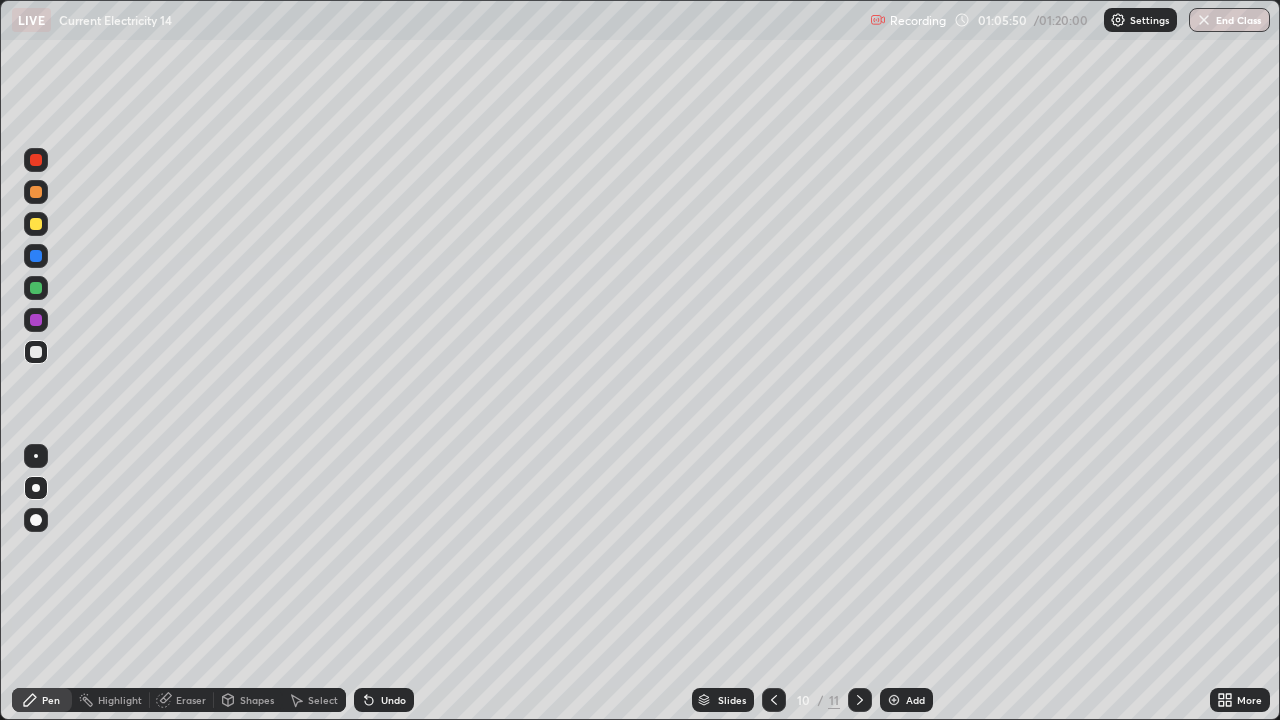 click 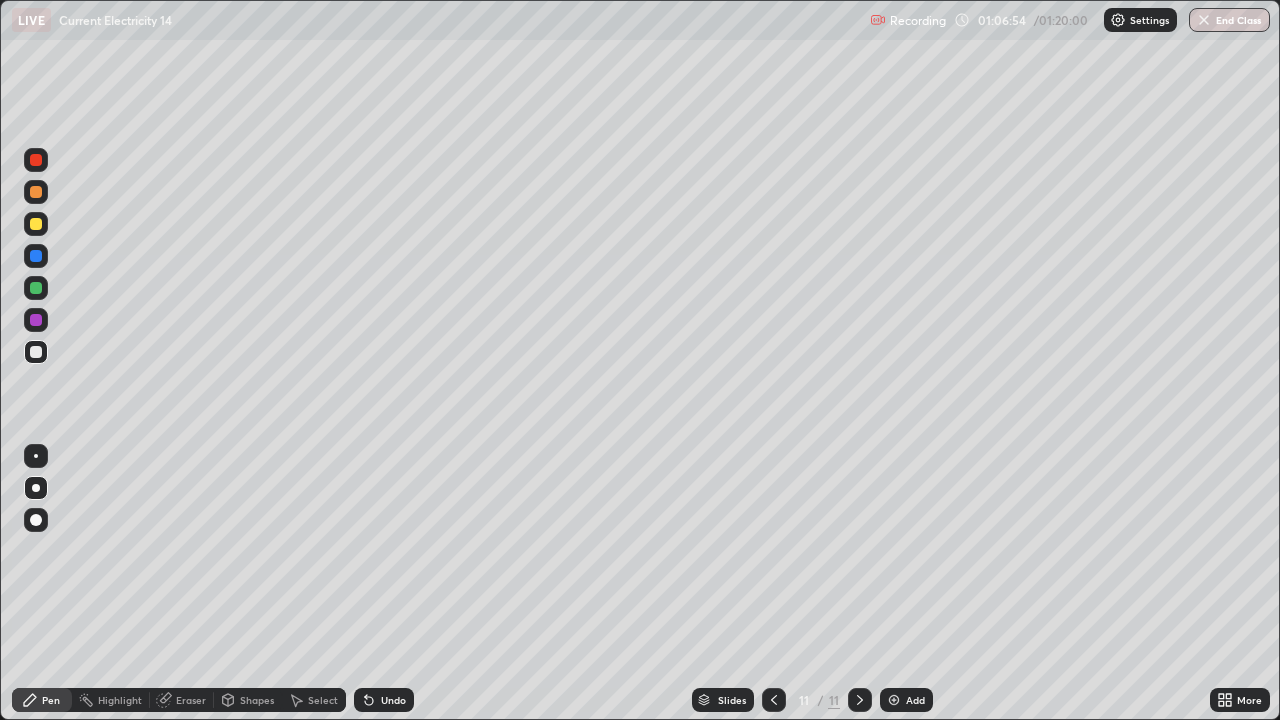 click on "Shapes" at bounding box center [248, 700] 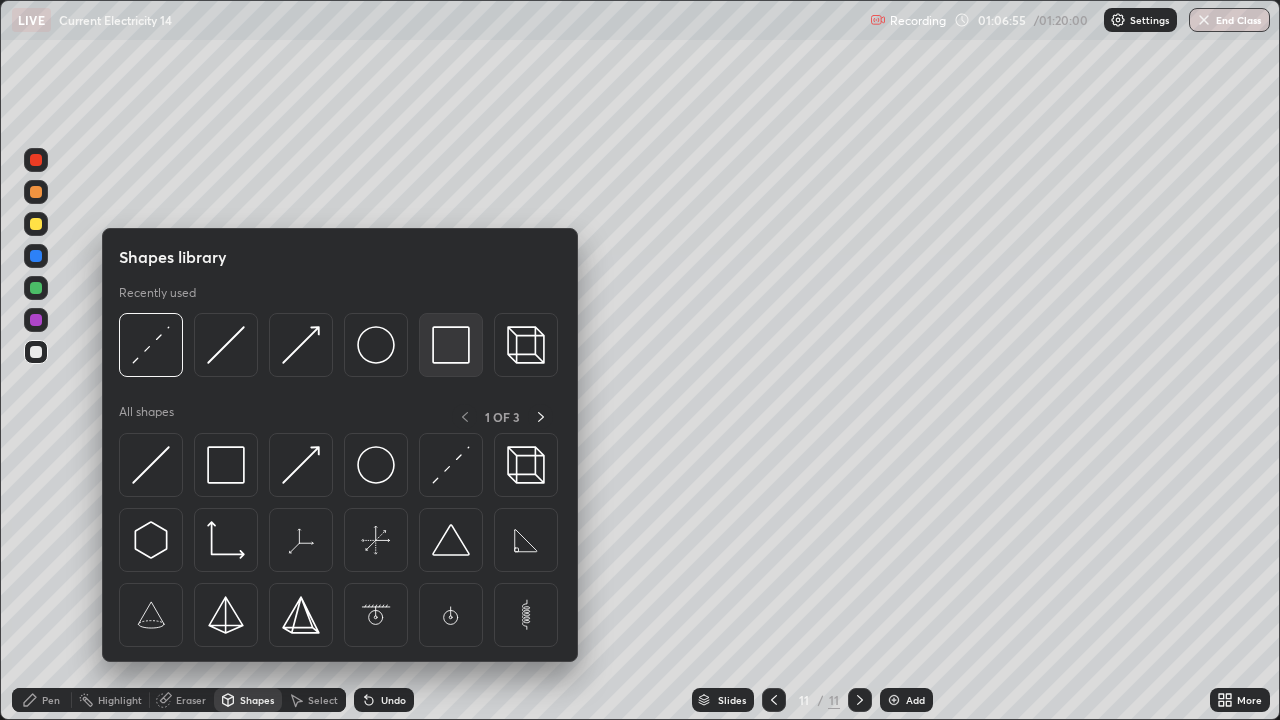 click at bounding box center (451, 345) 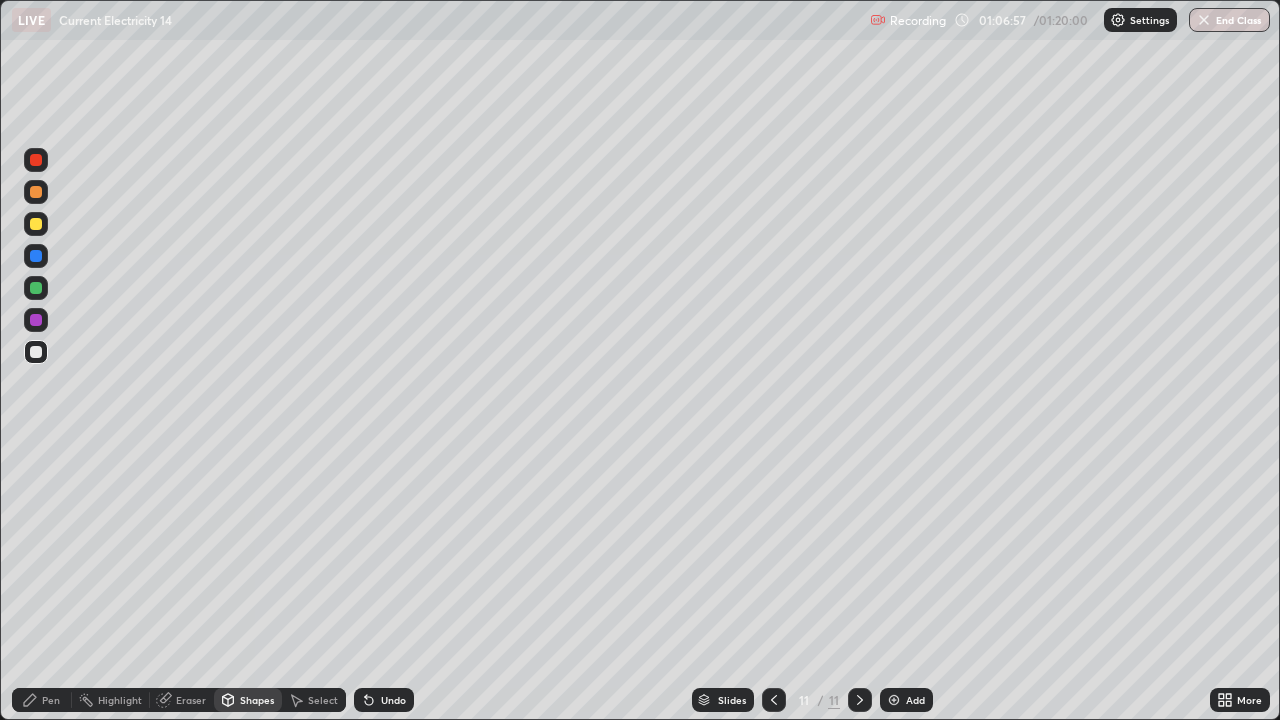 click on "Pen" at bounding box center [42, 700] 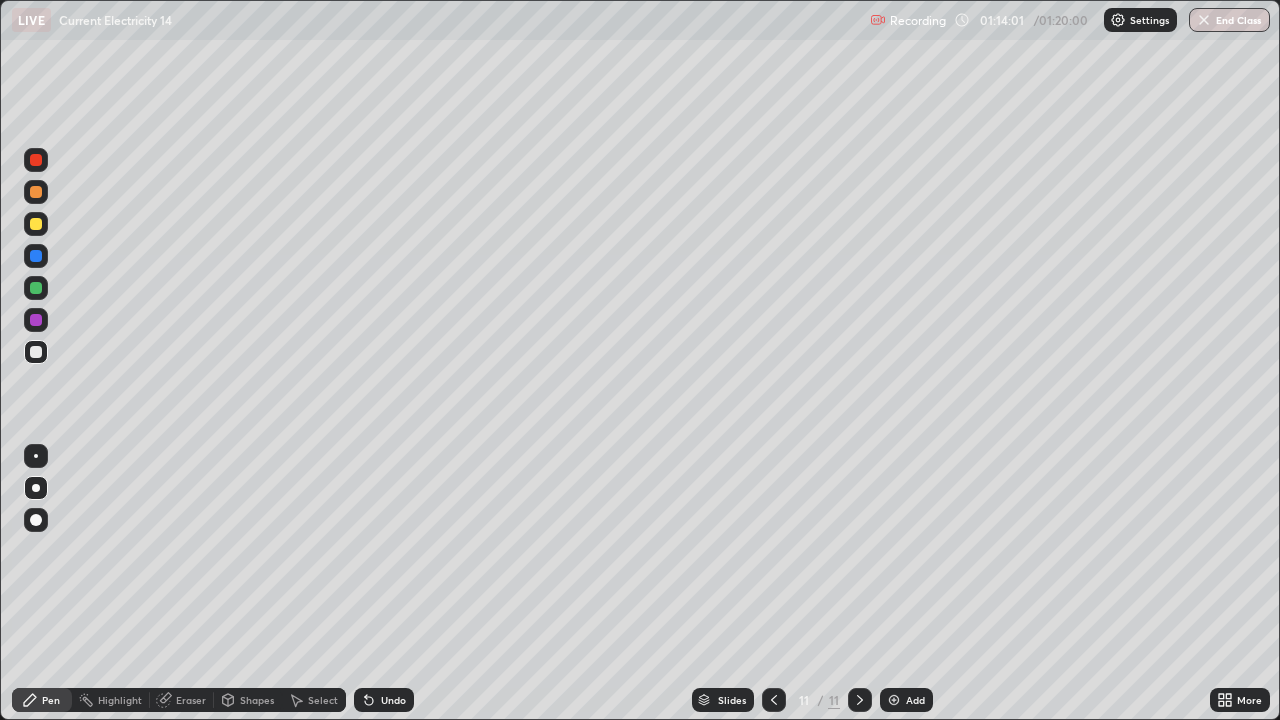 click on "End Class" at bounding box center [1229, 20] 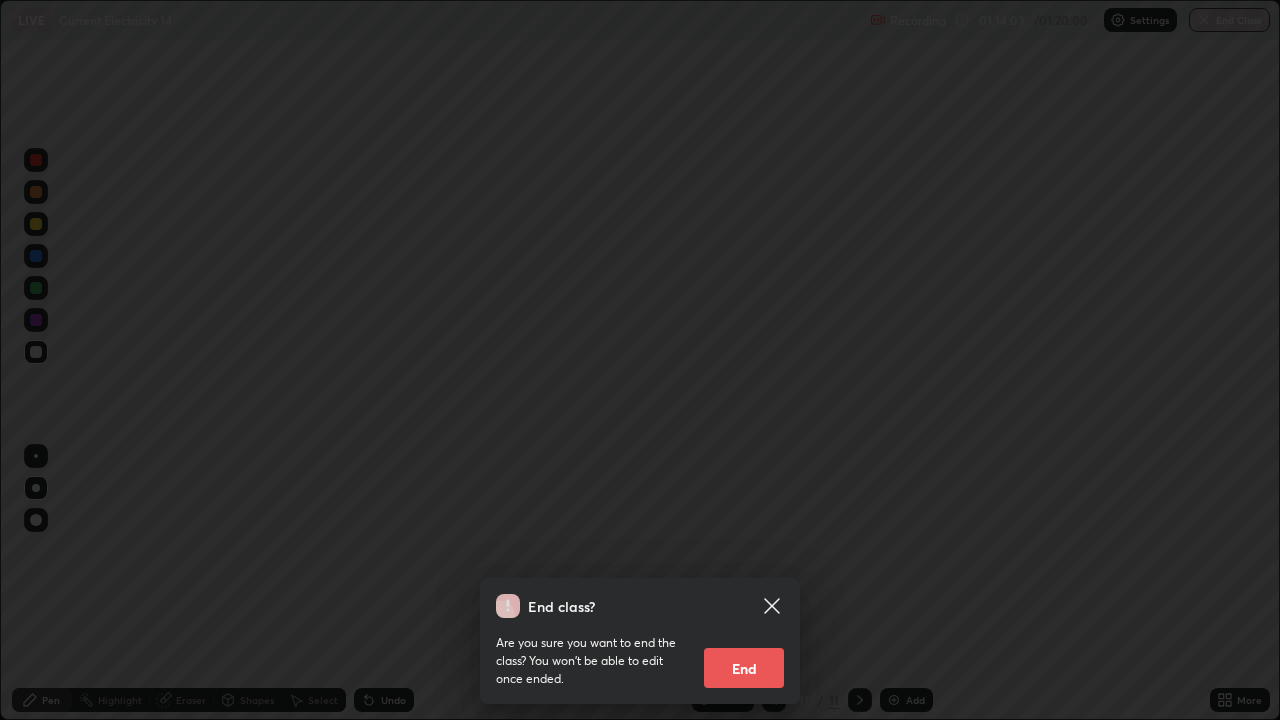 click on "End" at bounding box center [744, 668] 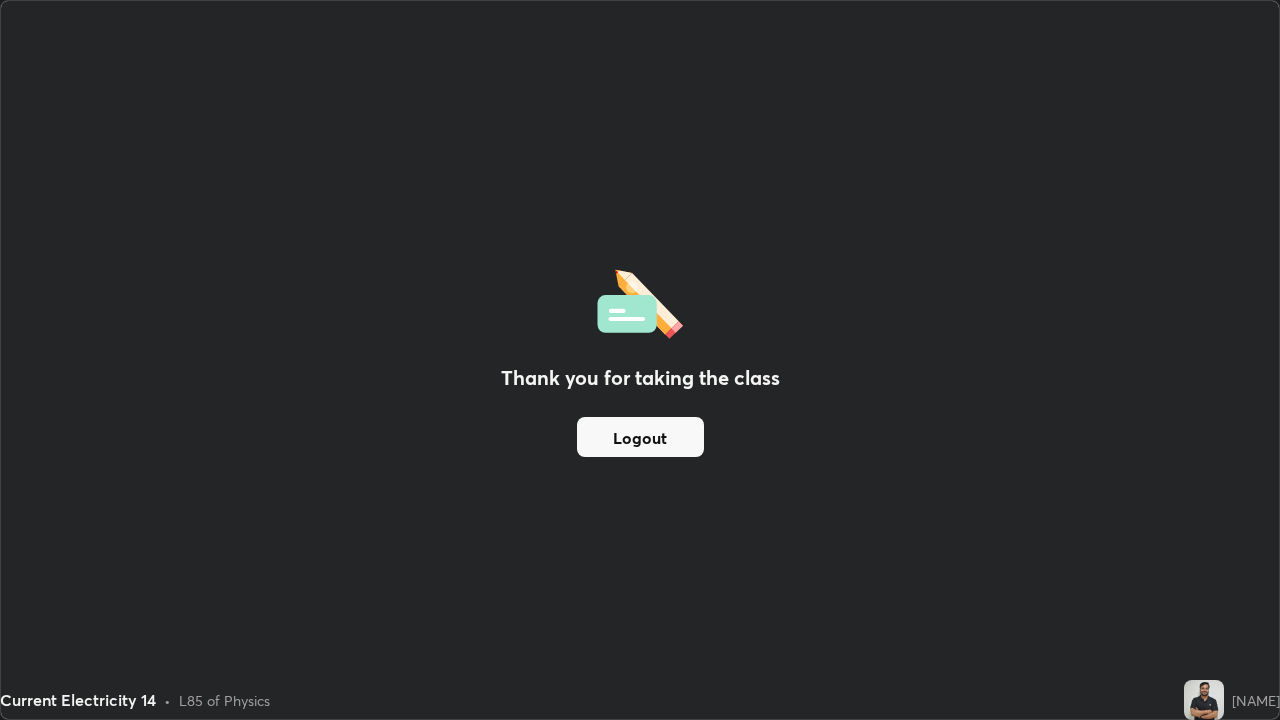 click on "Logout" at bounding box center [640, 437] 